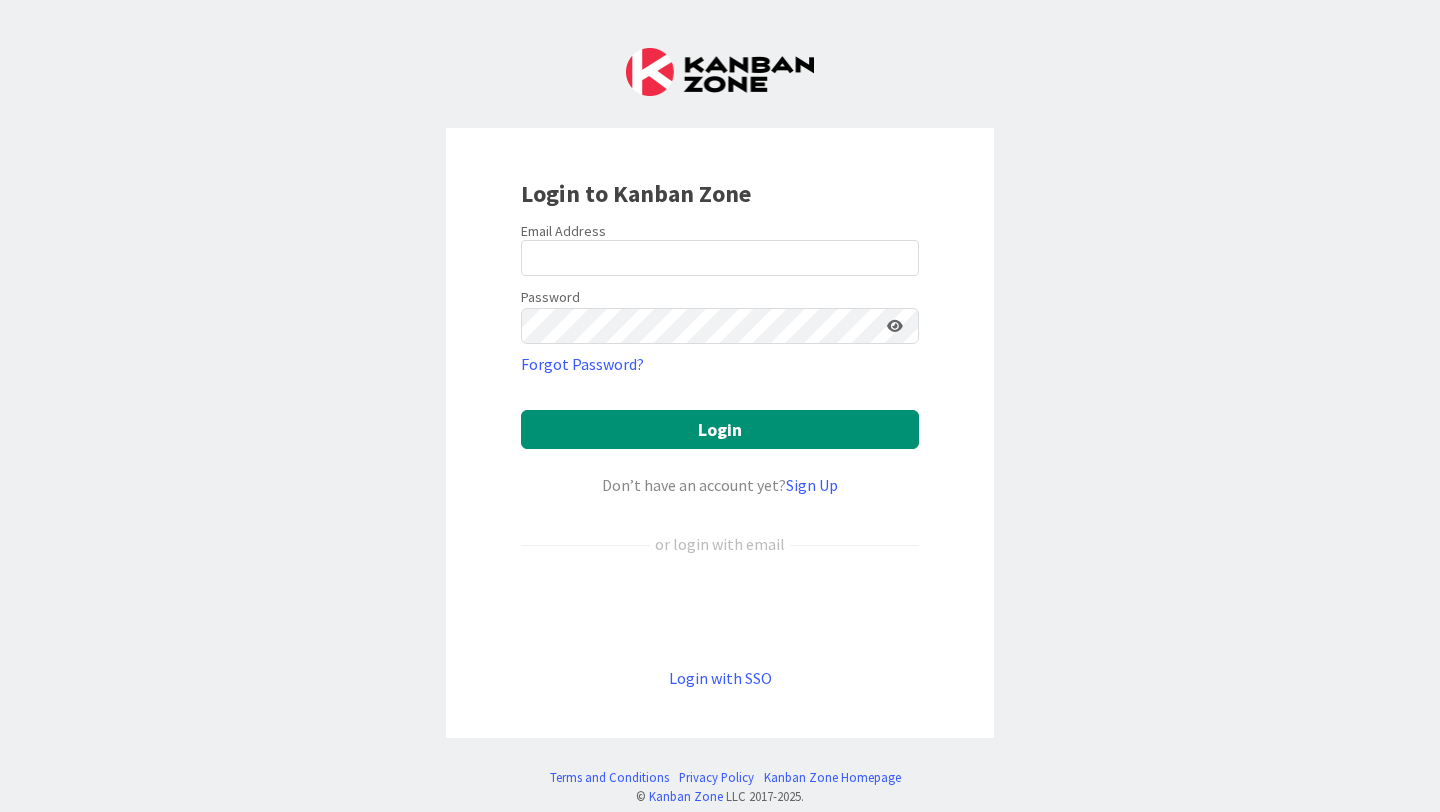 scroll, scrollTop: 0, scrollLeft: 0, axis: both 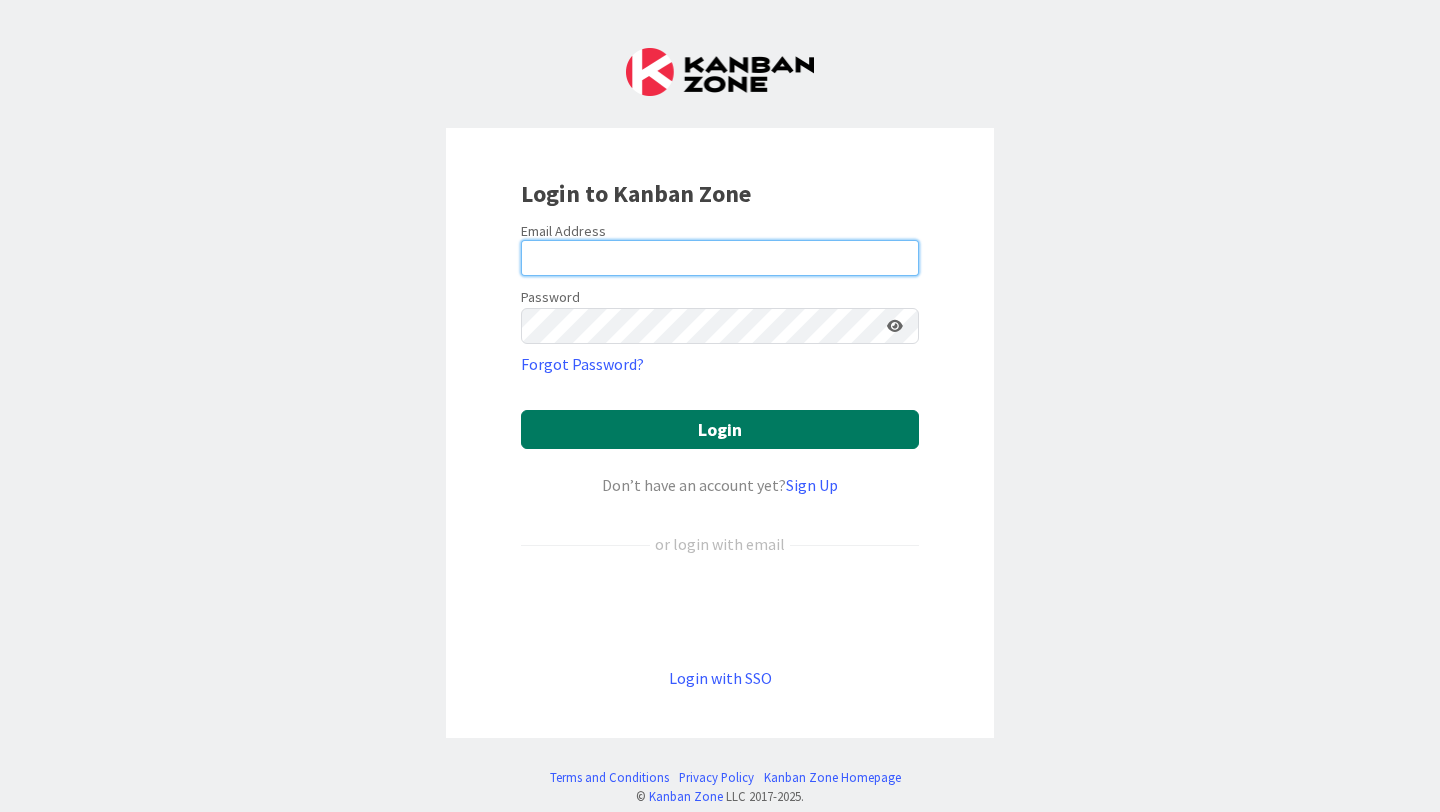 type on "[FIRST].[LAST]@[DOMAIN]" 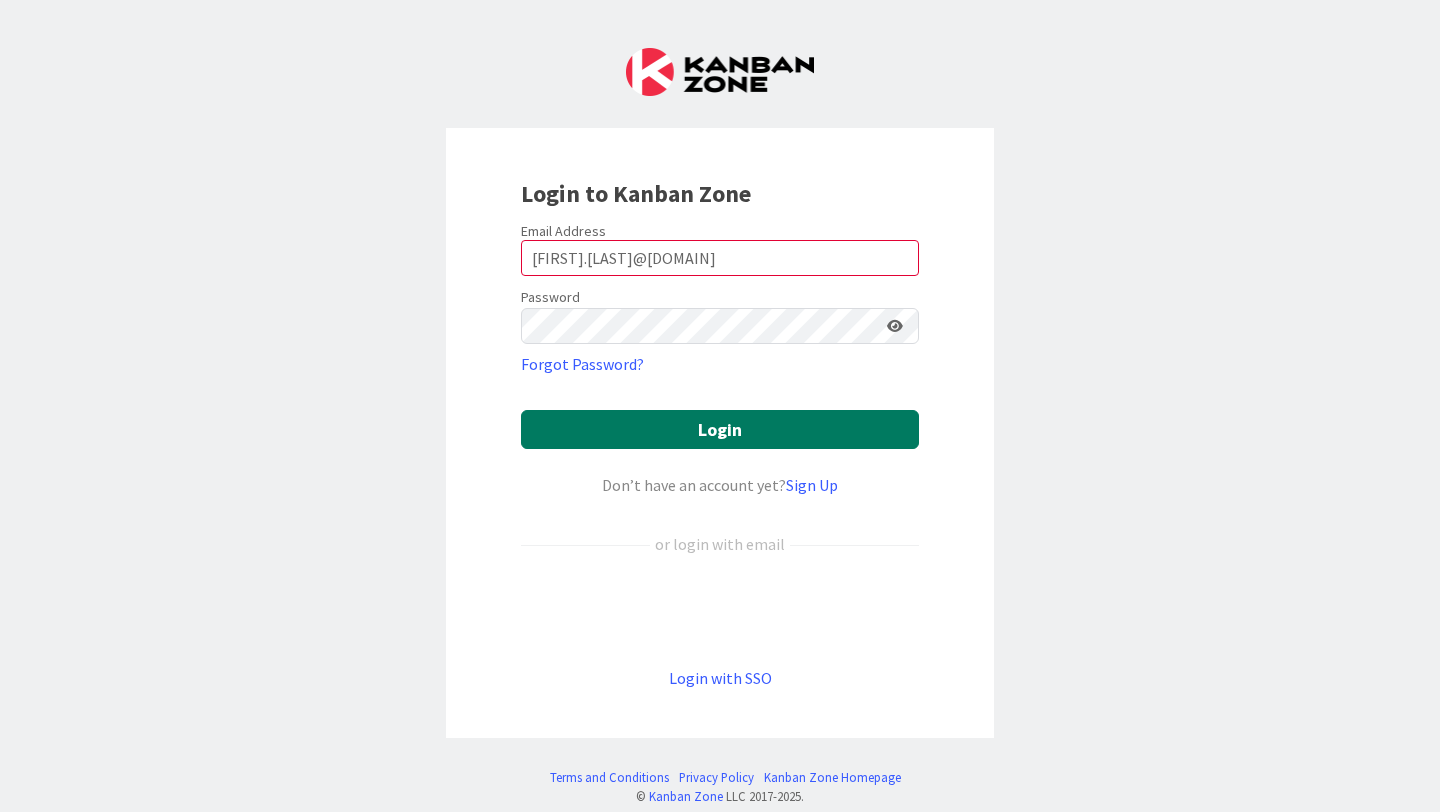 click on "Login" at bounding box center (720, 429) 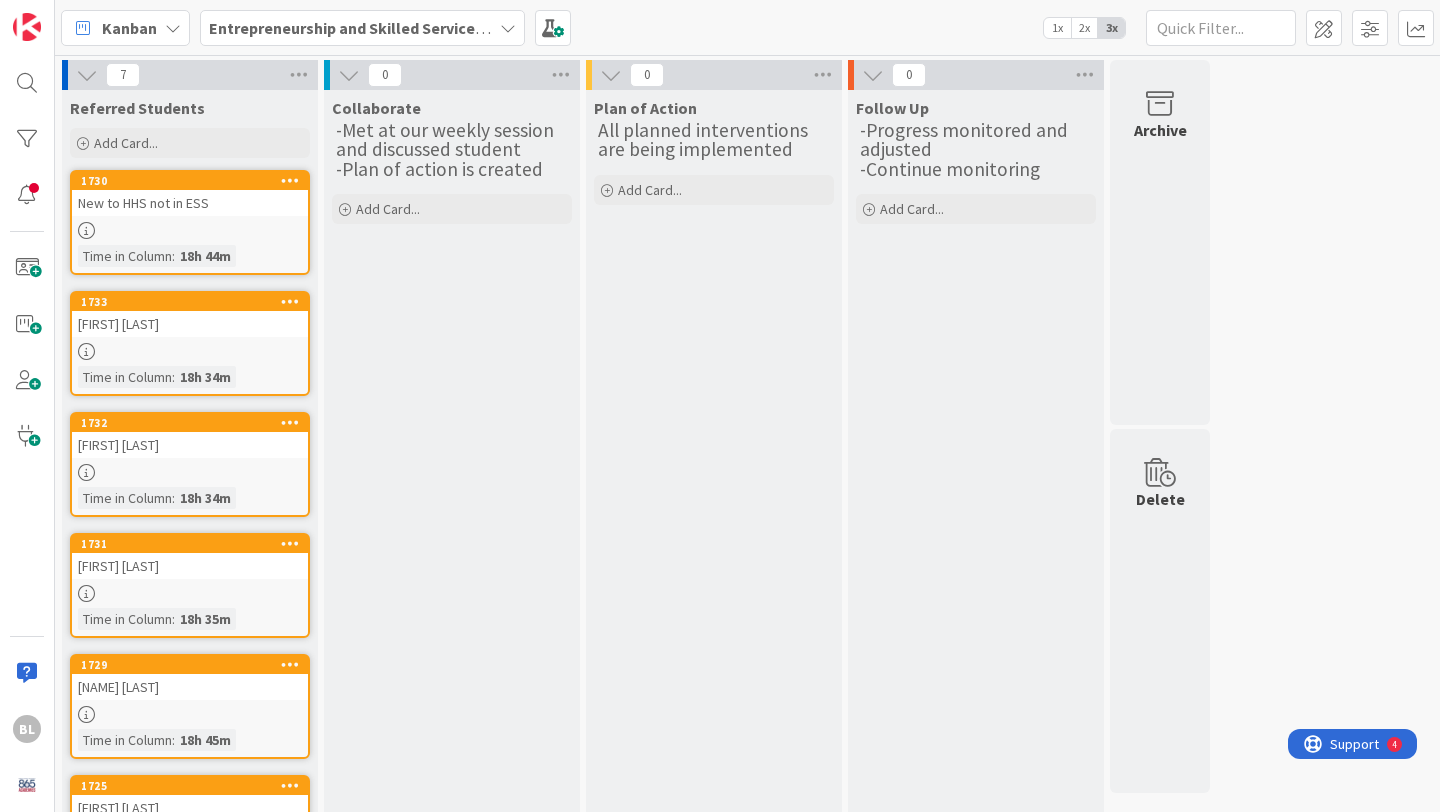 scroll, scrollTop: 0, scrollLeft: 0, axis: both 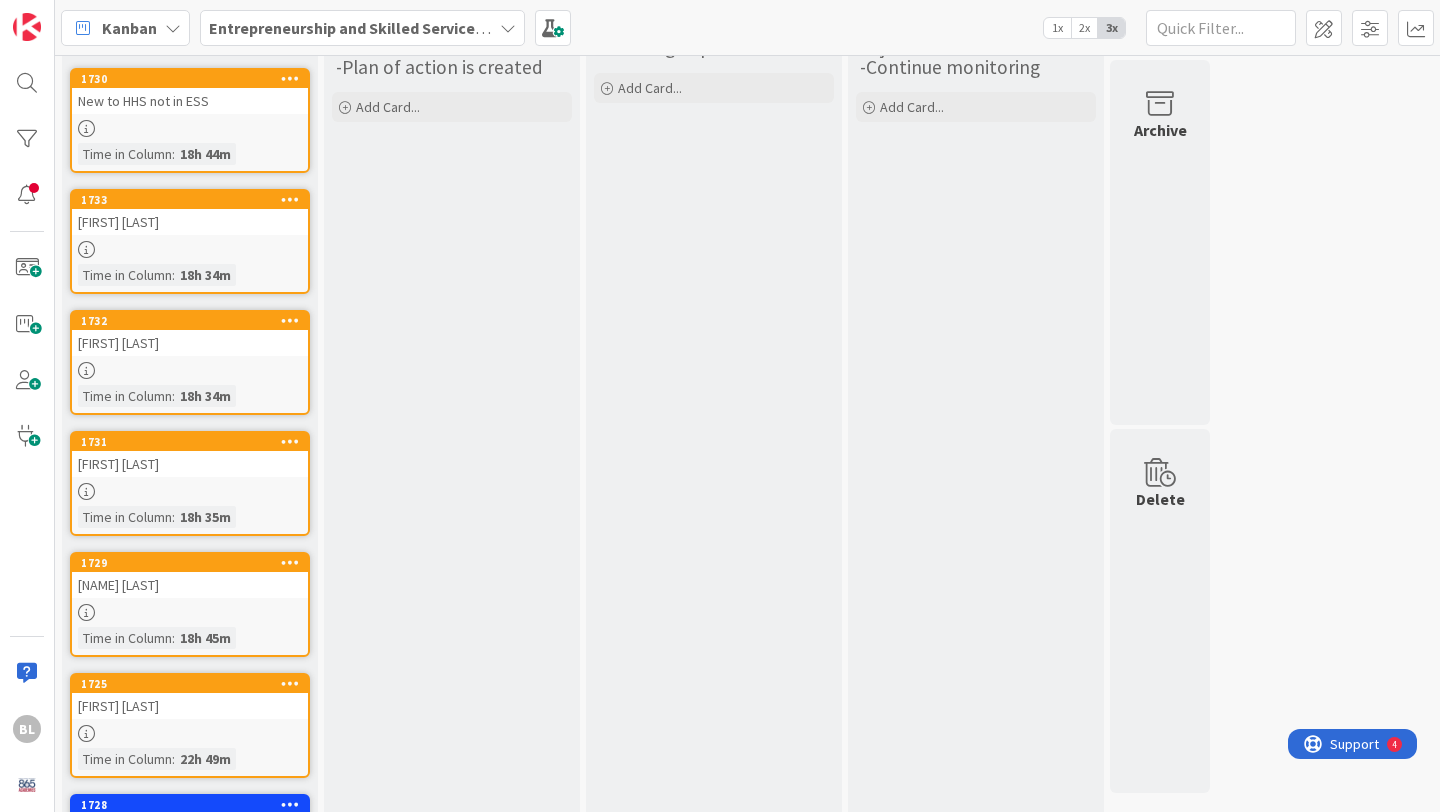 click on "[FIRST] [LAST]" at bounding box center (190, 222) 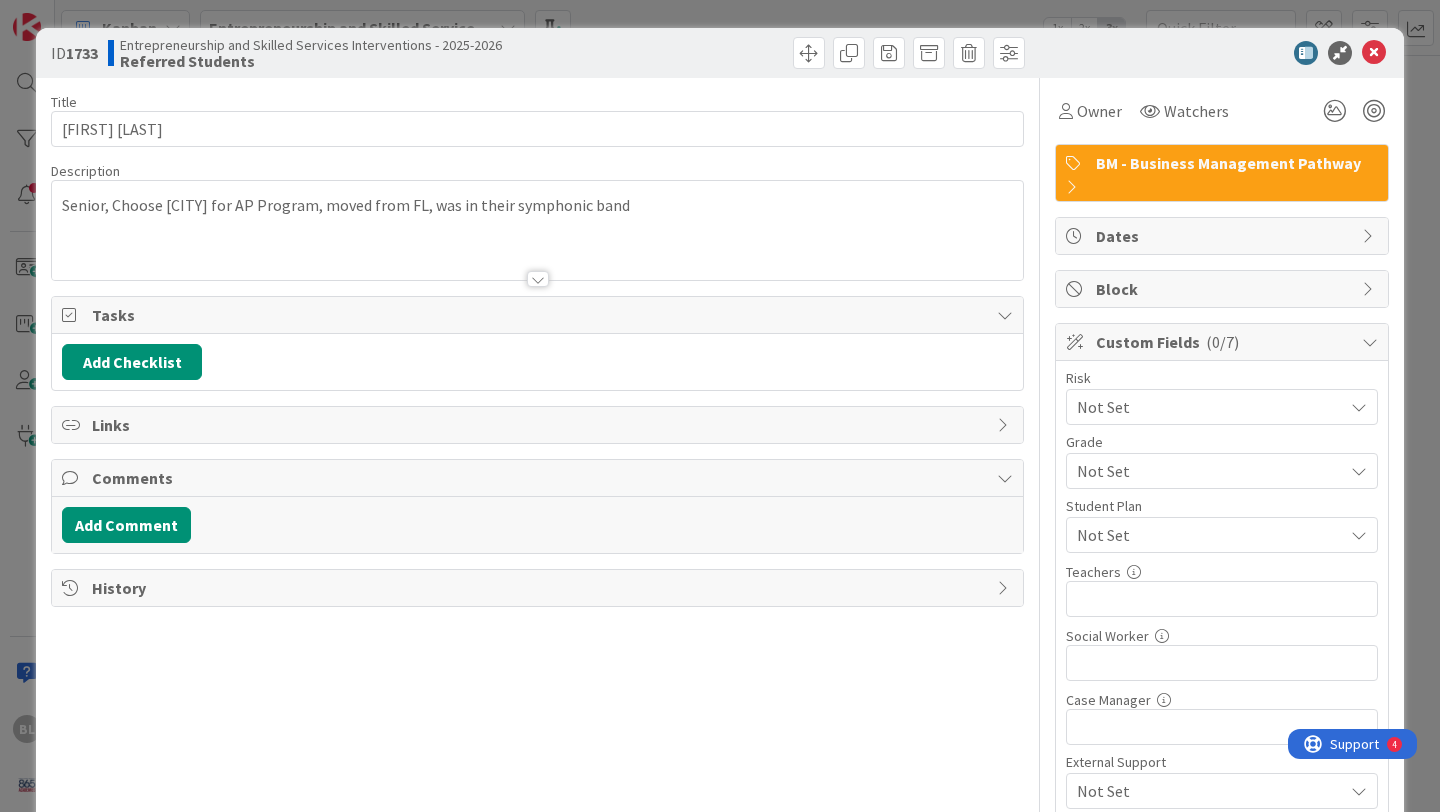 scroll, scrollTop: 0, scrollLeft: 0, axis: both 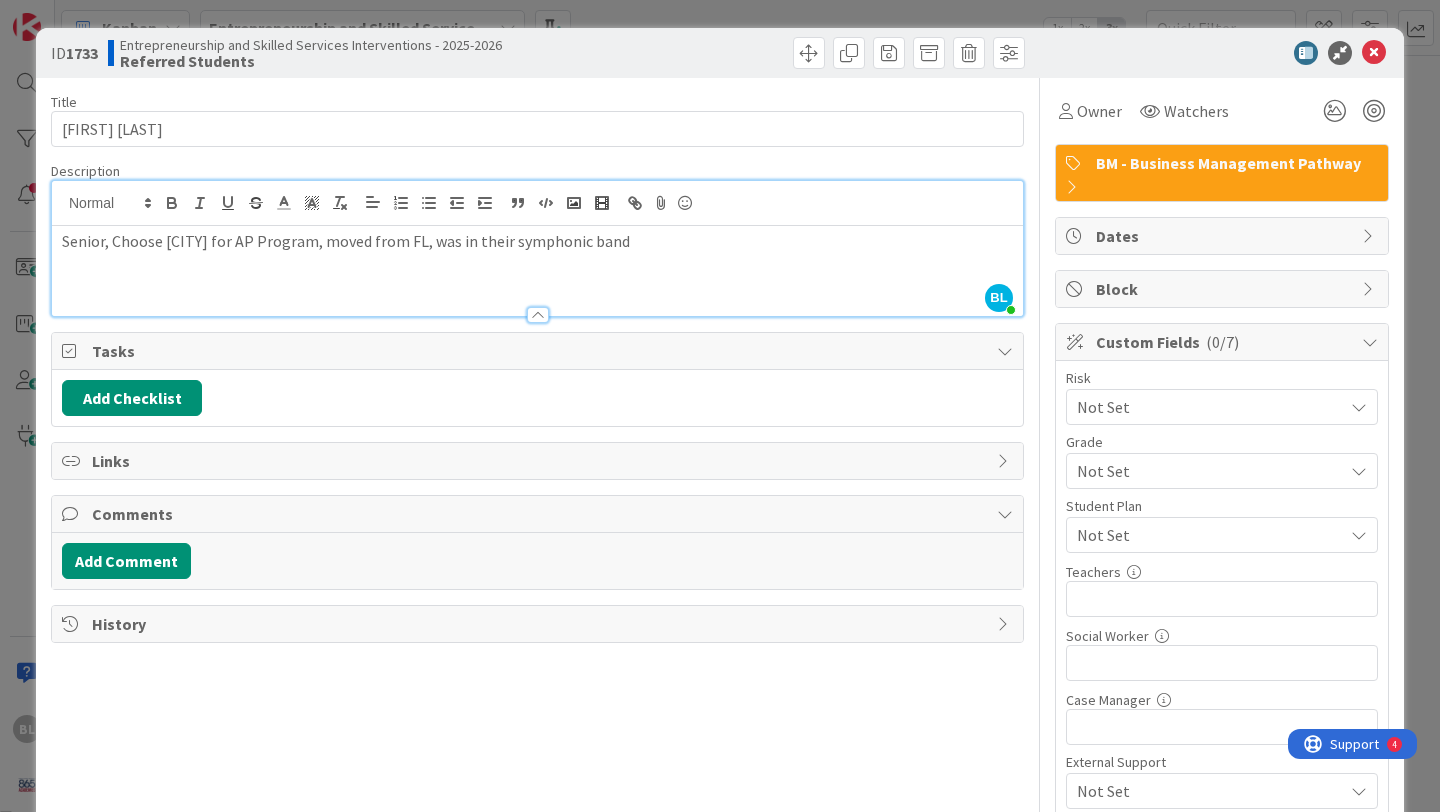 click on "BL   [FIRST] [LAST] just joined Senior, Choose [CITY] for AP Program, moved from FL, was in their symphonic band" at bounding box center [537, 248] 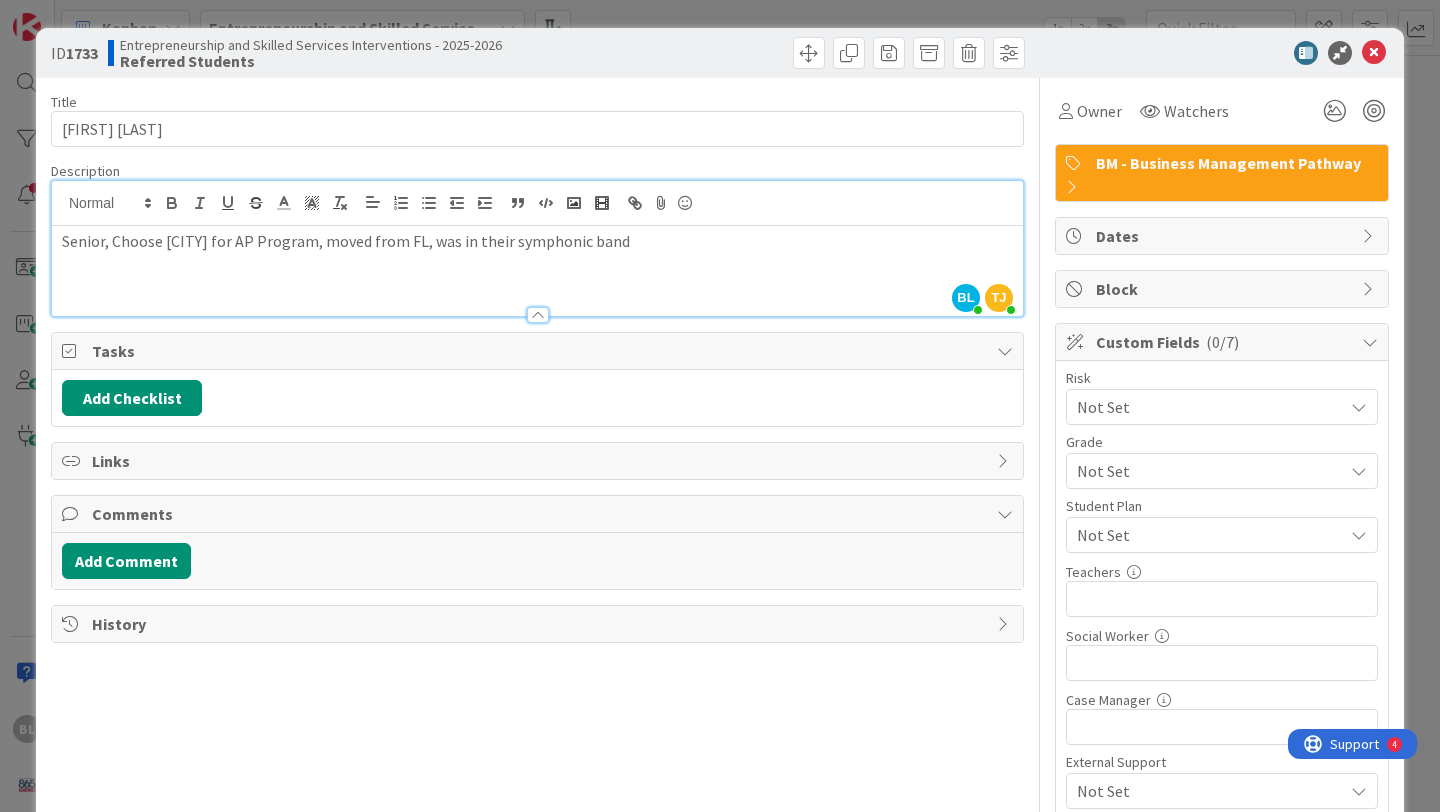 click on "Senior, Choose [CITY] for AP Program, moved from FL, was in their symphonic band" at bounding box center (537, 241) 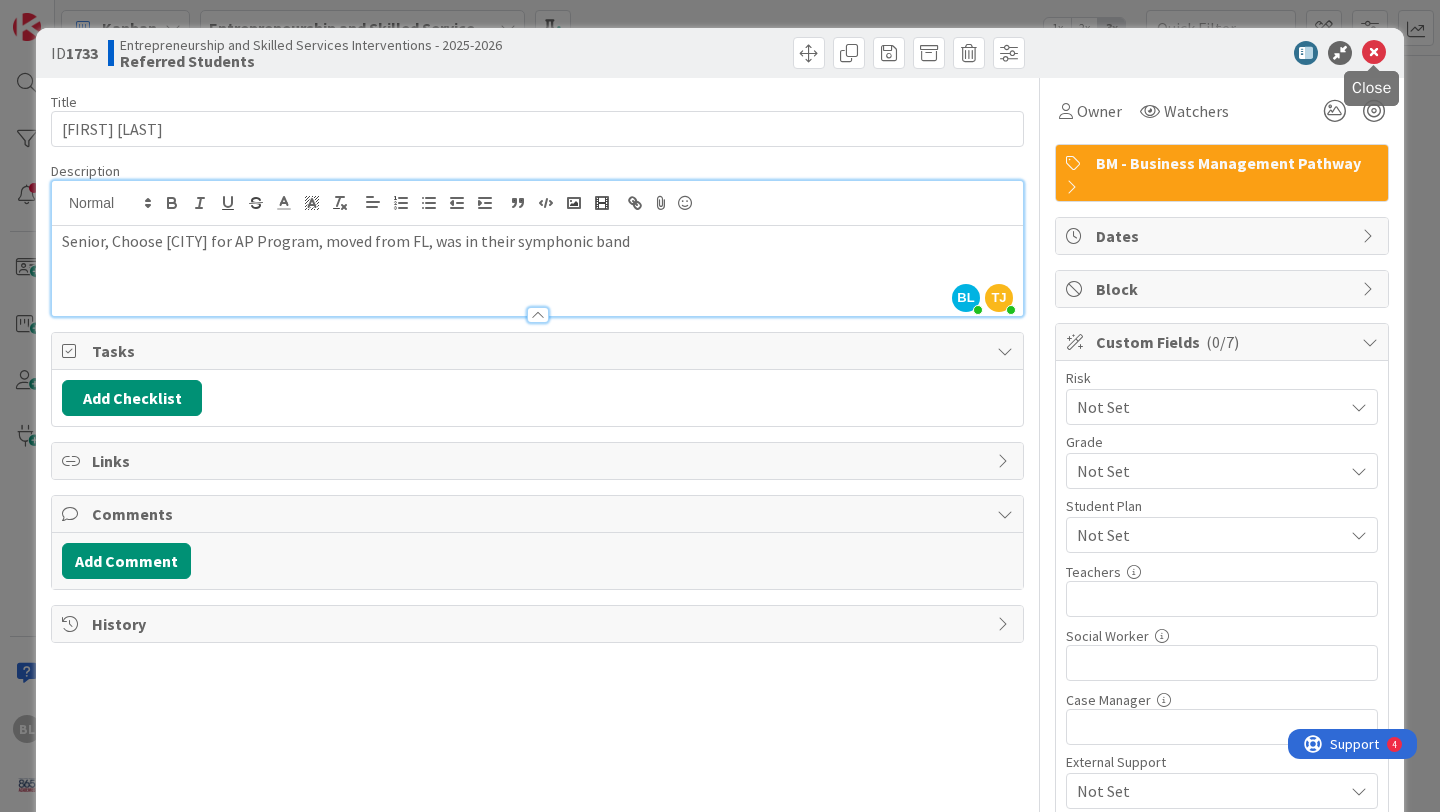 click at bounding box center (1374, 53) 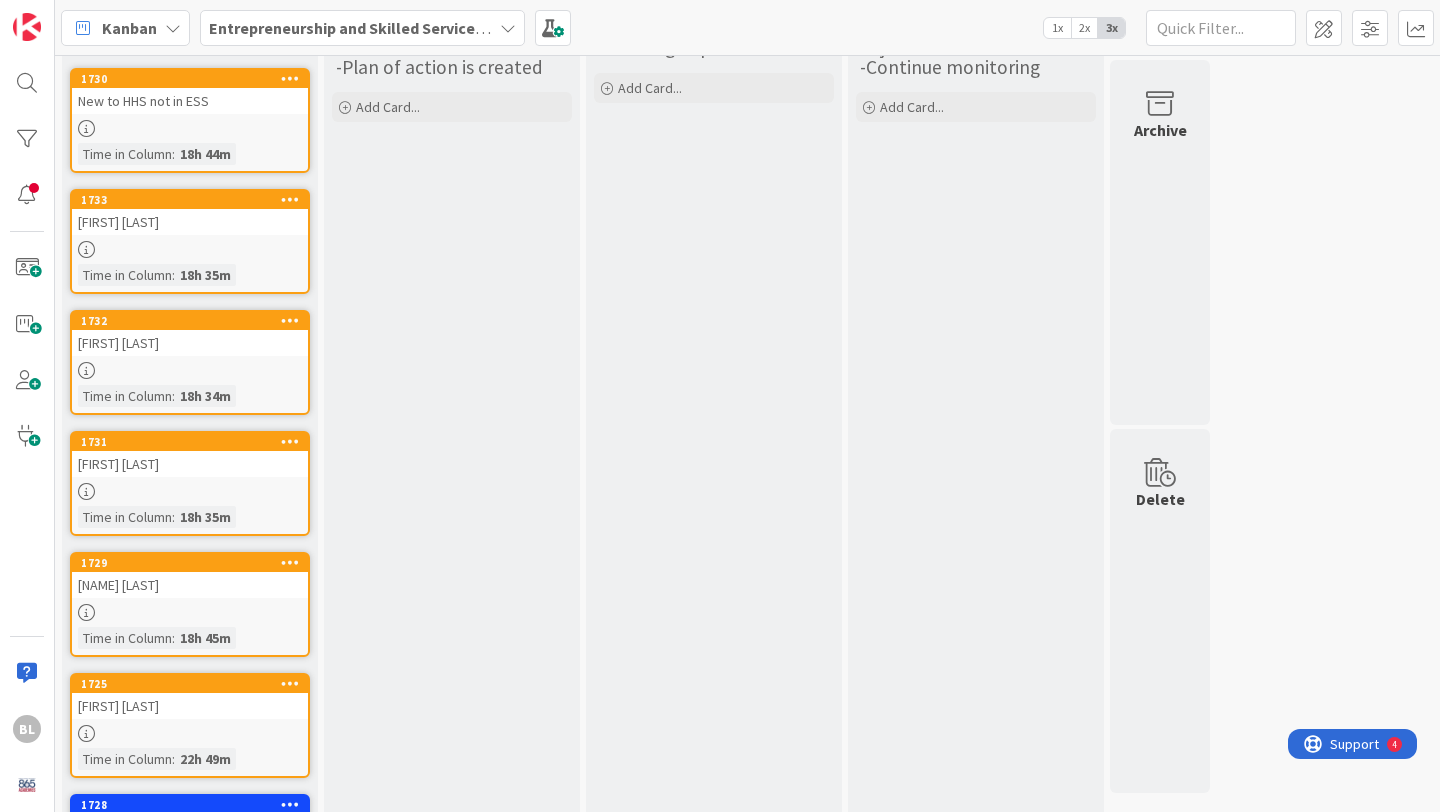 click on "[NUMBER] [NAME] [LAST] Time in Column : 18h 34m" at bounding box center (190, 362) 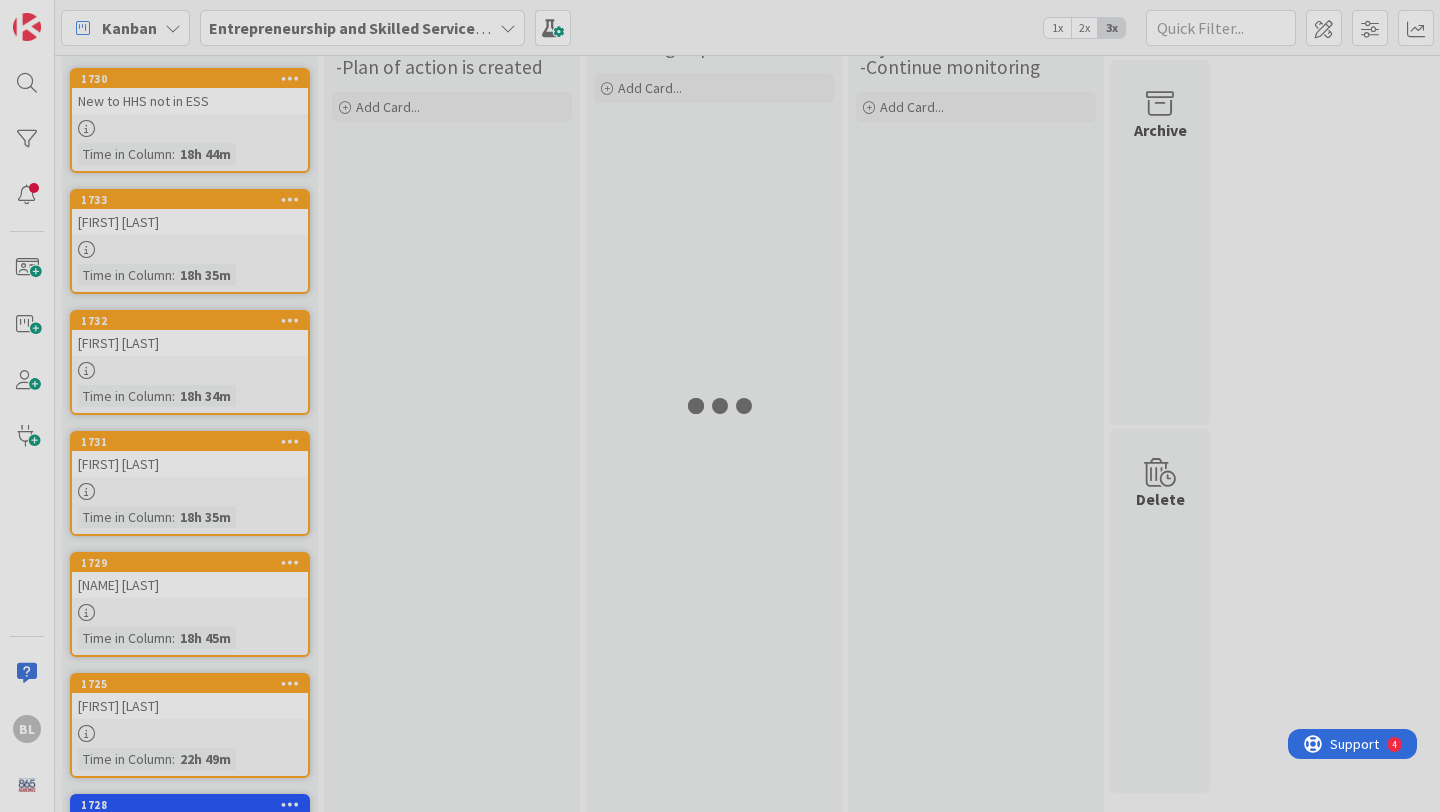 scroll, scrollTop: 0, scrollLeft: 0, axis: both 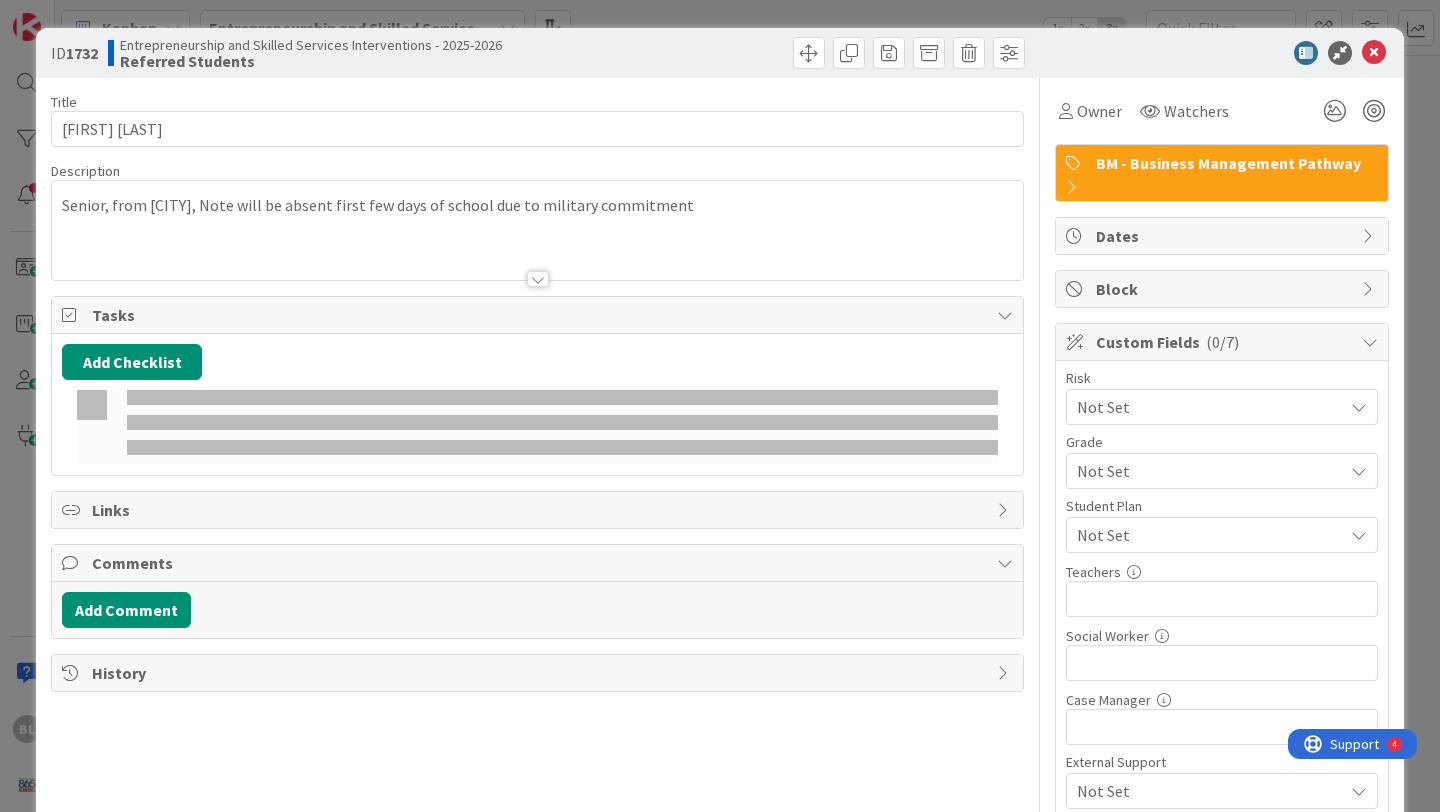 click on "Add Checklist" at bounding box center [132, 362] 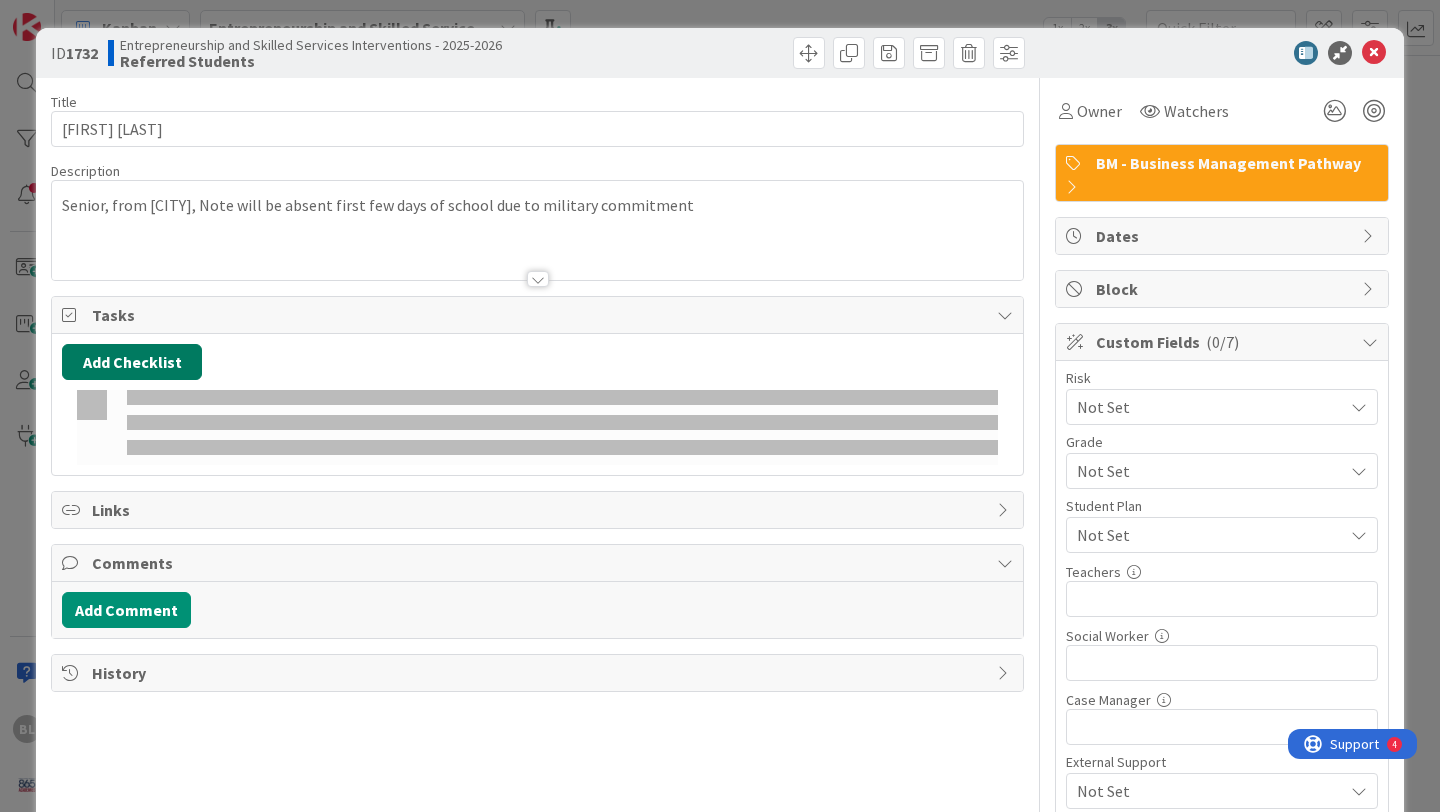 click on "Add Checklist" at bounding box center [132, 362] 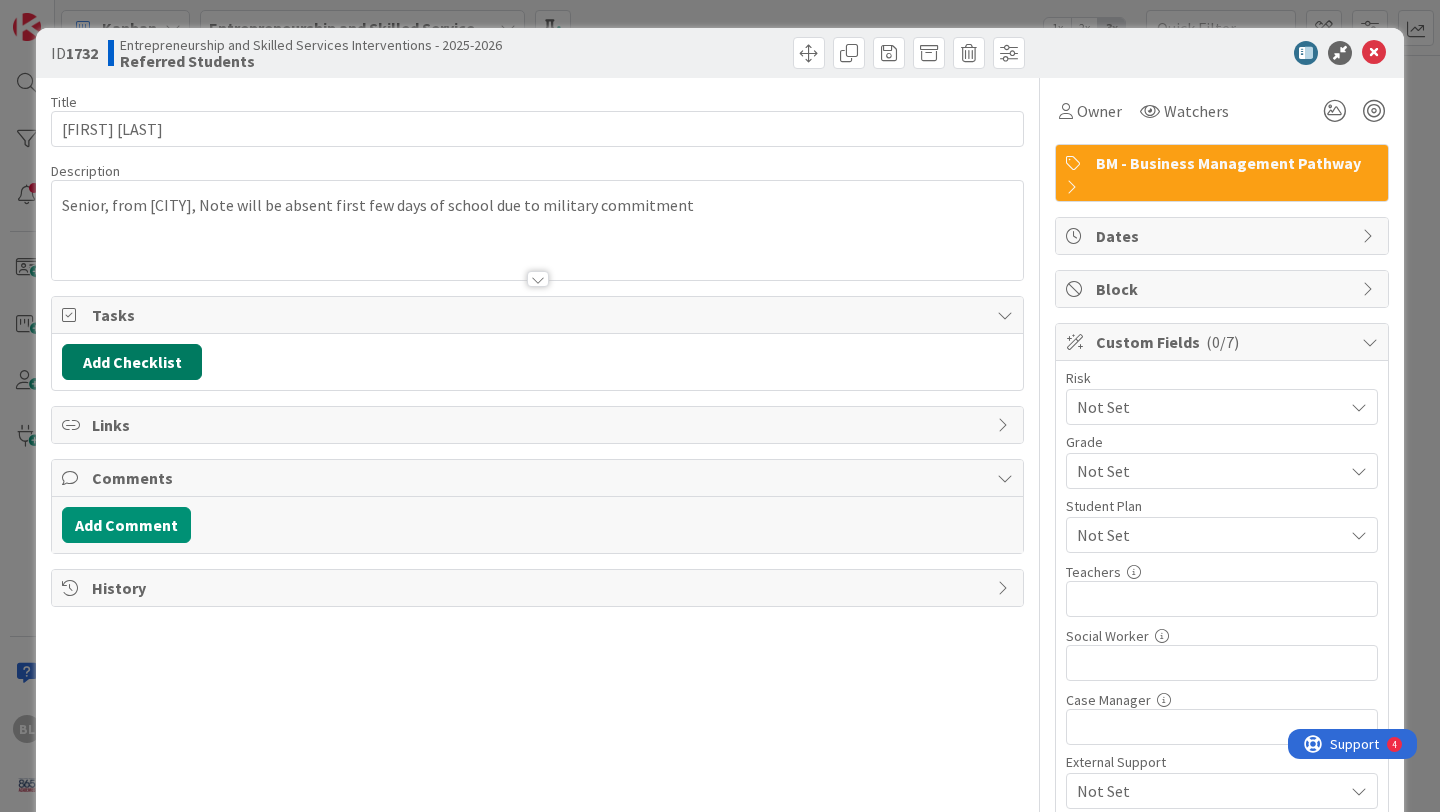 scroll, scrollTop: 0, scrollLeft: 0, axis: both 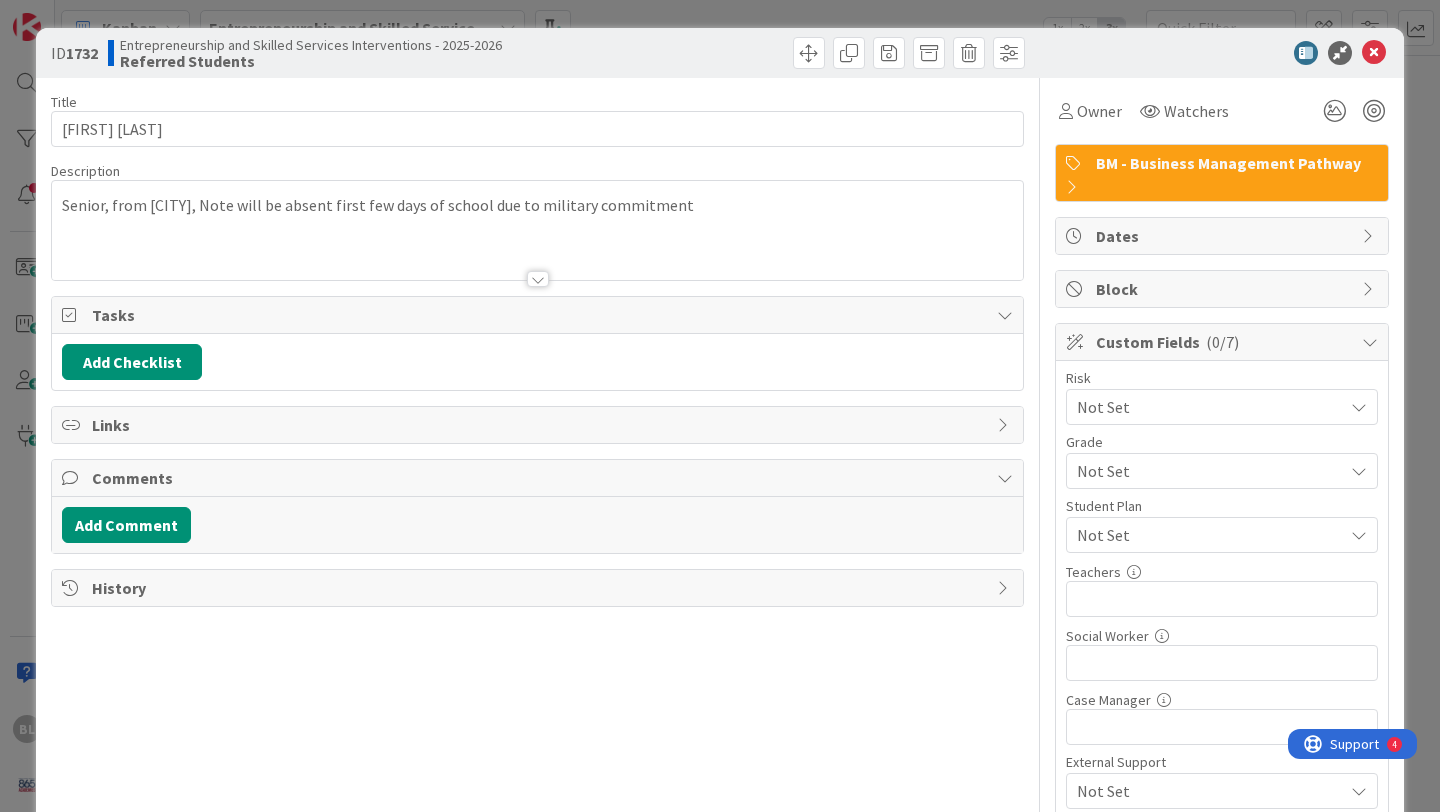 click on "Comments" at bounding box center [539, 478] 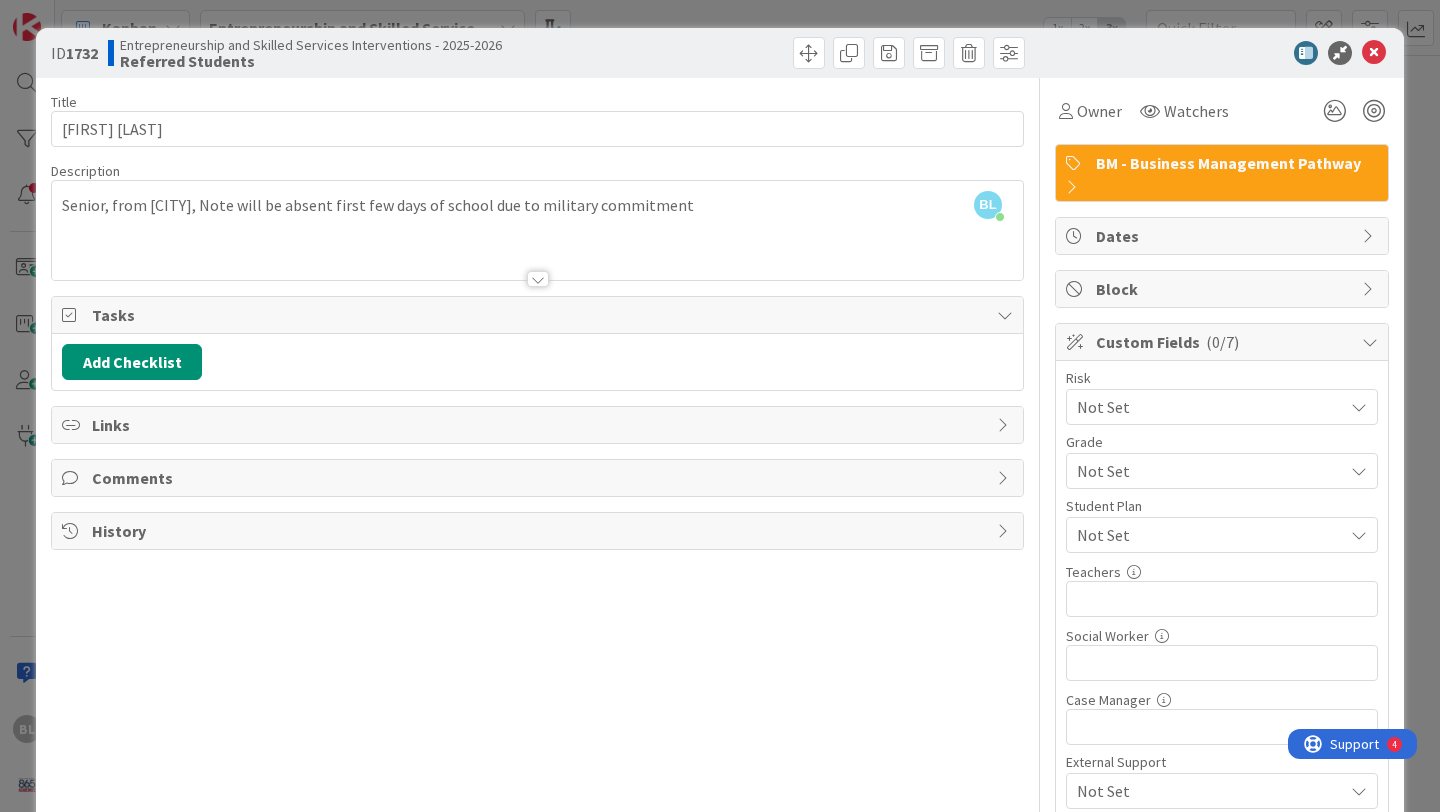 click at bounding box center [537, 254] 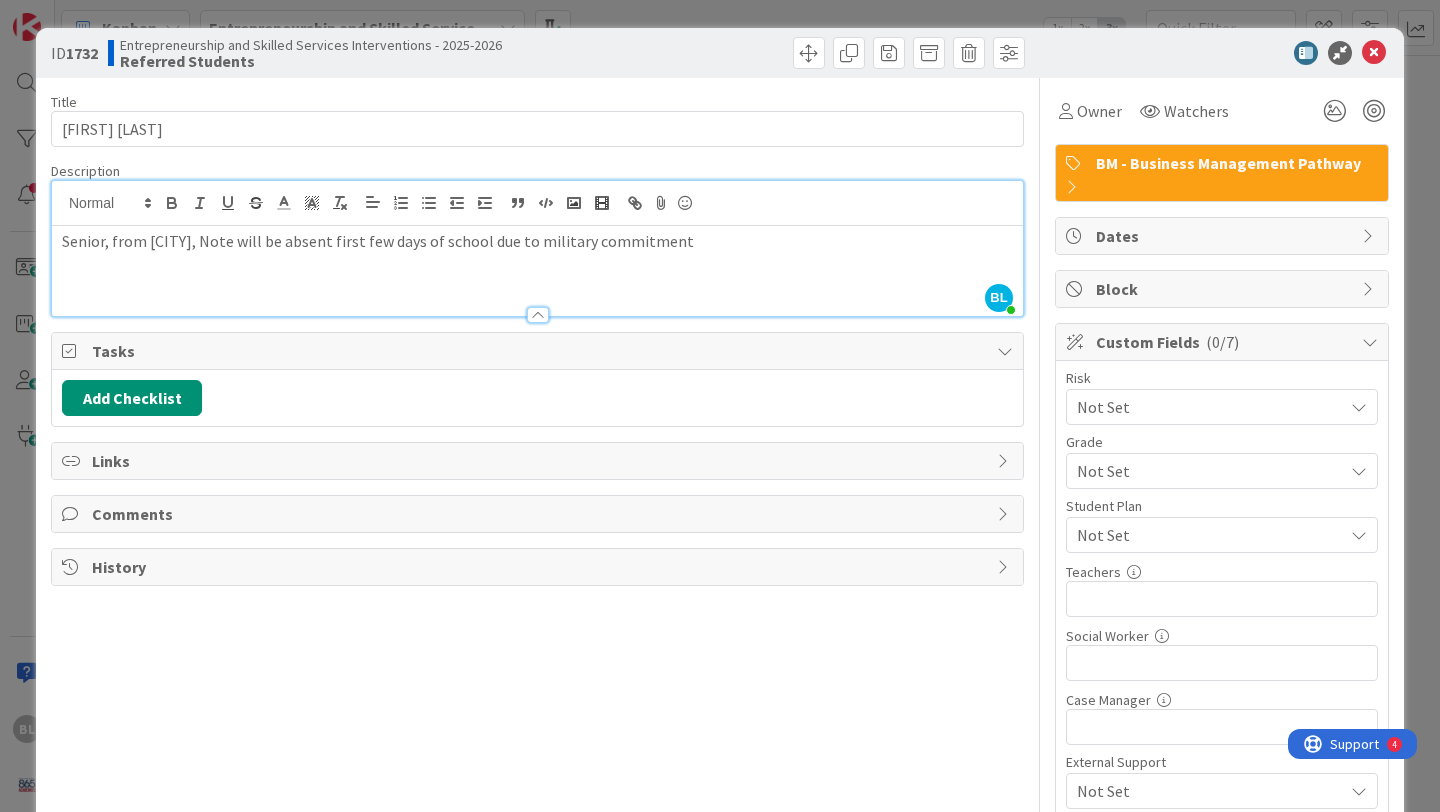click on "Senior, from [CITY], Note will be absent first few days of school due to military commitment" at bounding box center [537, 241] 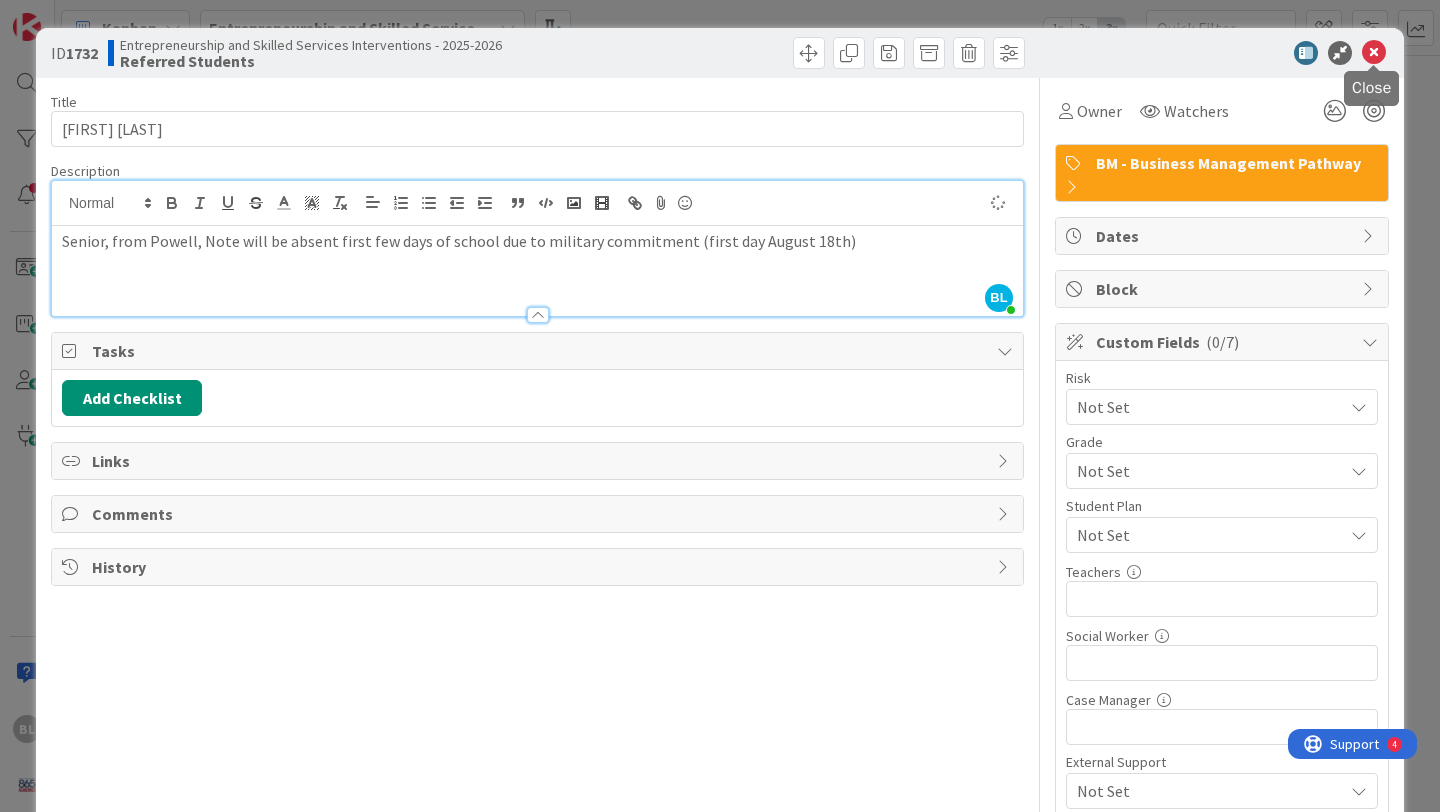 click at bounding box center (1374, 53) 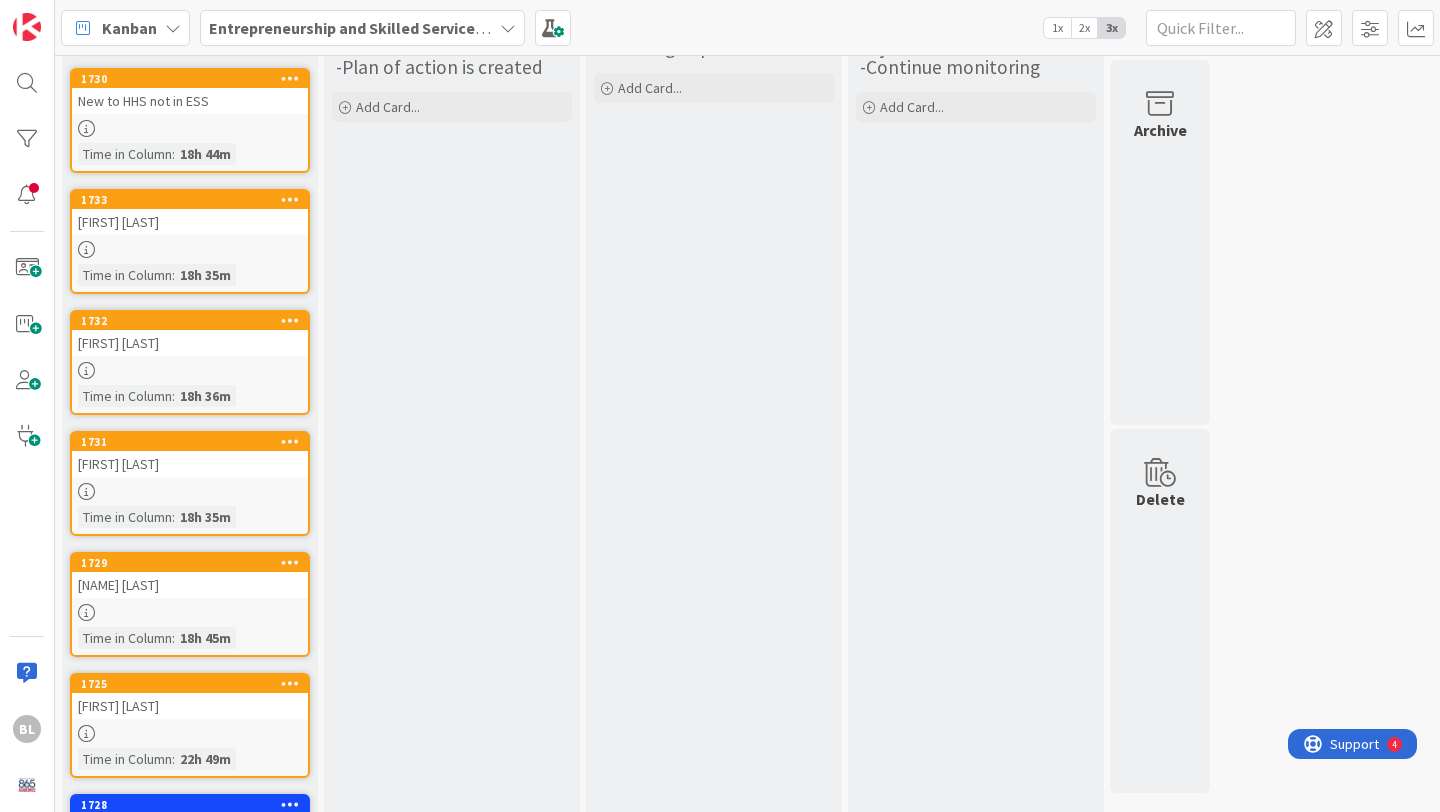 click on "[FIRST] [LAST]" at bounding box center (190, 464) 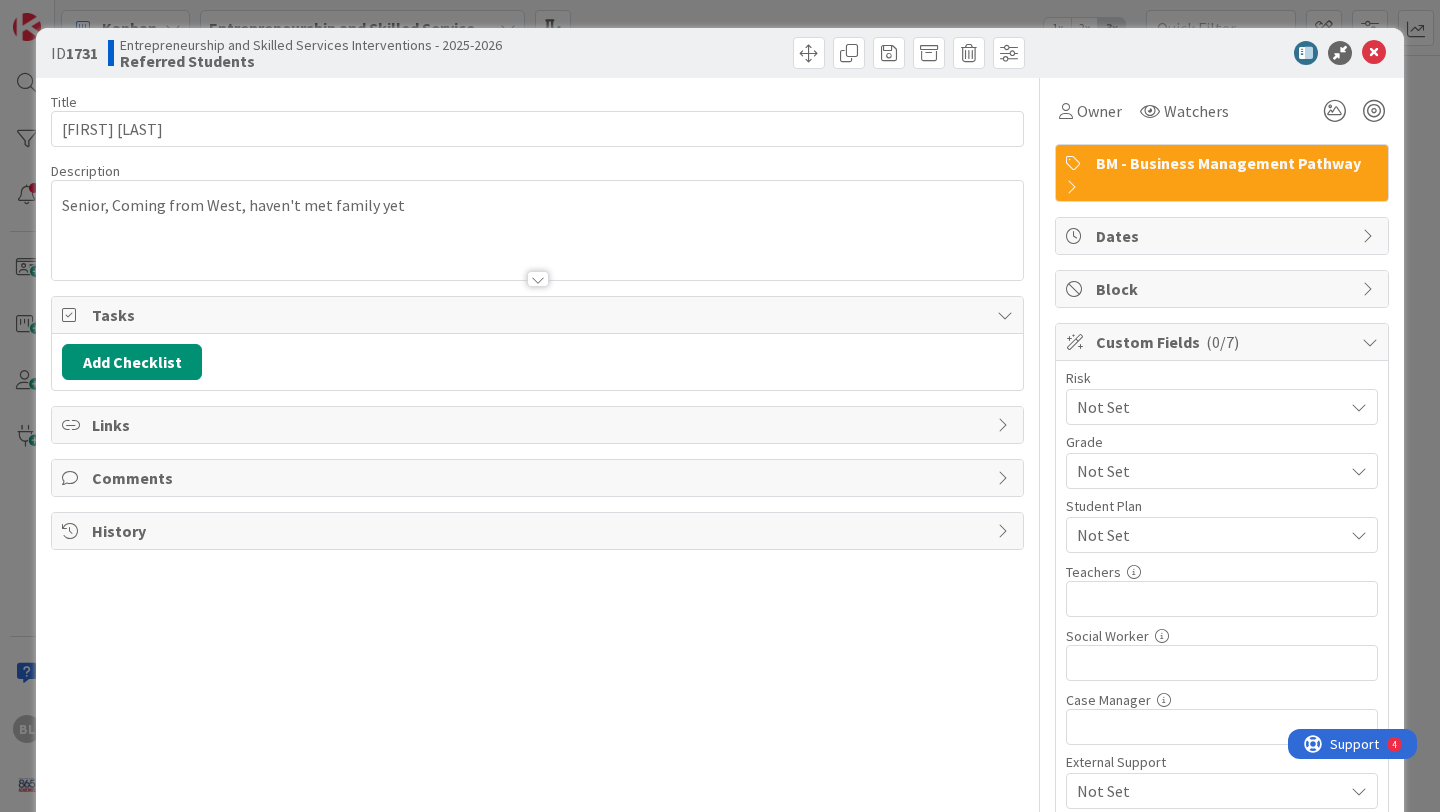 scroll, scrollTop: 0, scrollLeft: 0, axis: both 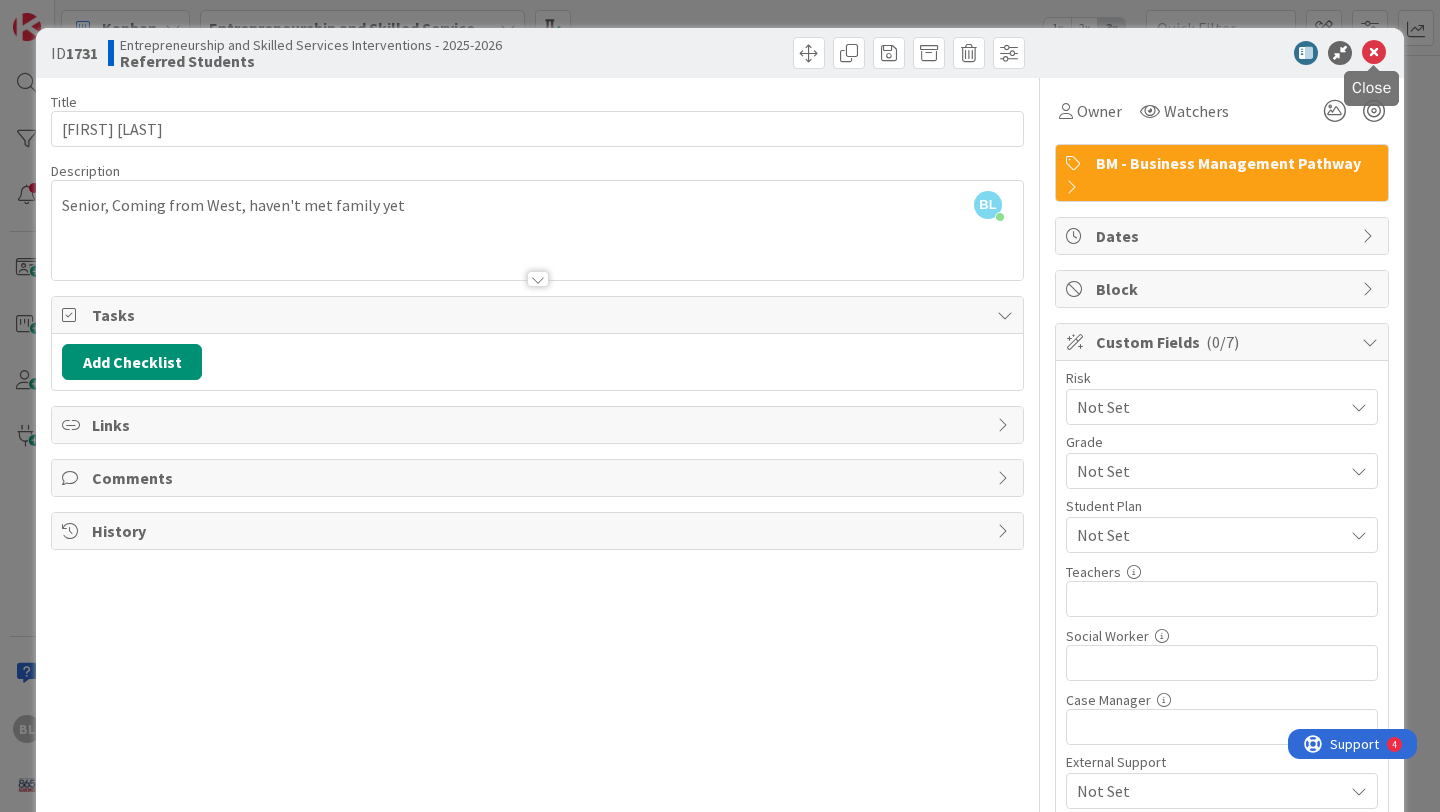 click at bounding box center (1374, 53) 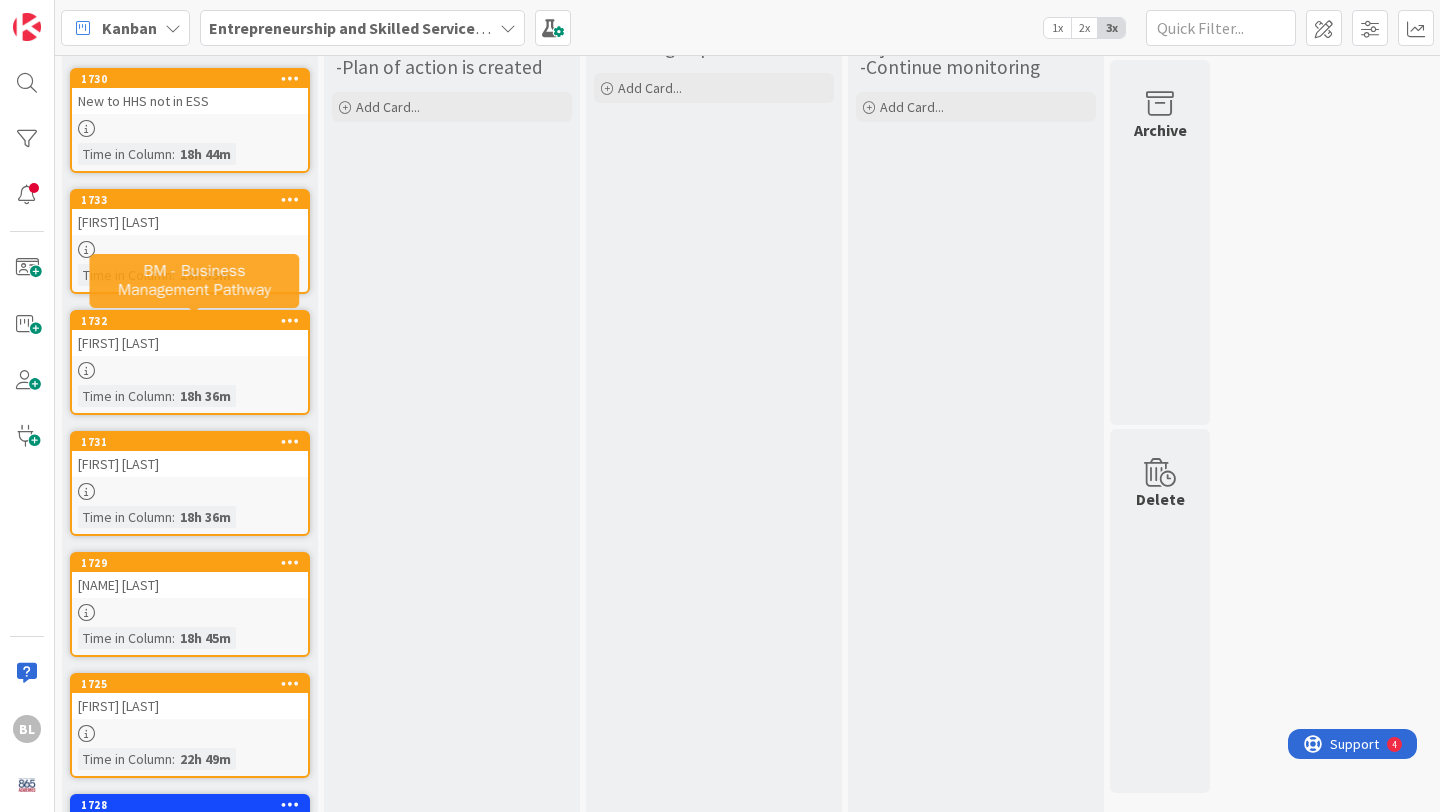 scroll, scrollTop: 0, scrollLeft: 0, axis: both 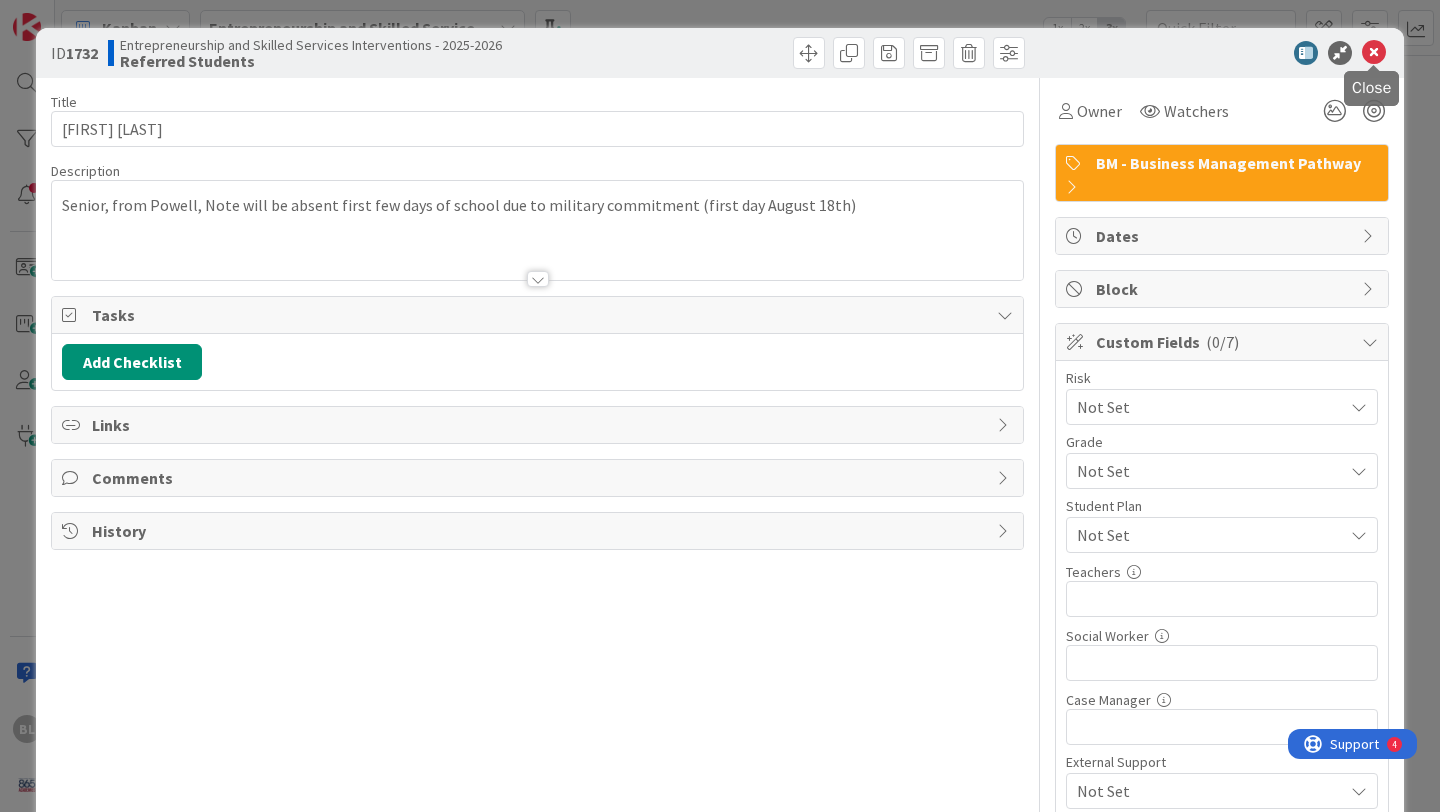 click at bounding box center [1374, 53] 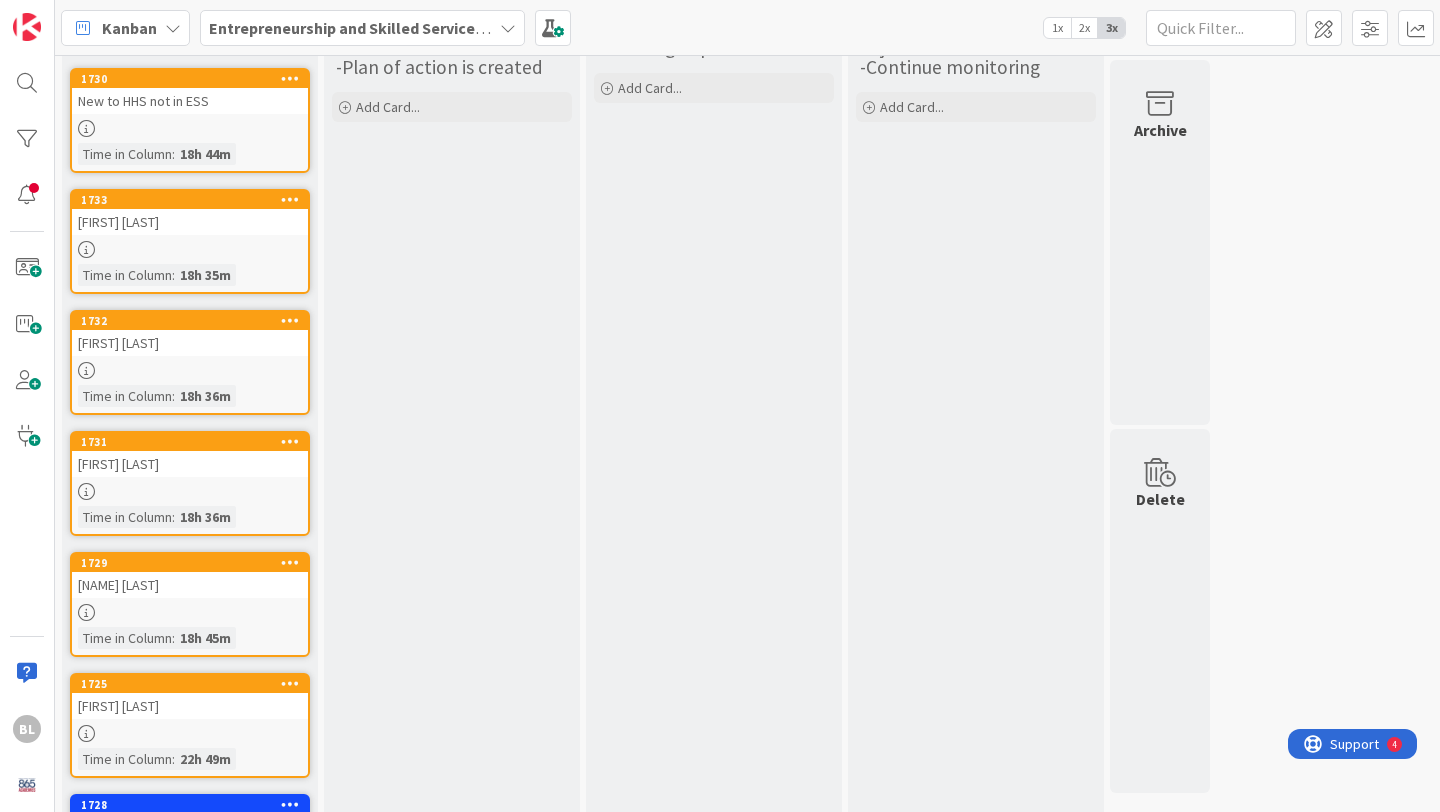 scroll, scrollTop: 0, scrollLeft: 0, axis: both 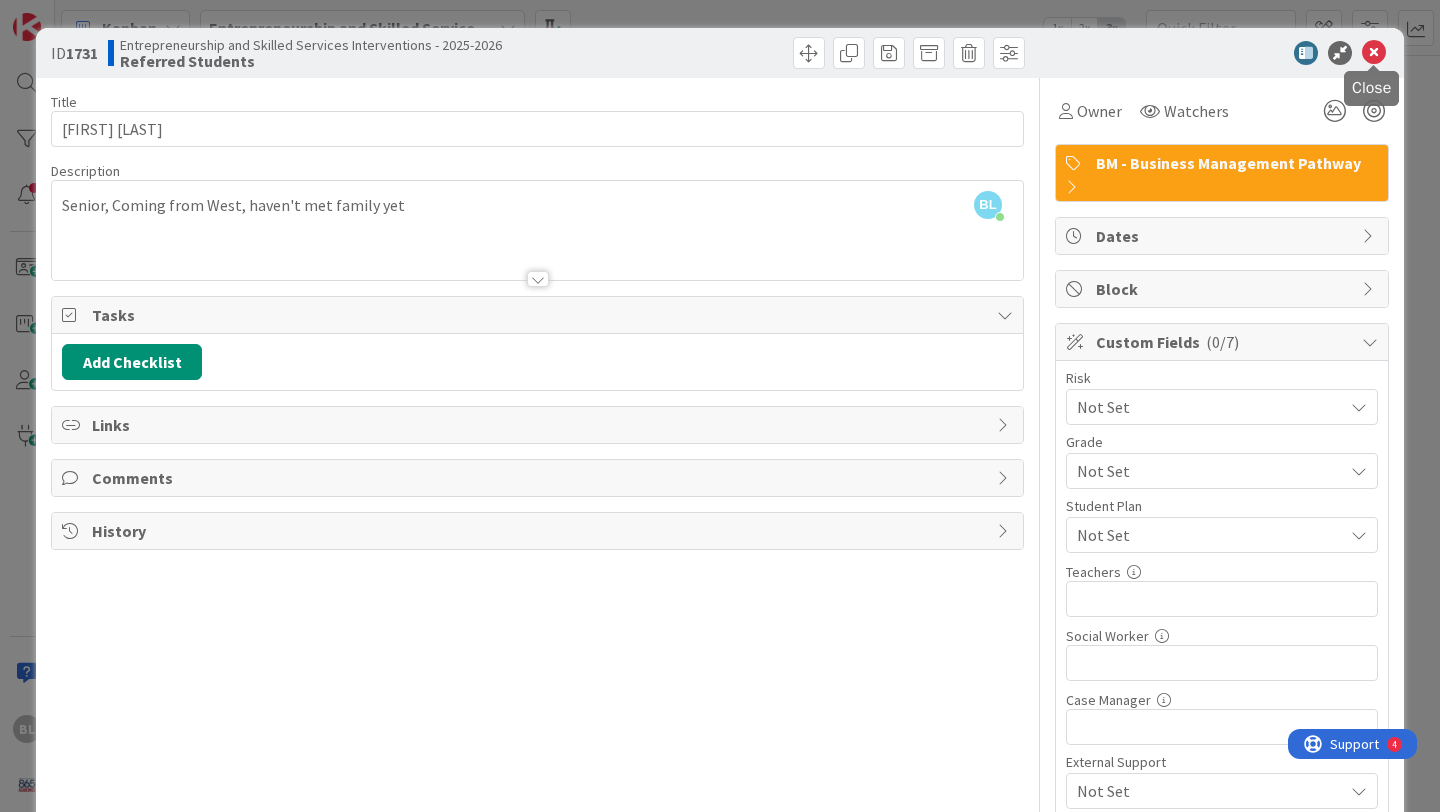 click at bounding box center (1374, 53) 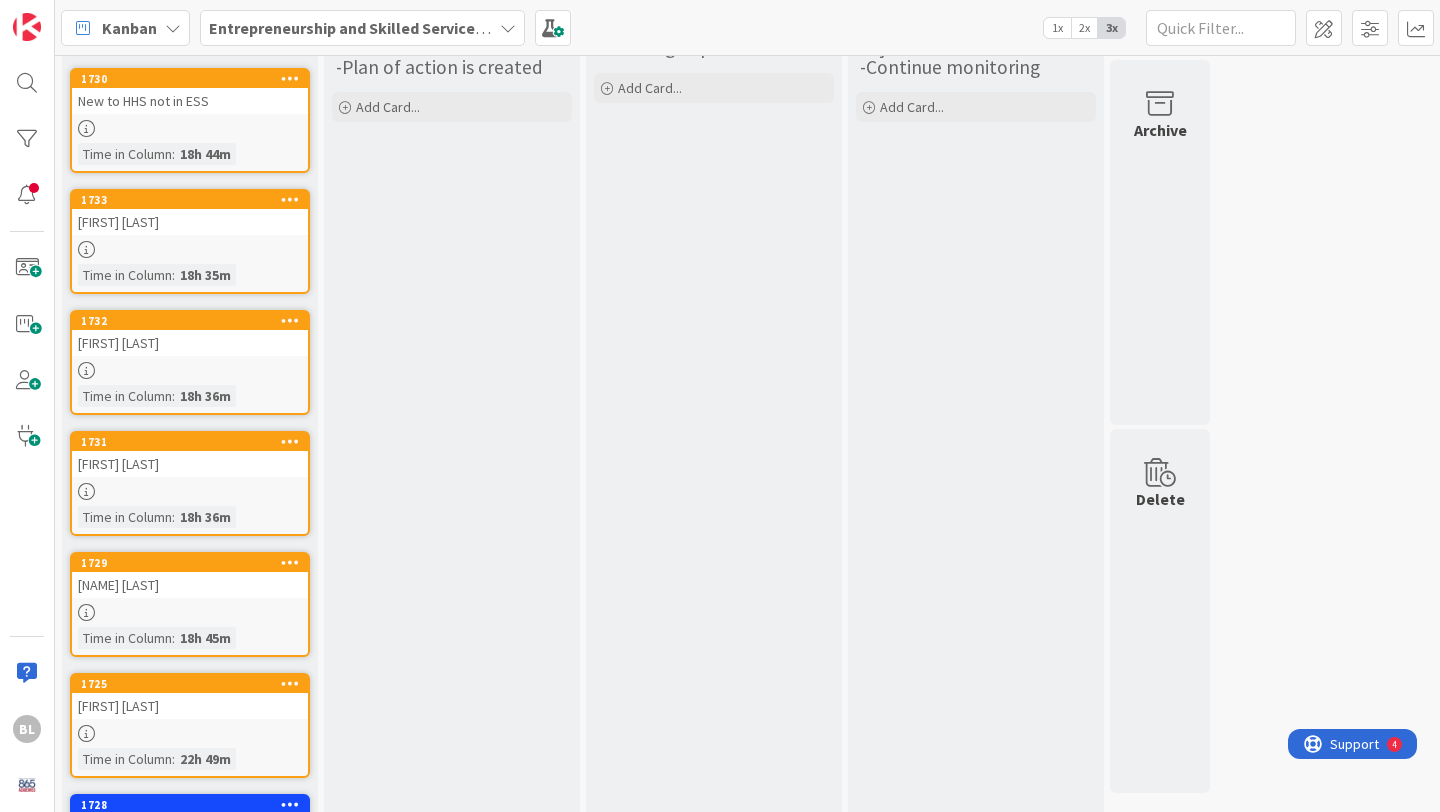 scroll, scrollTop: 0, scrollLeft: 0, axis: both 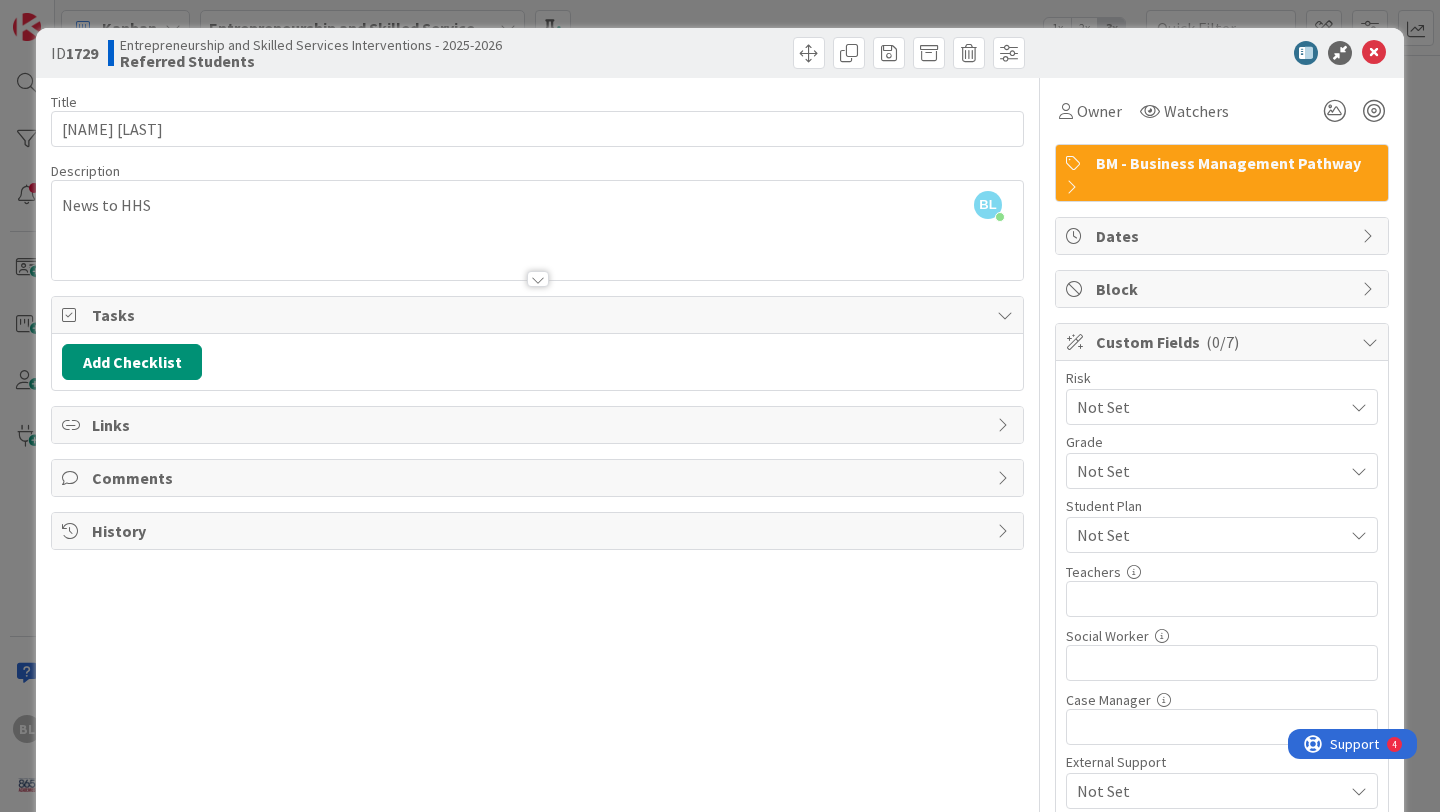 click on "Not Set" at bounding box center [1205, 407] 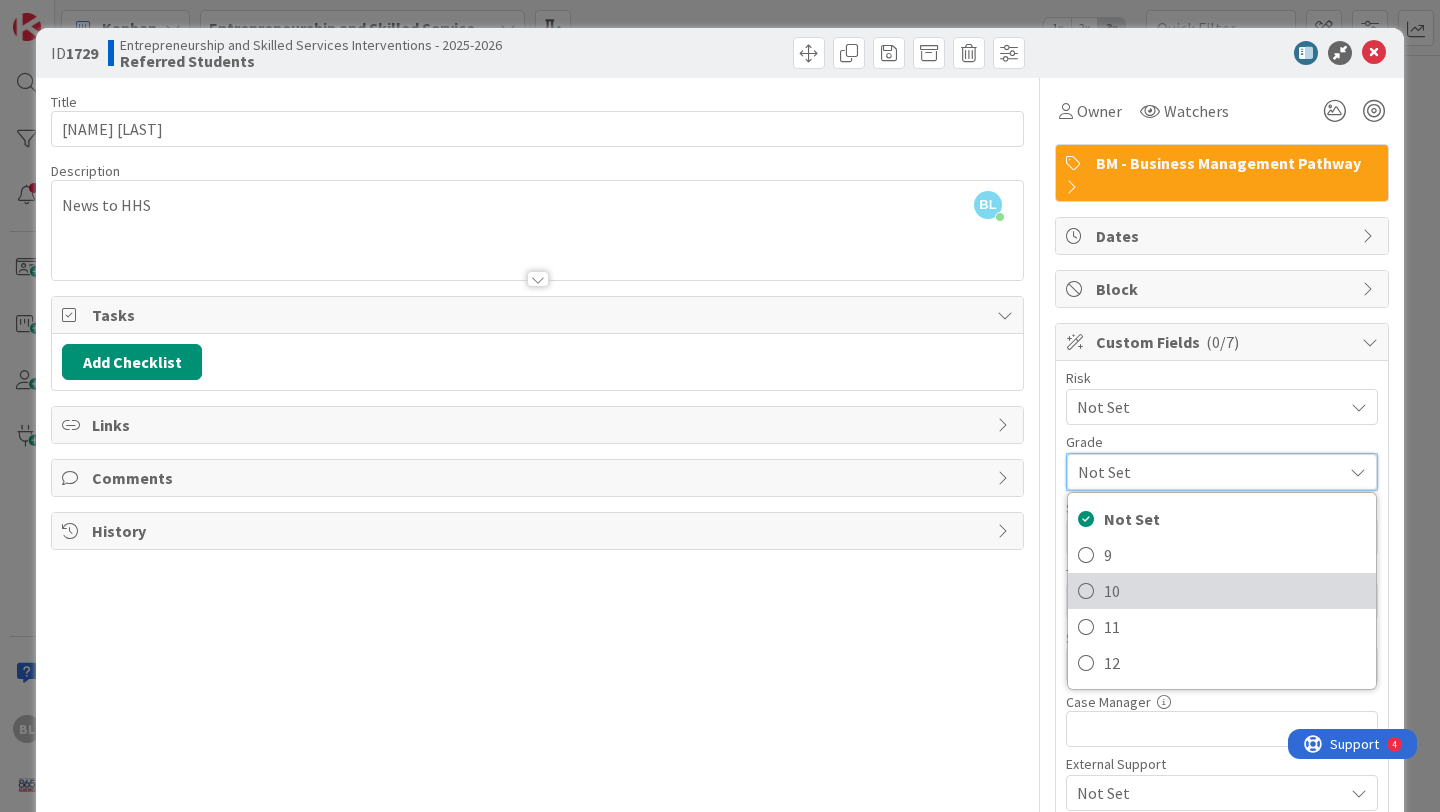 click on "10" at bounding box center (1222, 591) 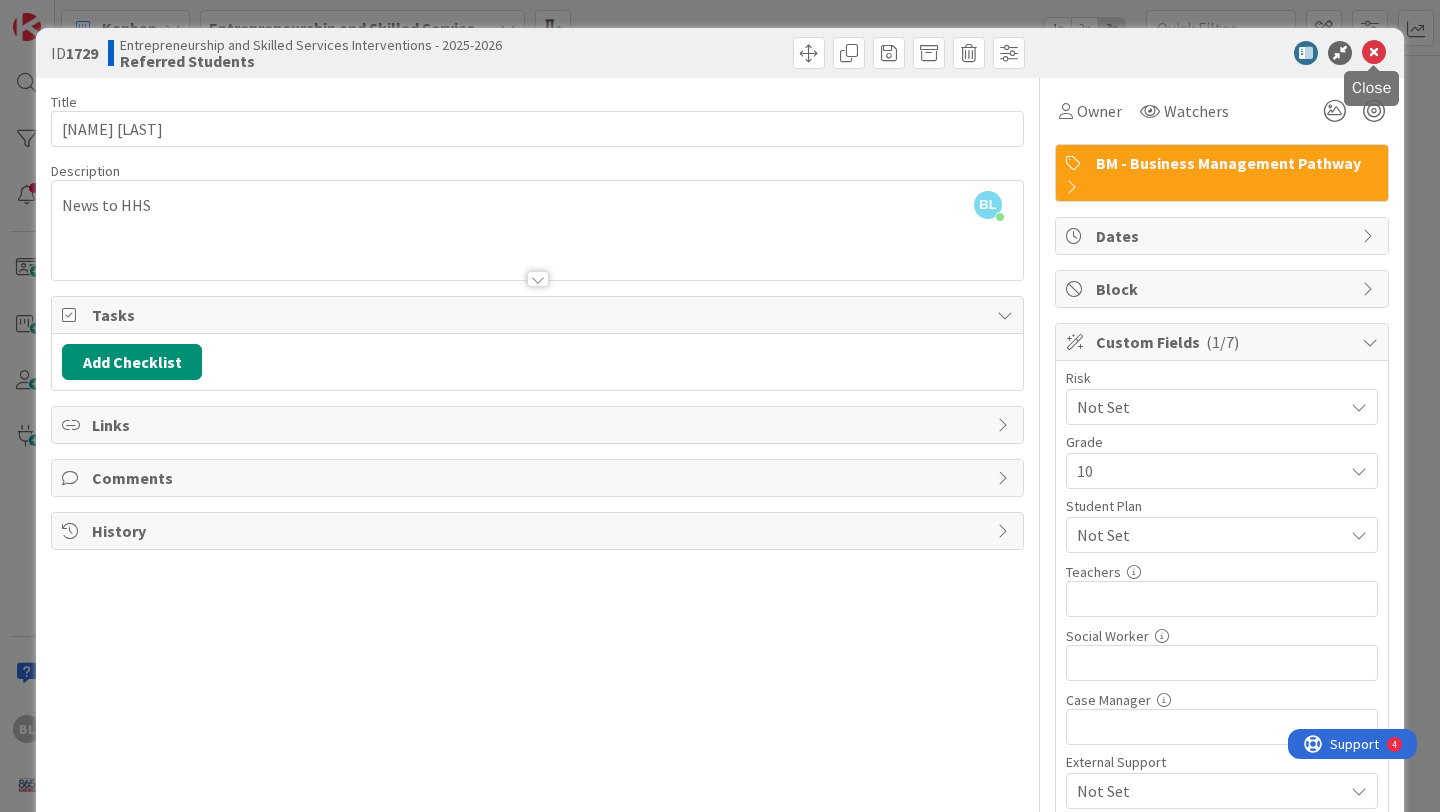 click at bounding box center (1374, 53) 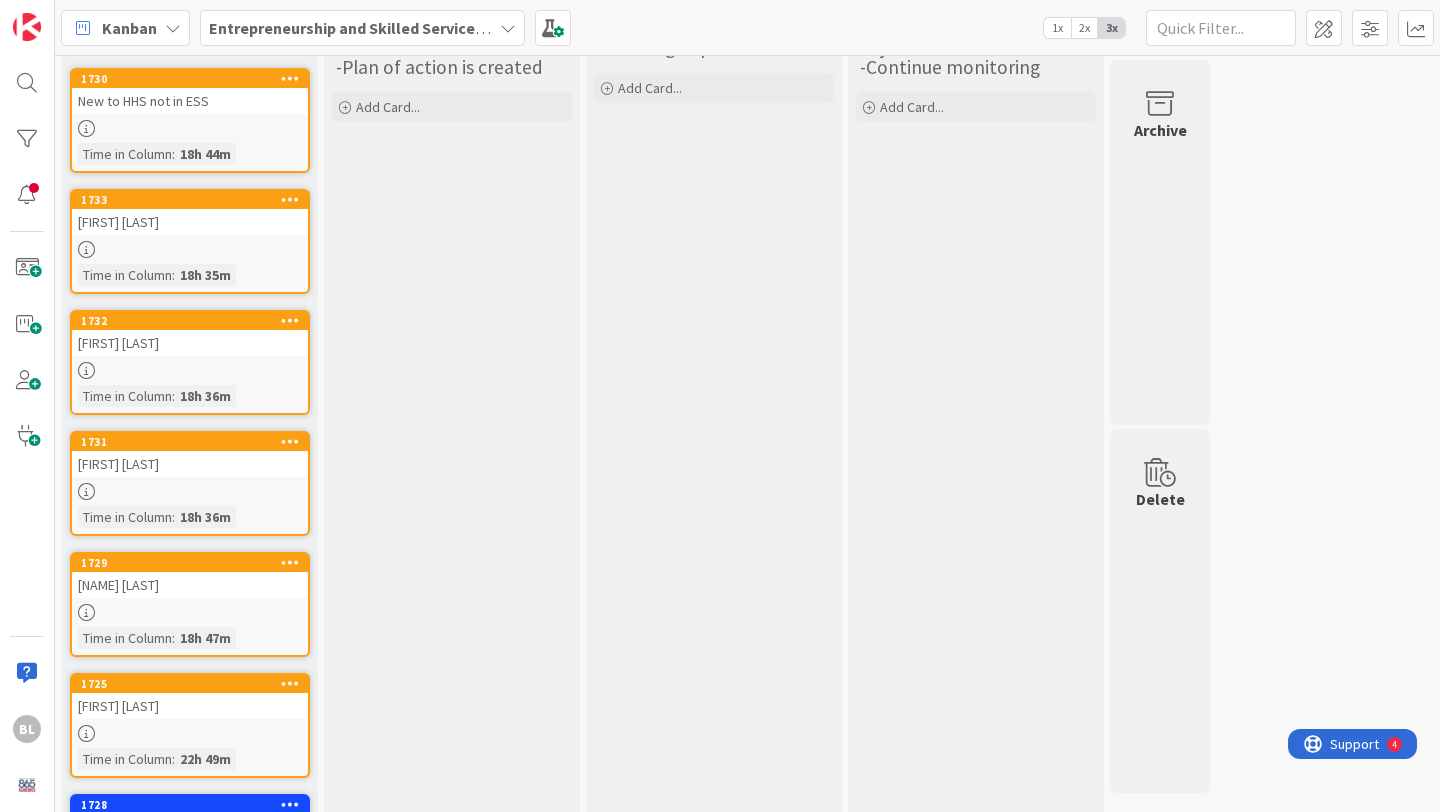 scroll, scrollTop: 0, scrollLeft: 0, axis: both 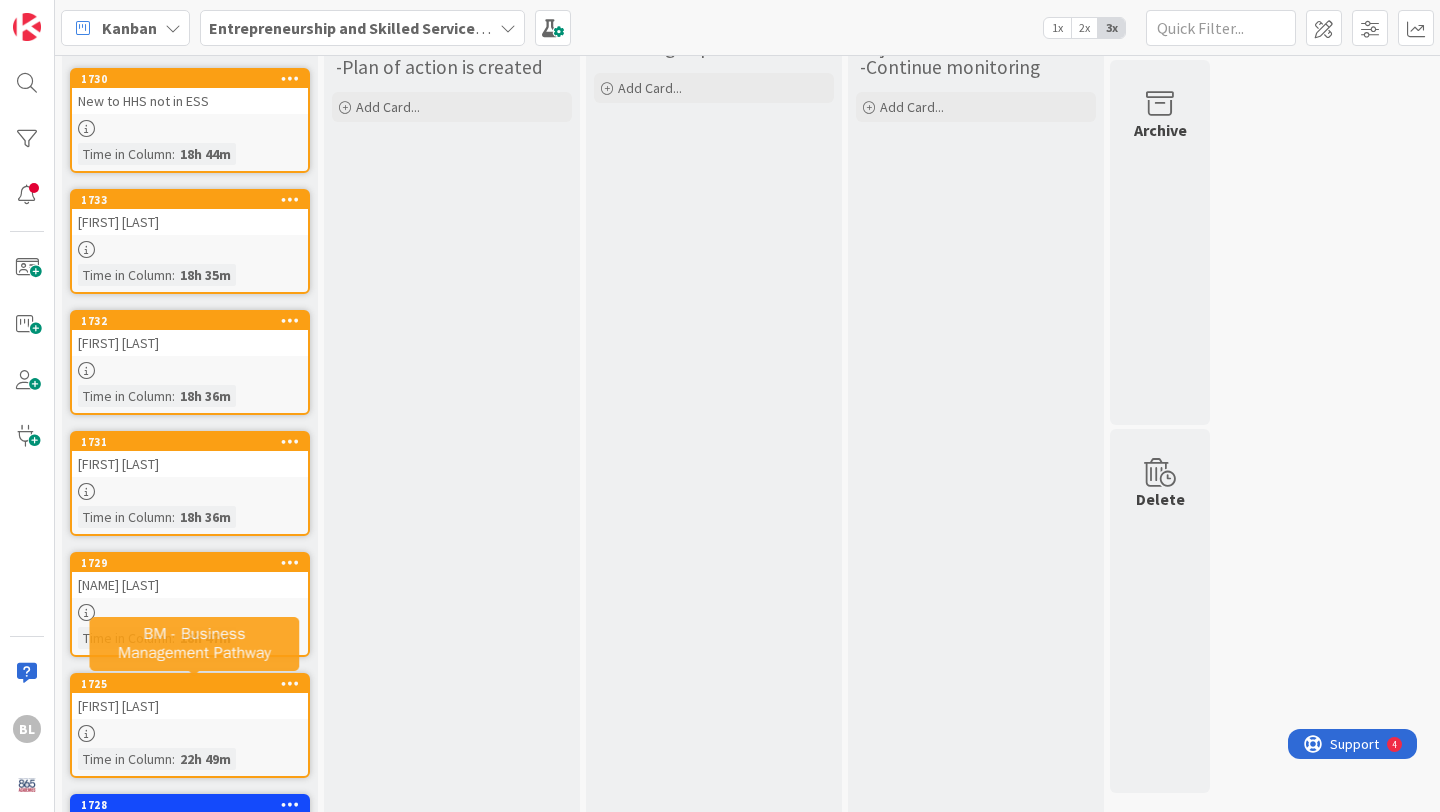 click on "[FIRST] [LAST]" at bounding box center [190, 706] 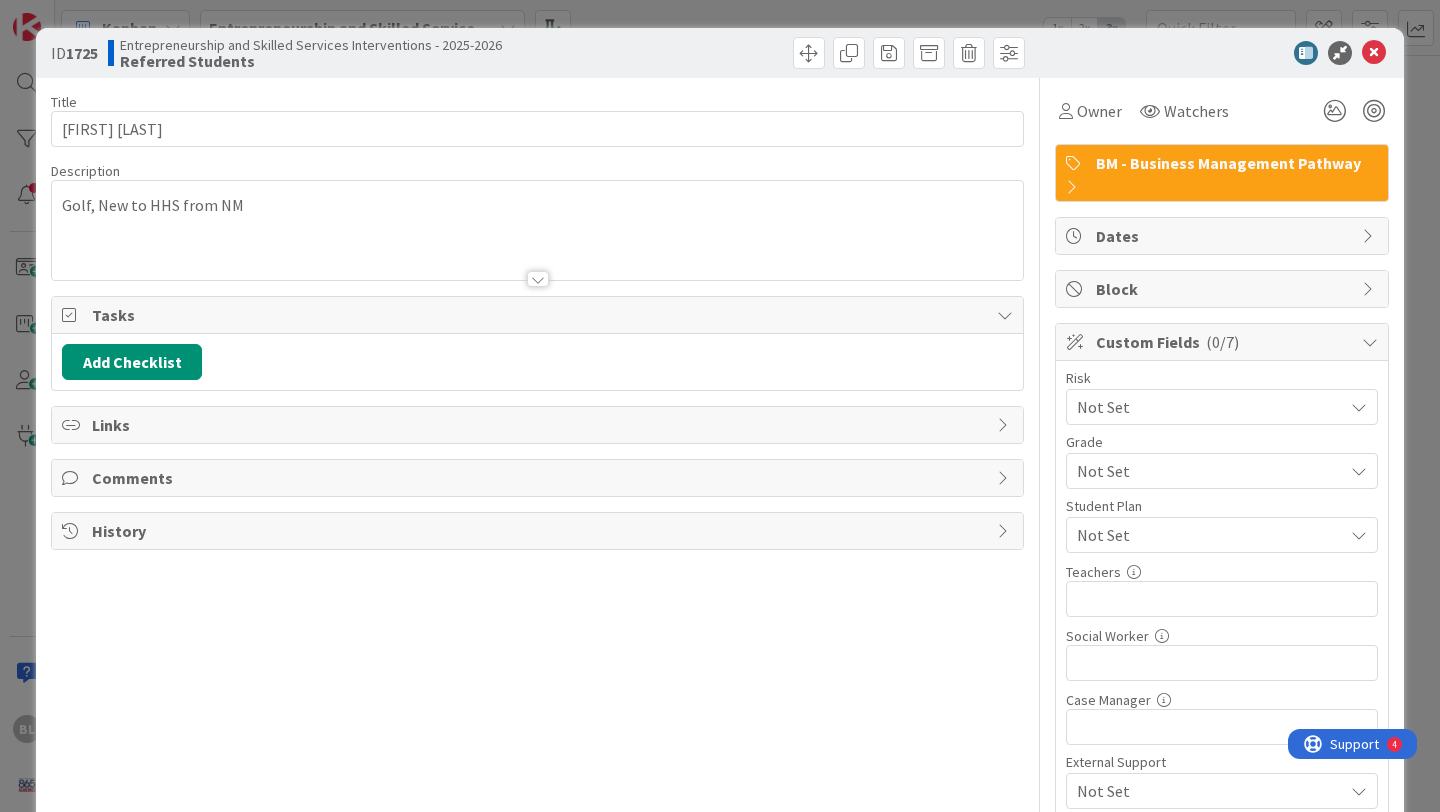 scroll, scrollTop: 0, scrollLeft: 0, axis: both 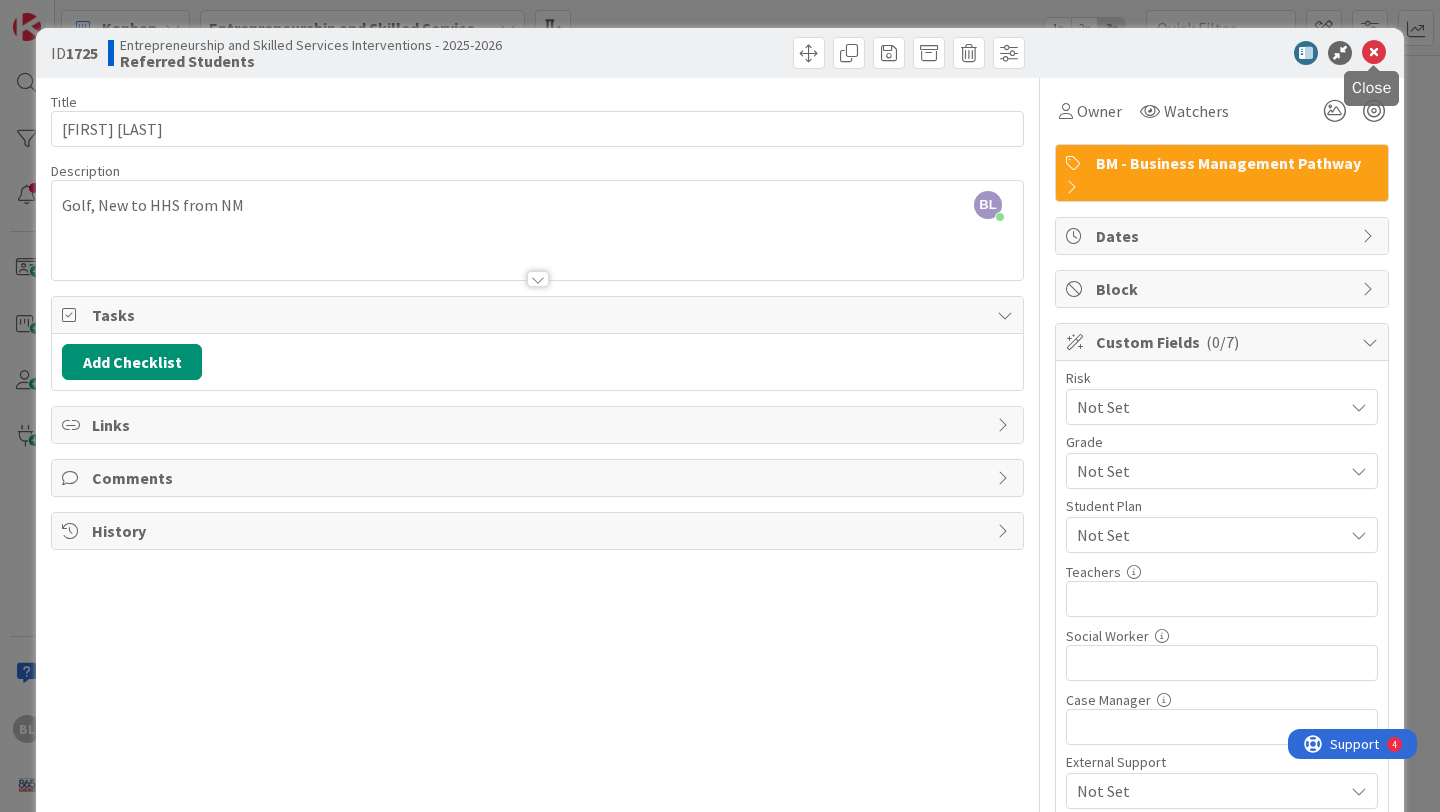 click at bounding box center [1374, 53] 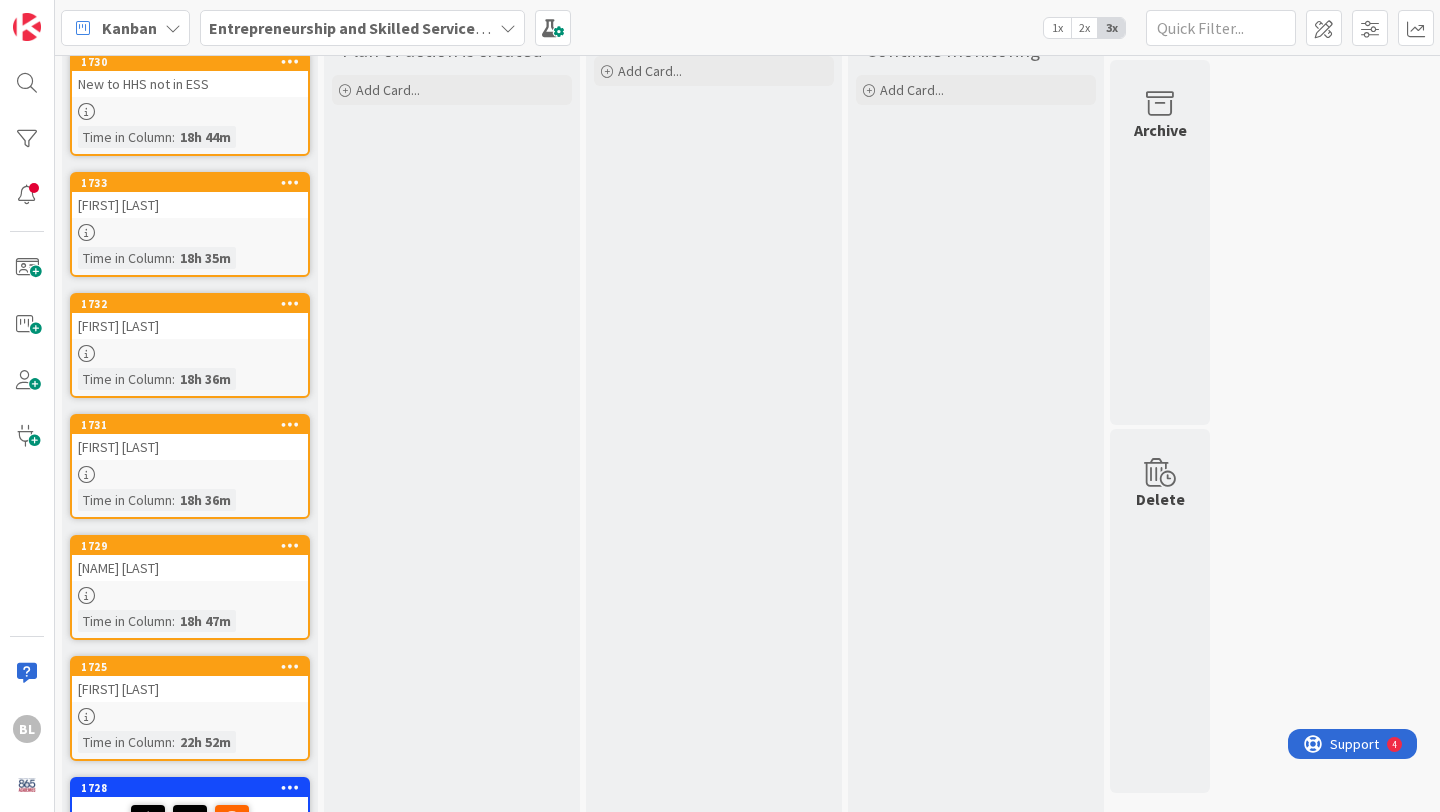 scroll, scrollTop: 149, scrollLeft: 0, axis: vertical 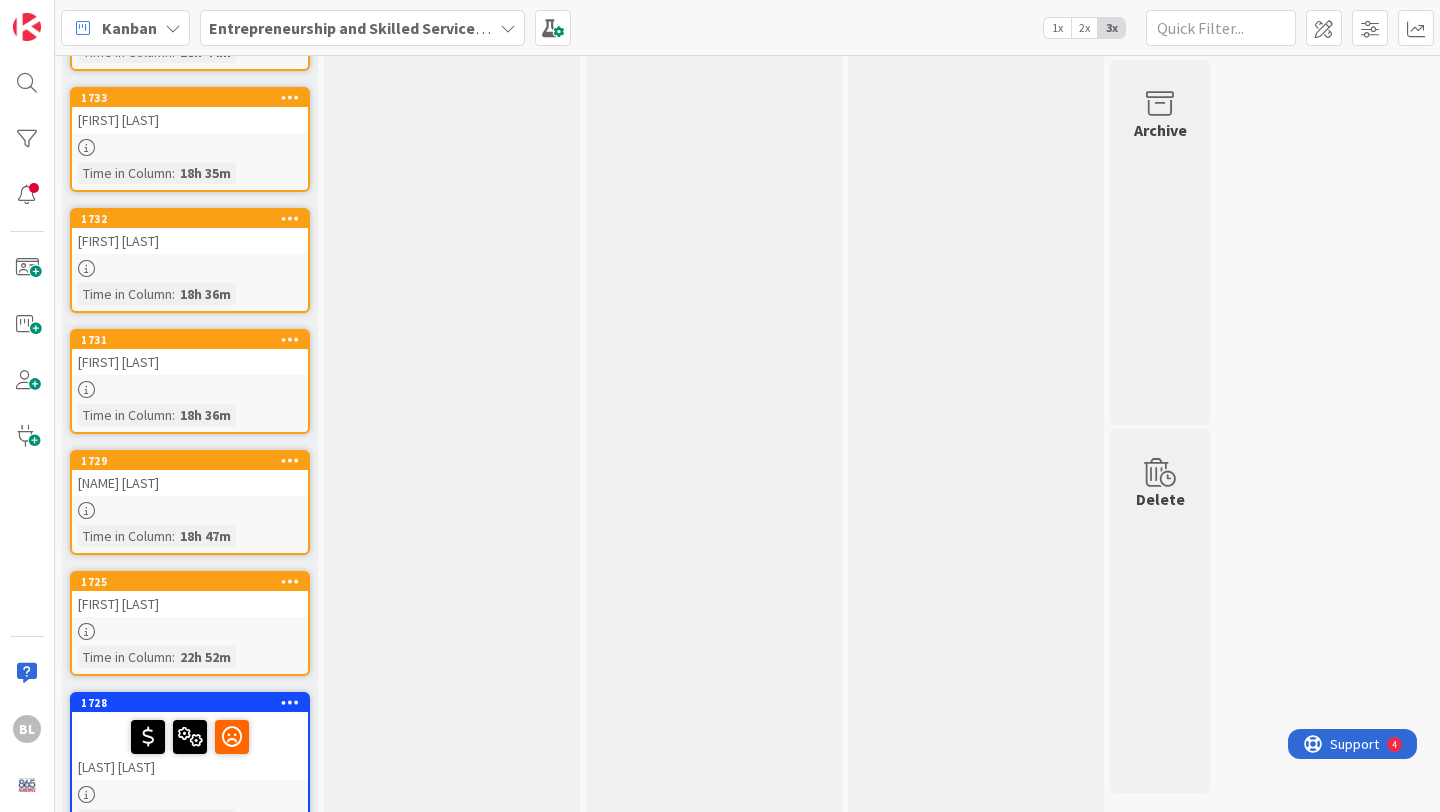 click on "1728 [LAST] [LAST] Time in Column : 22h 25m" at bounding box center [190, 765] 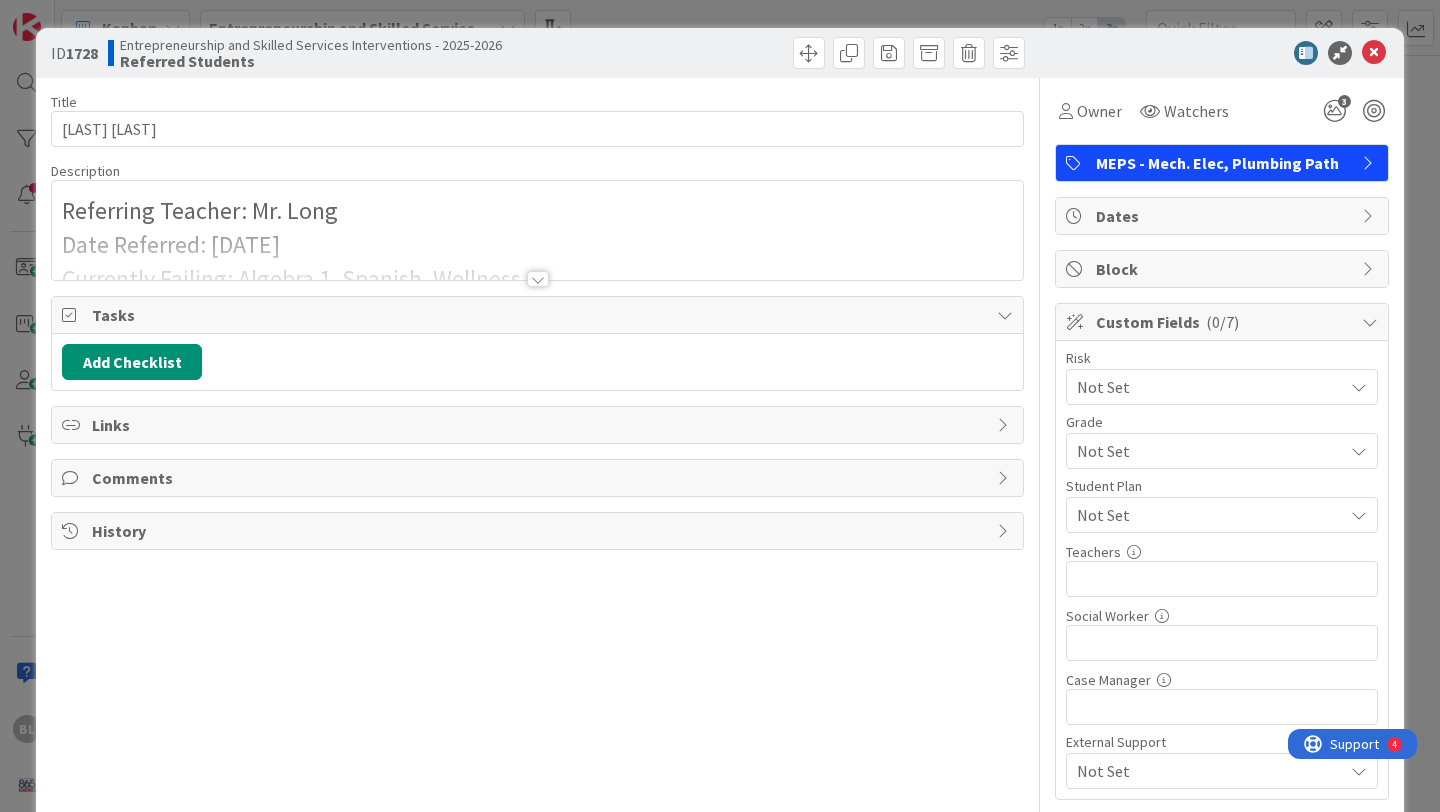 scroll, scrollTop: 0, scrollLeft: 0, axis: both 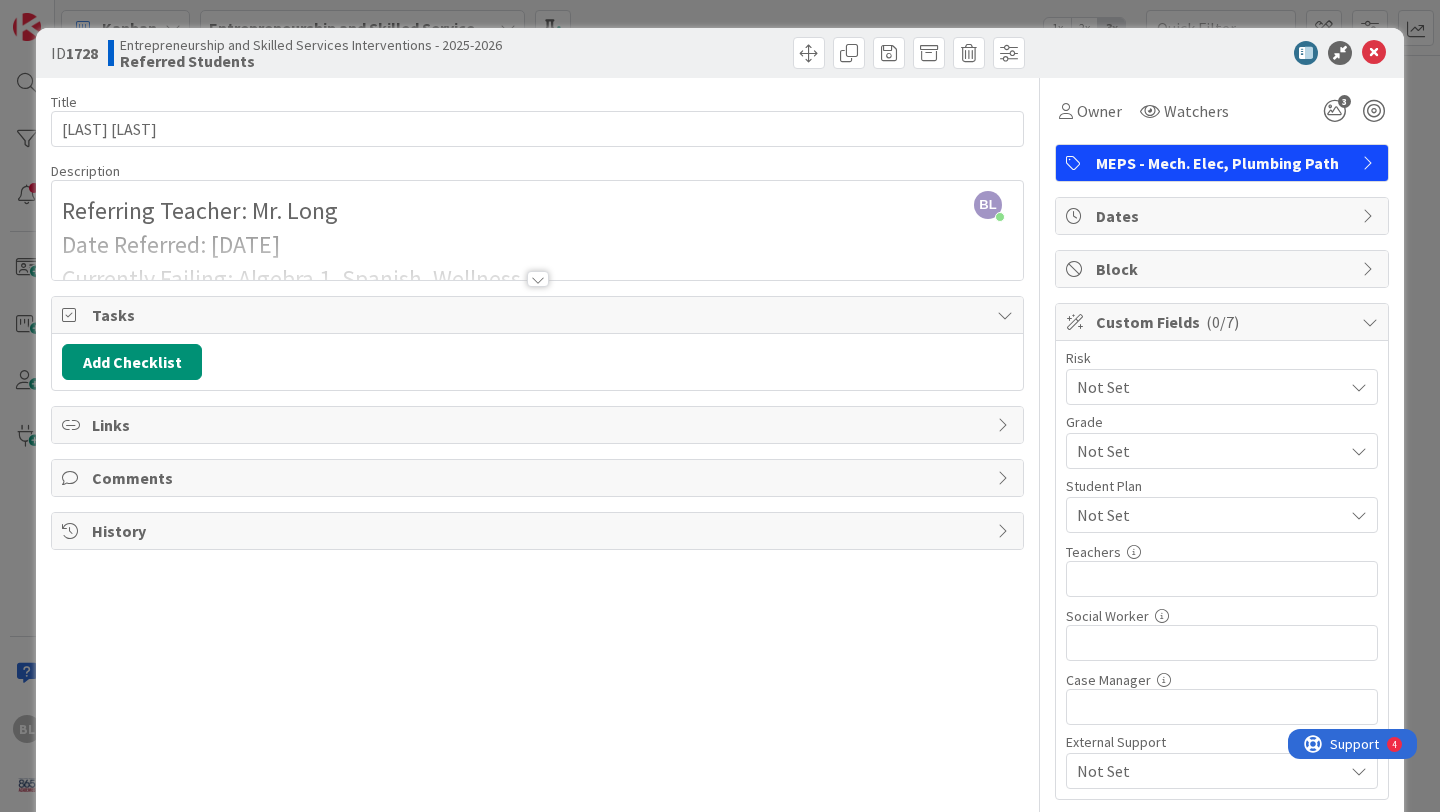 click at bounding box center (538, 279) 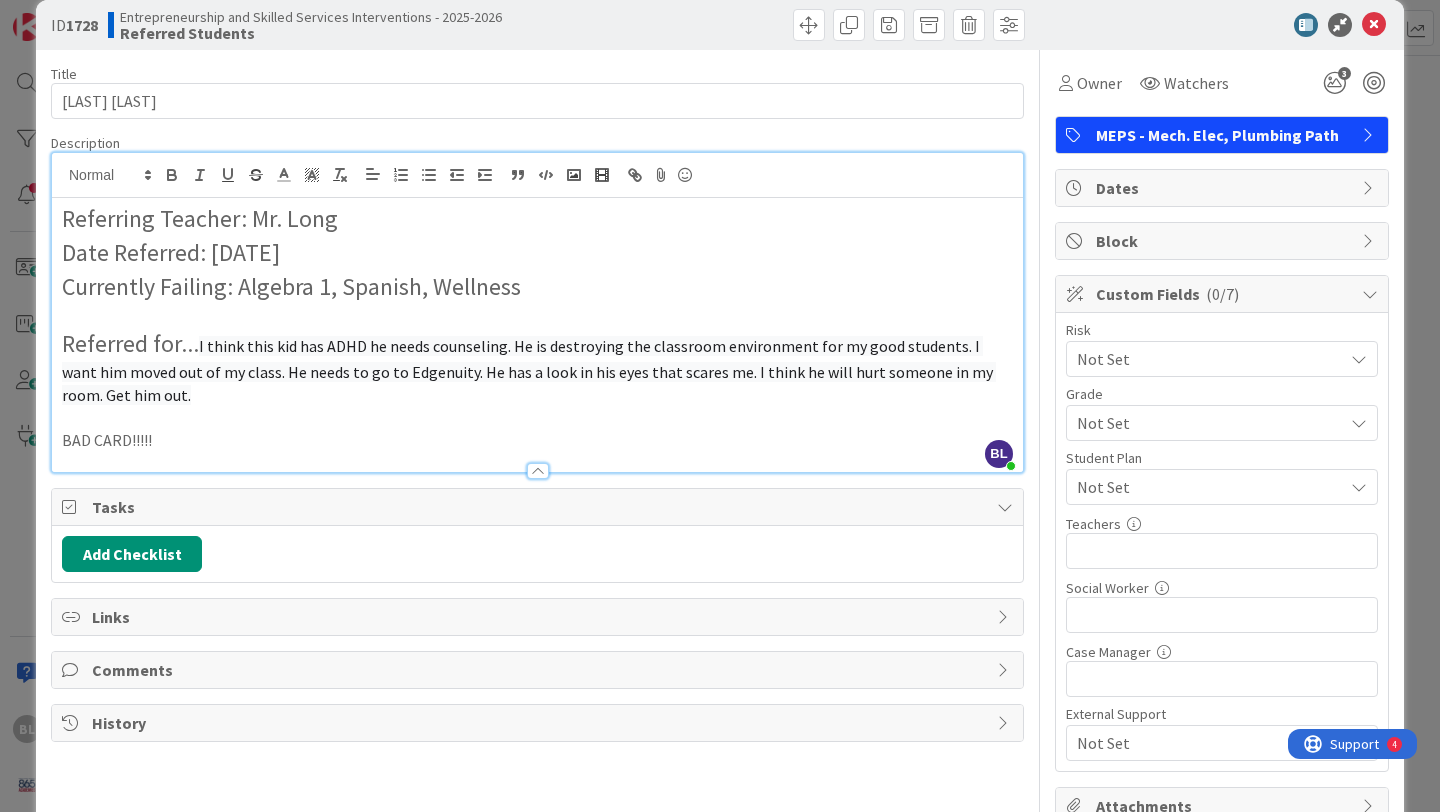scroll, scrollTop: 35, scrollLeft: 0, axis: vertical 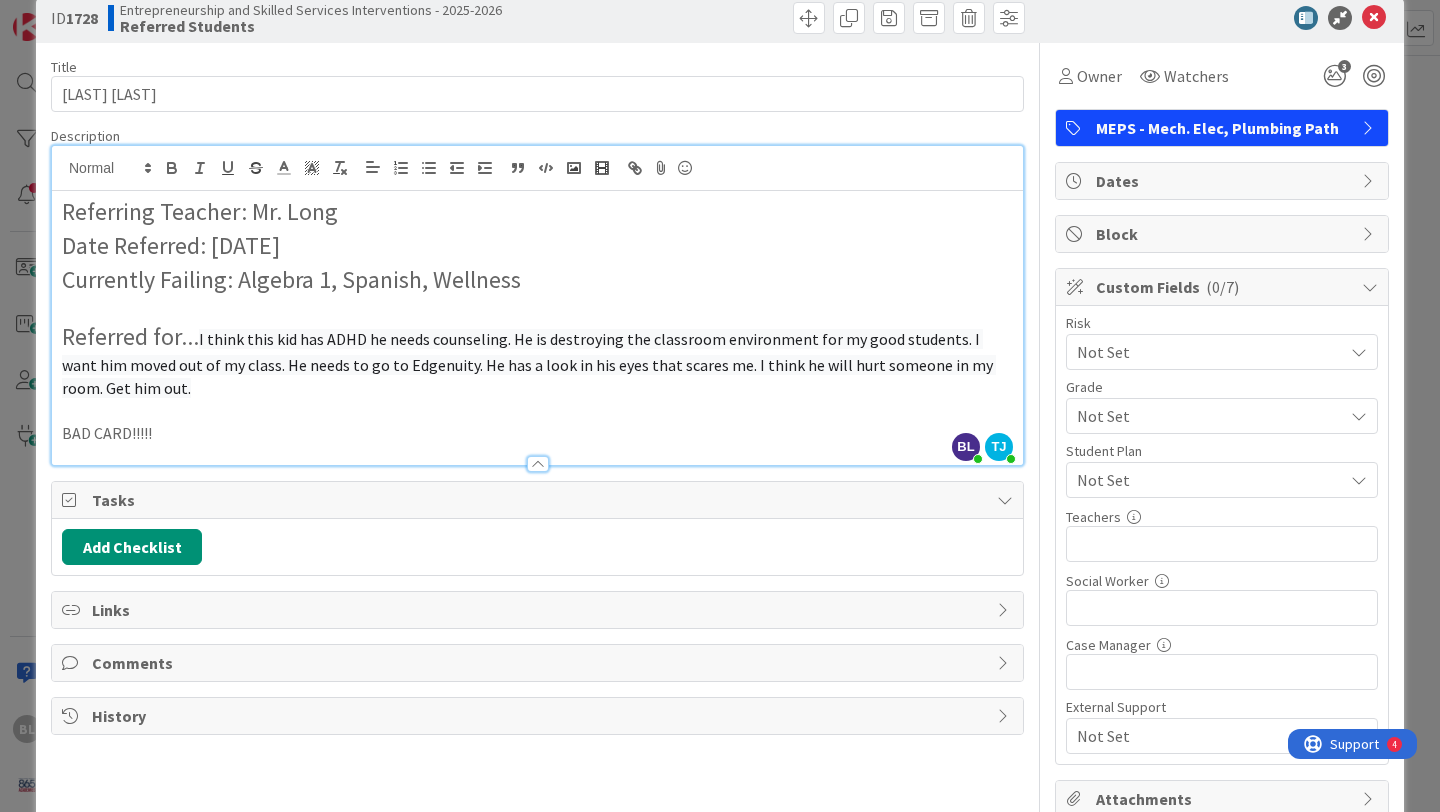 click on "Referring Teacher: Mr. [LAST] Date Referred: [DATE] Currently Failing: Algebra 1, Spanish, Wellness Referred for...  I think this kid has ADHD he needs counseling. He is destroying the classroom environment for my good students. I want him moved out of my class. He needs to go to Edgenuity. He has a look in his eyes that scares me. I think he will hurt someone in my room. Get him out. BAD CARD!!!!!" at bounding box center (537, 328) 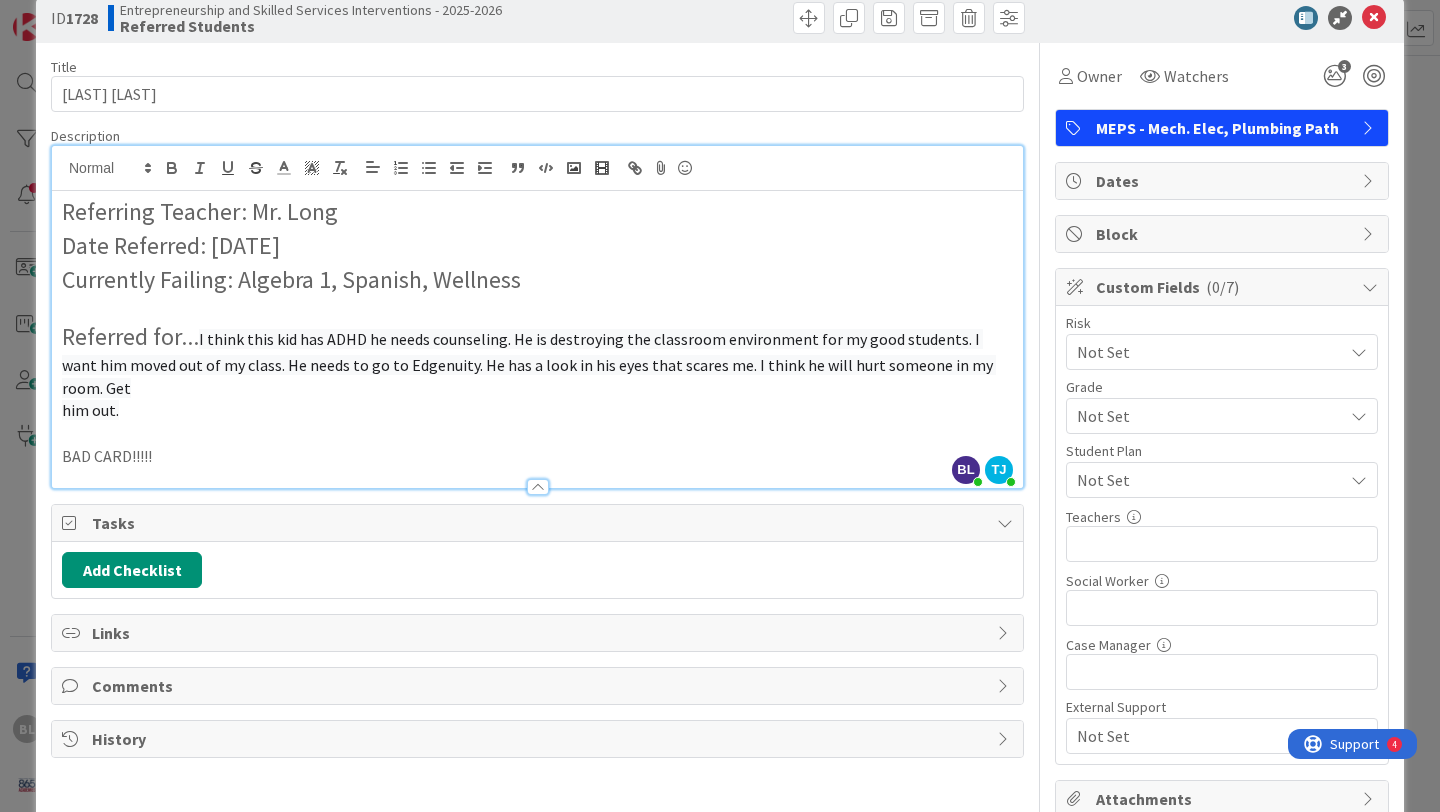 click on "BAD CARD!!!!!" at bounding box center (537, 456) 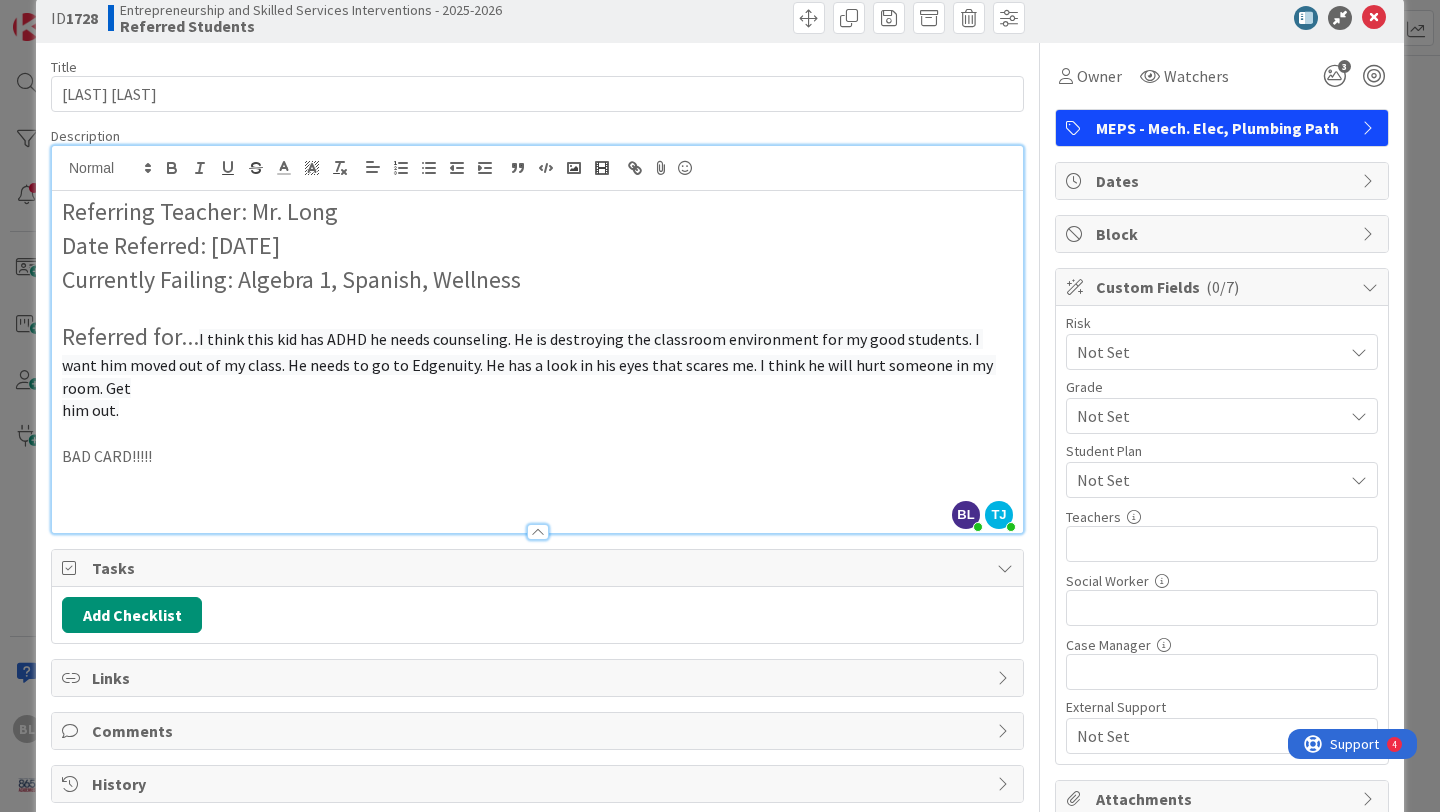 type 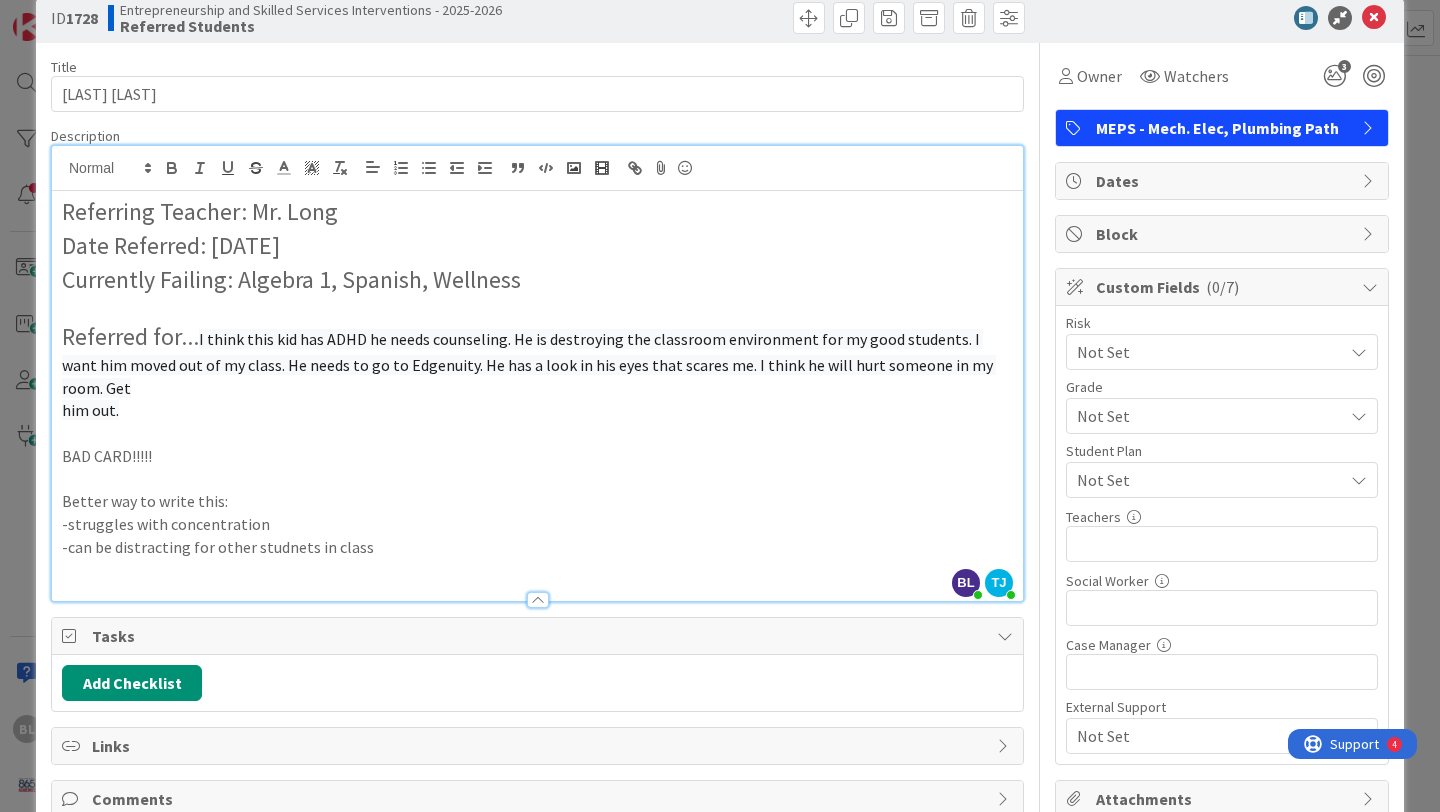 click on "-can be distracting for other studnets in class" at bounding box center [537, 547] 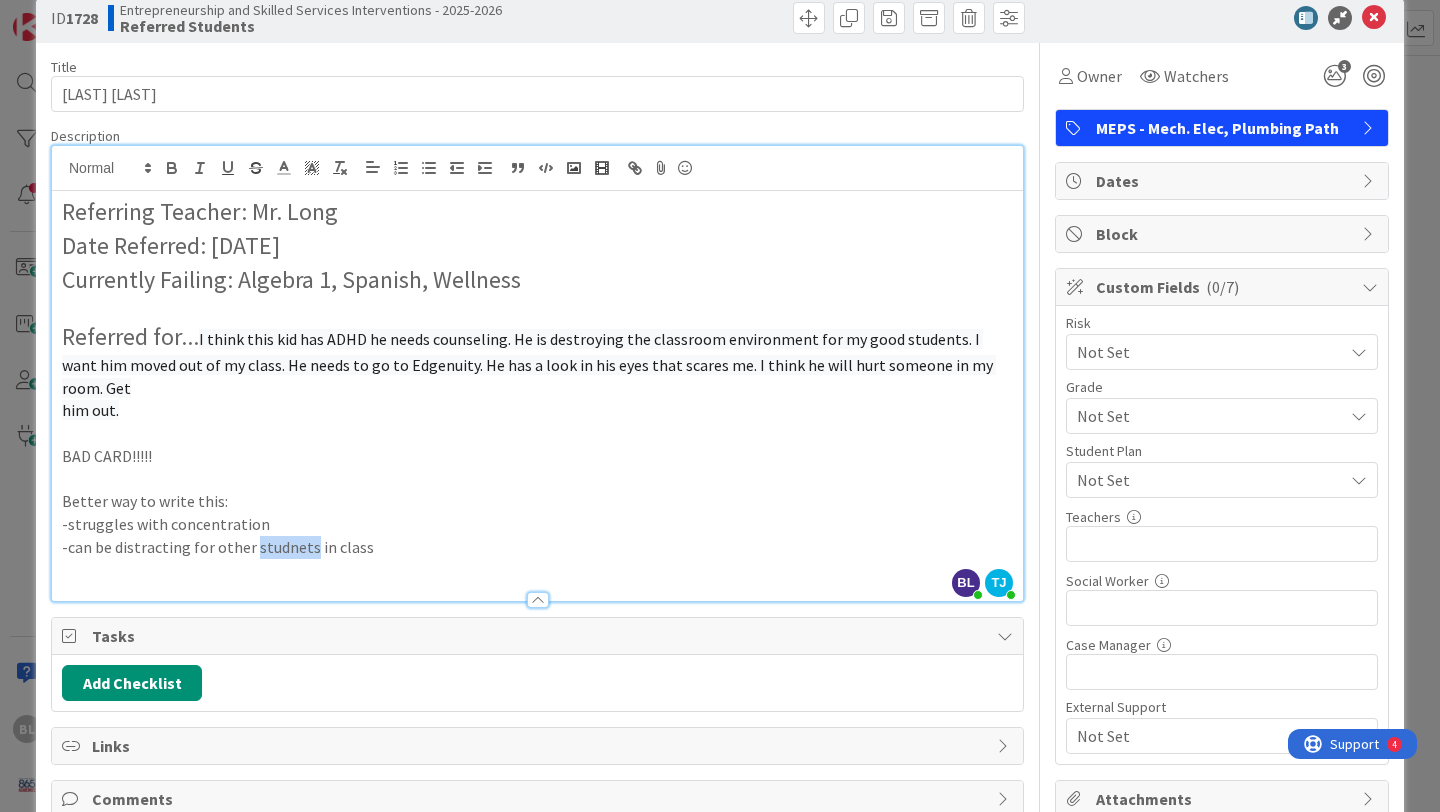 click on "-can be distracting for other studnets in class" at bounding box center [537, 547] 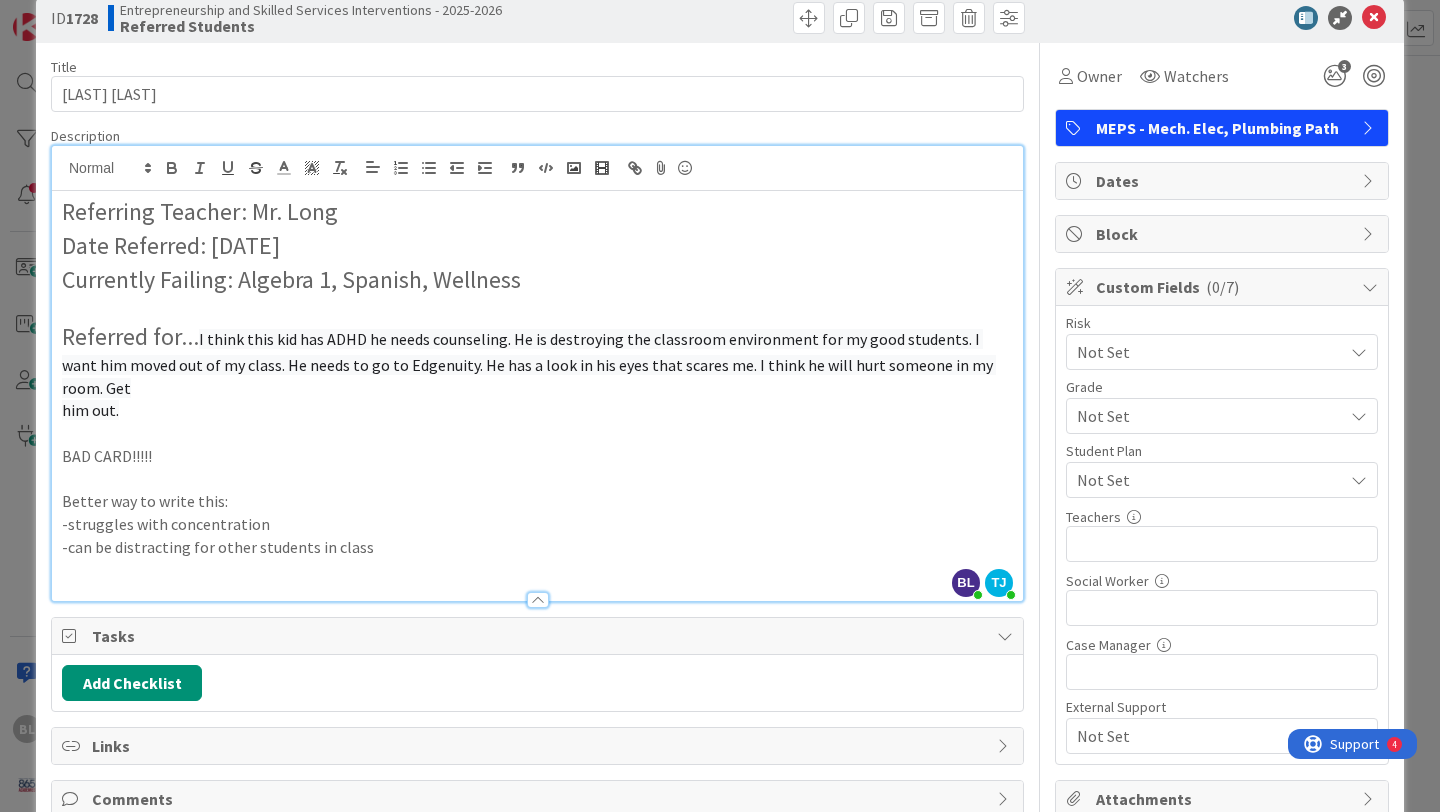 click on "-can be distracting for other students in class" at bounding box center (537, 547) 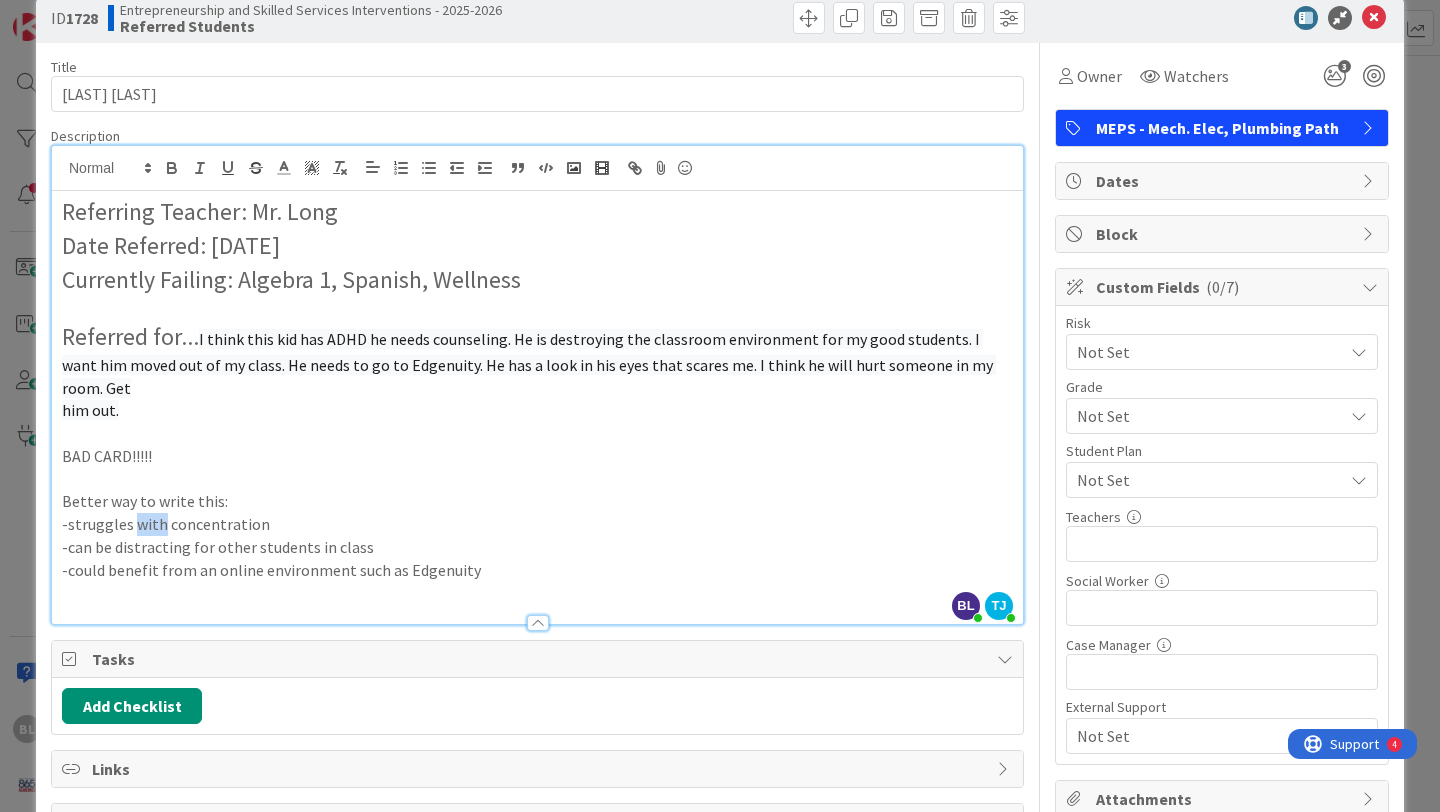 drag, startPoint x: 160, startPoint y: 505, endPoint x: 135, endPoint y: 505, distance: 25 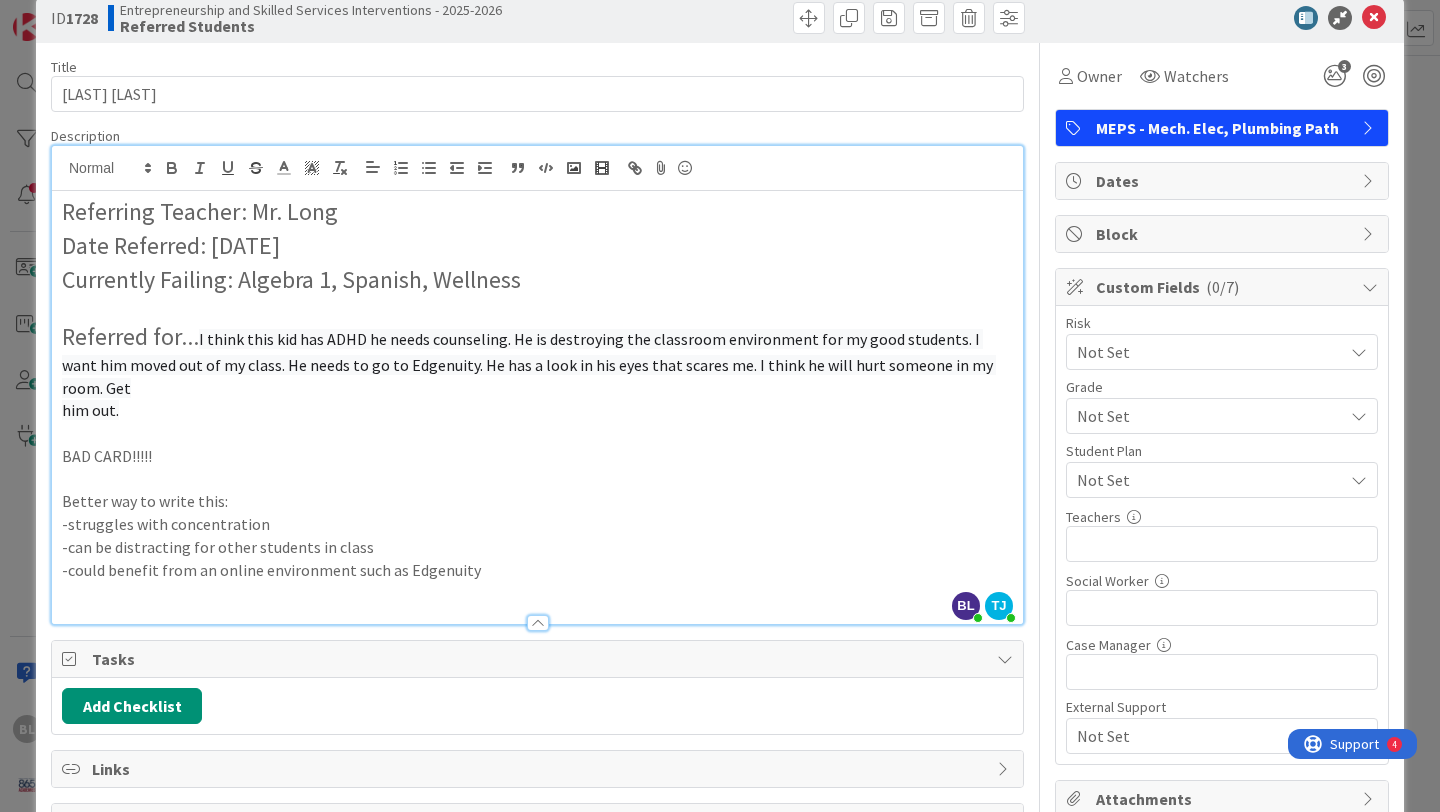 click on "-struggles with concentration" at bounding box center (537, 524) 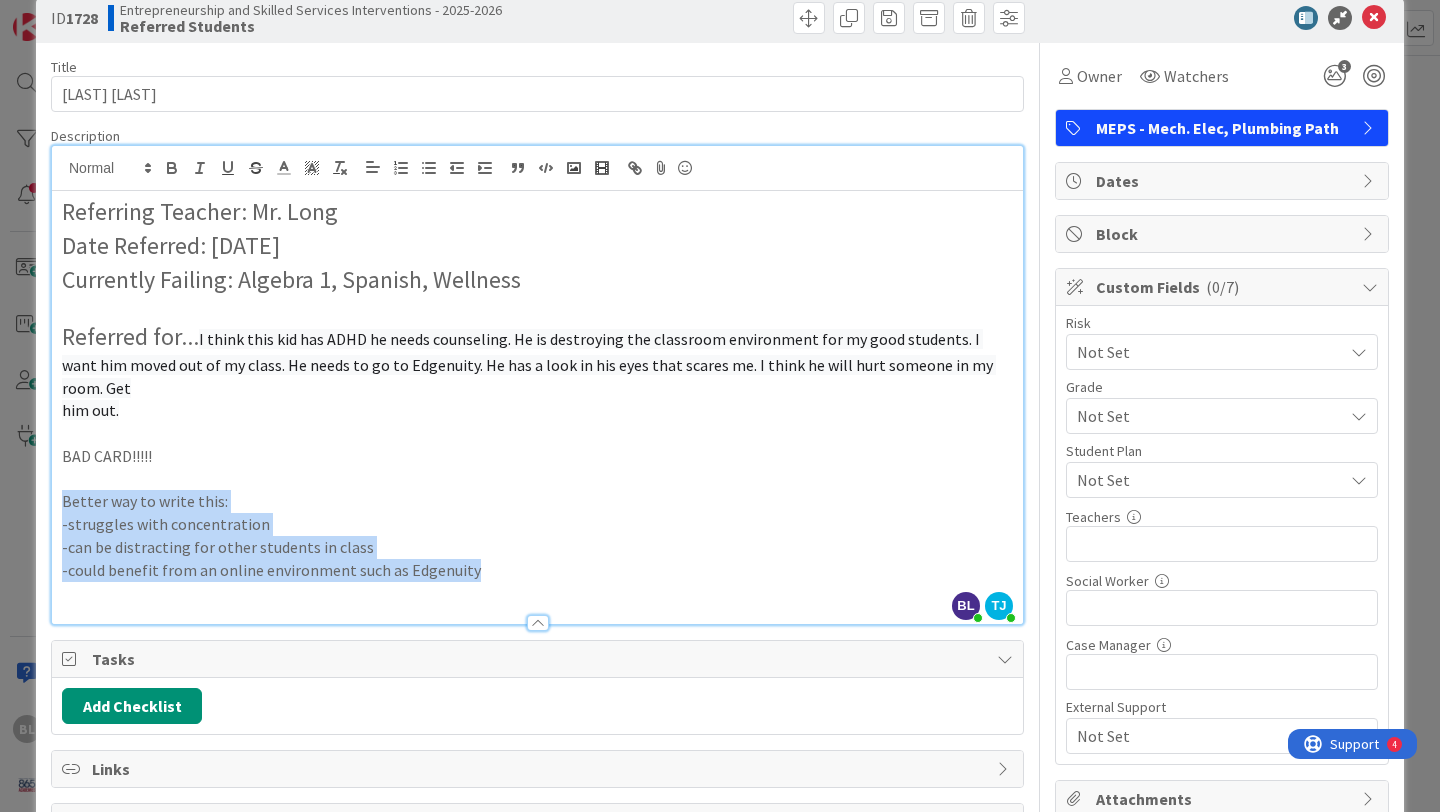 drag, startPoint x: 527, startPoint y: 553, endPoint x: 34, endPoint y: 483, distance: 497.94476 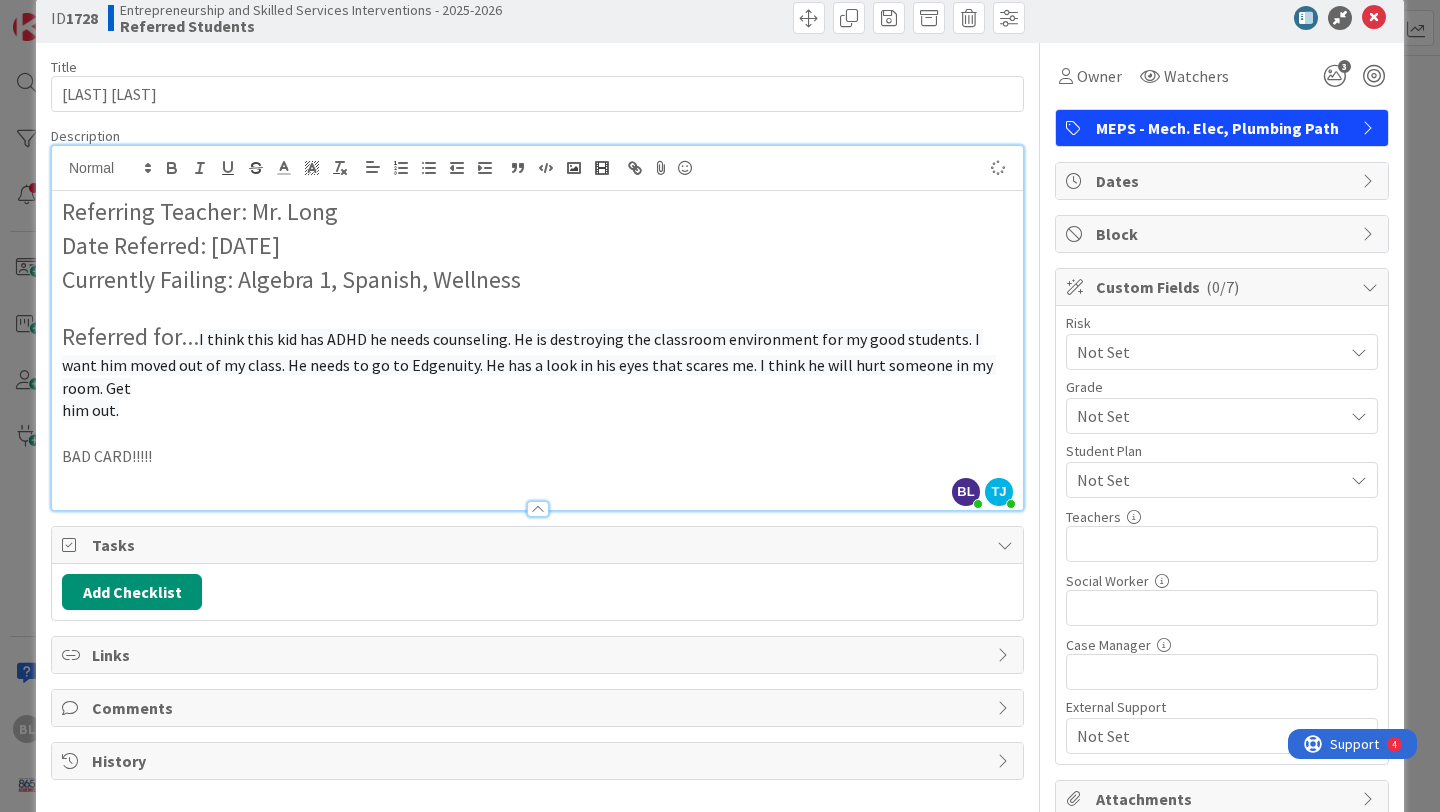 click at bounding box center (537, 479) 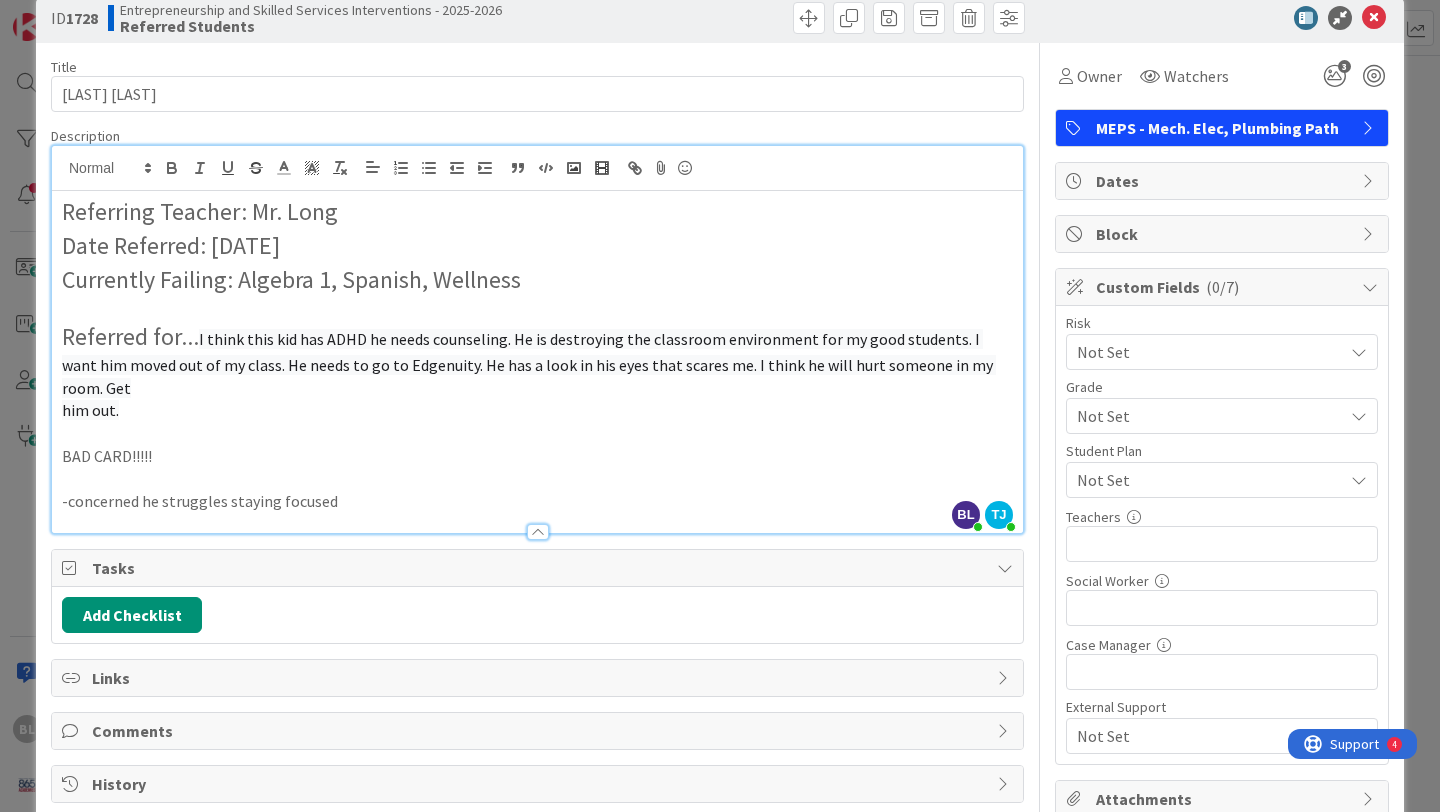 click at bounding box center (537, 522) 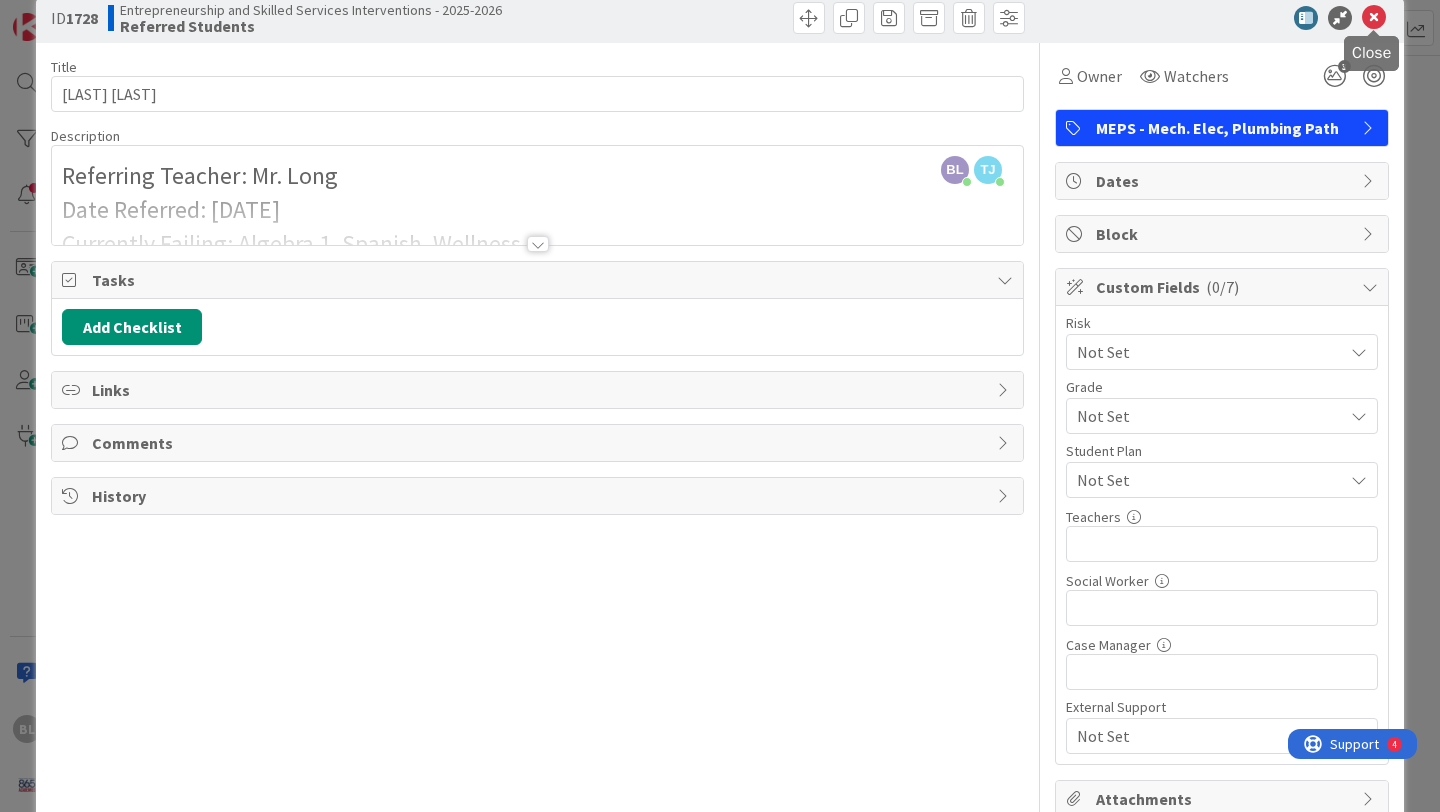 click at bounding box center (1374, 18) 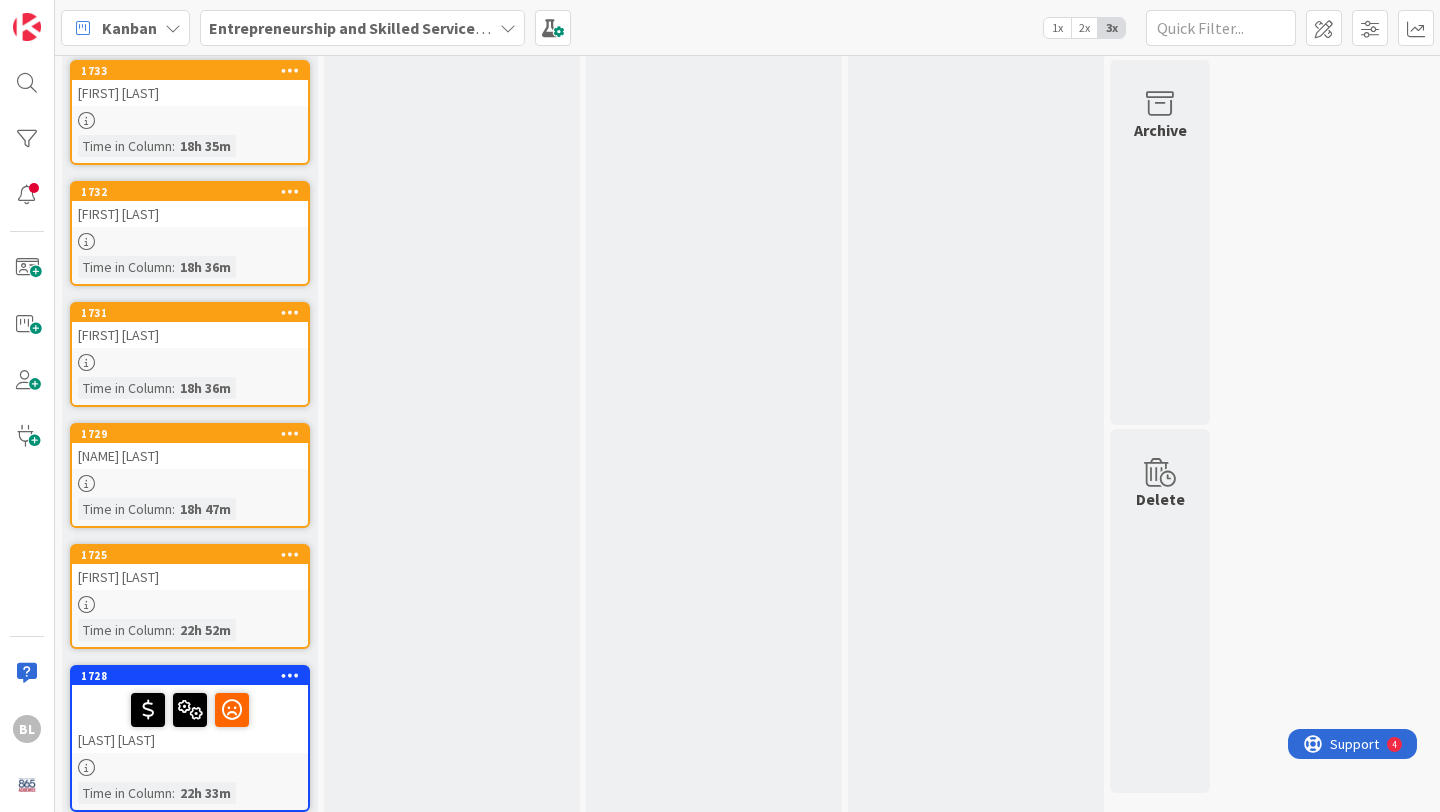 scroll, scrollTop: 0, scrollLeft: 0, axis: both 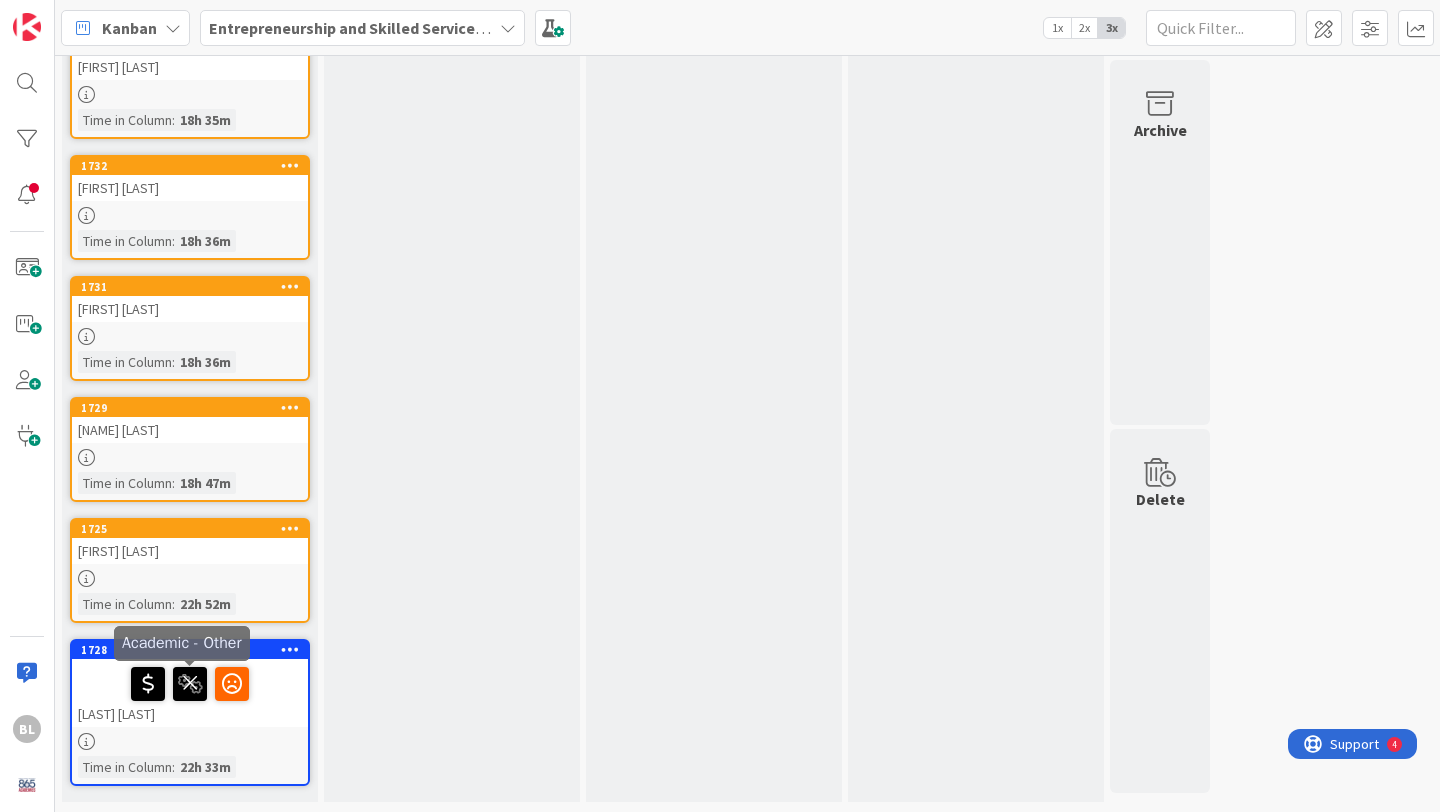 click at bounding box center (190, 683) 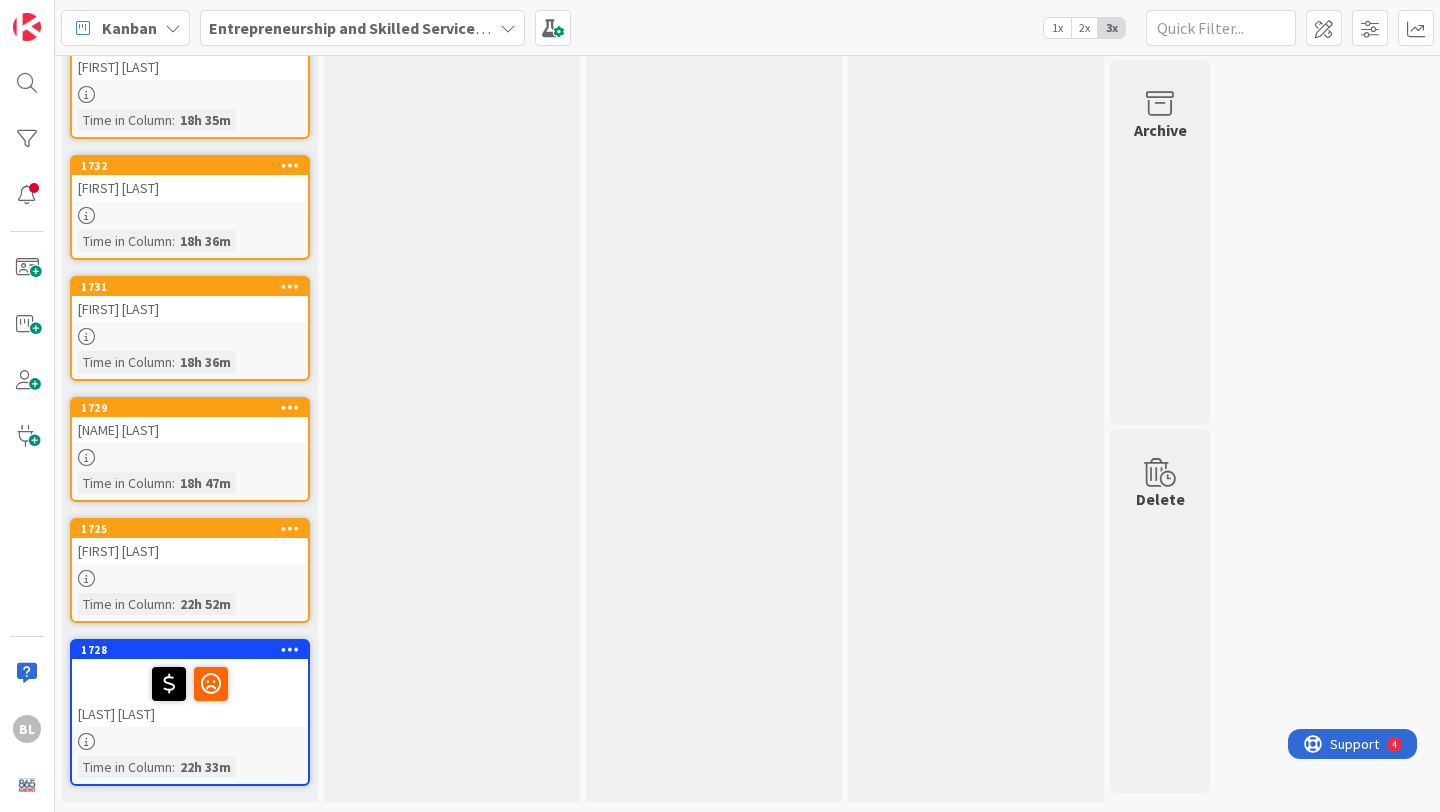 click at bounding box center (290, 649) 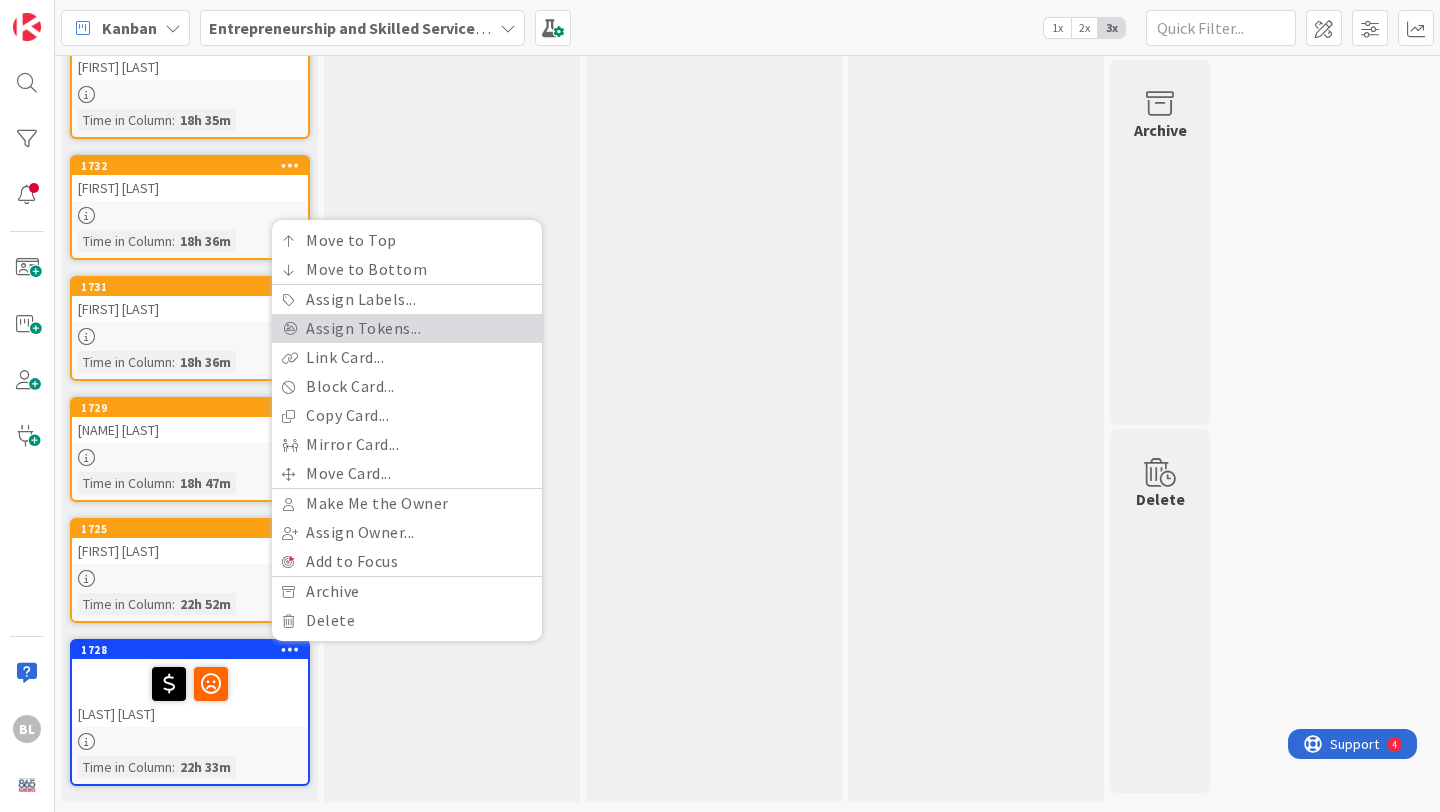 click on "Assign Tokens..." at bounding box center (407, 328) 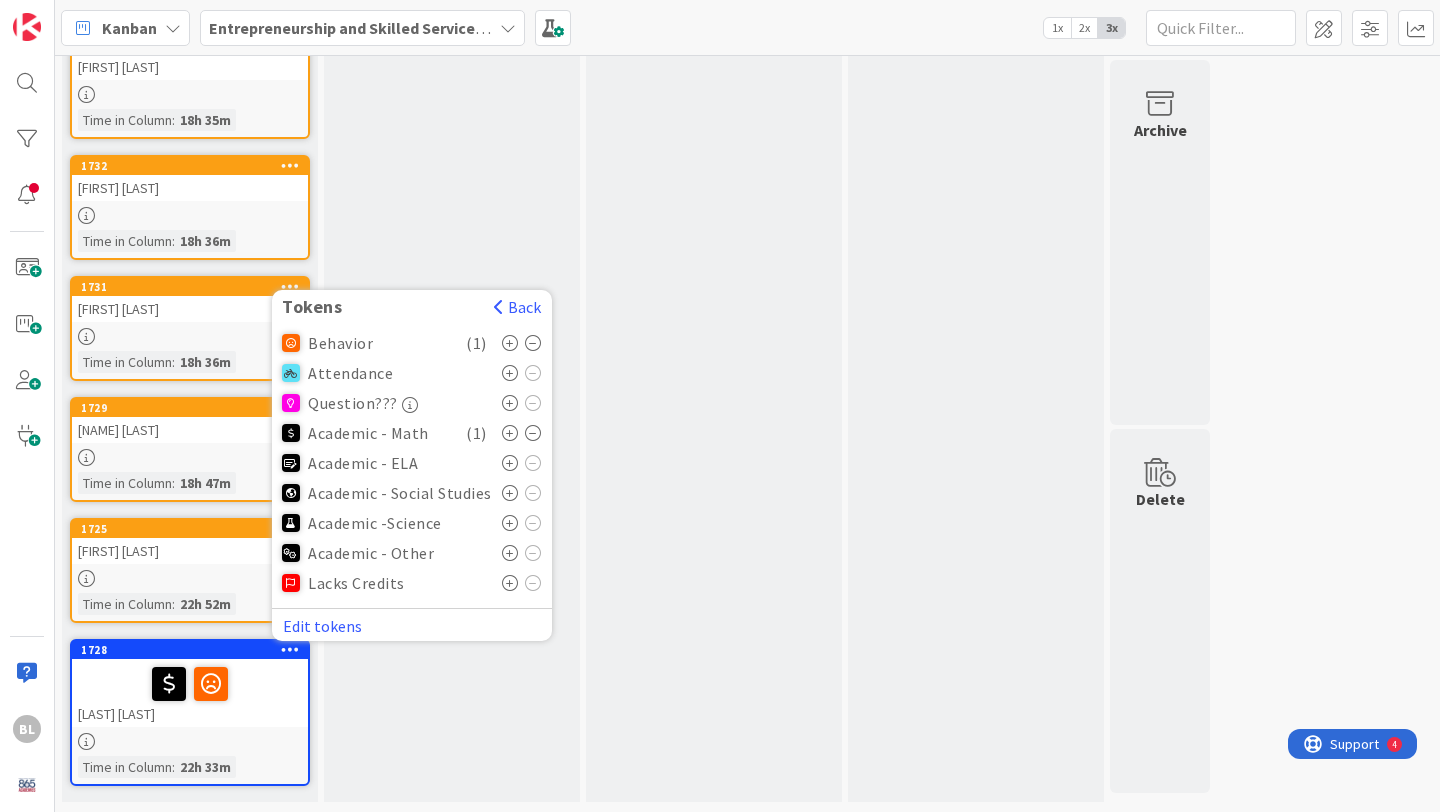 click on "Academic - Other" at bounding box center [371, 553] 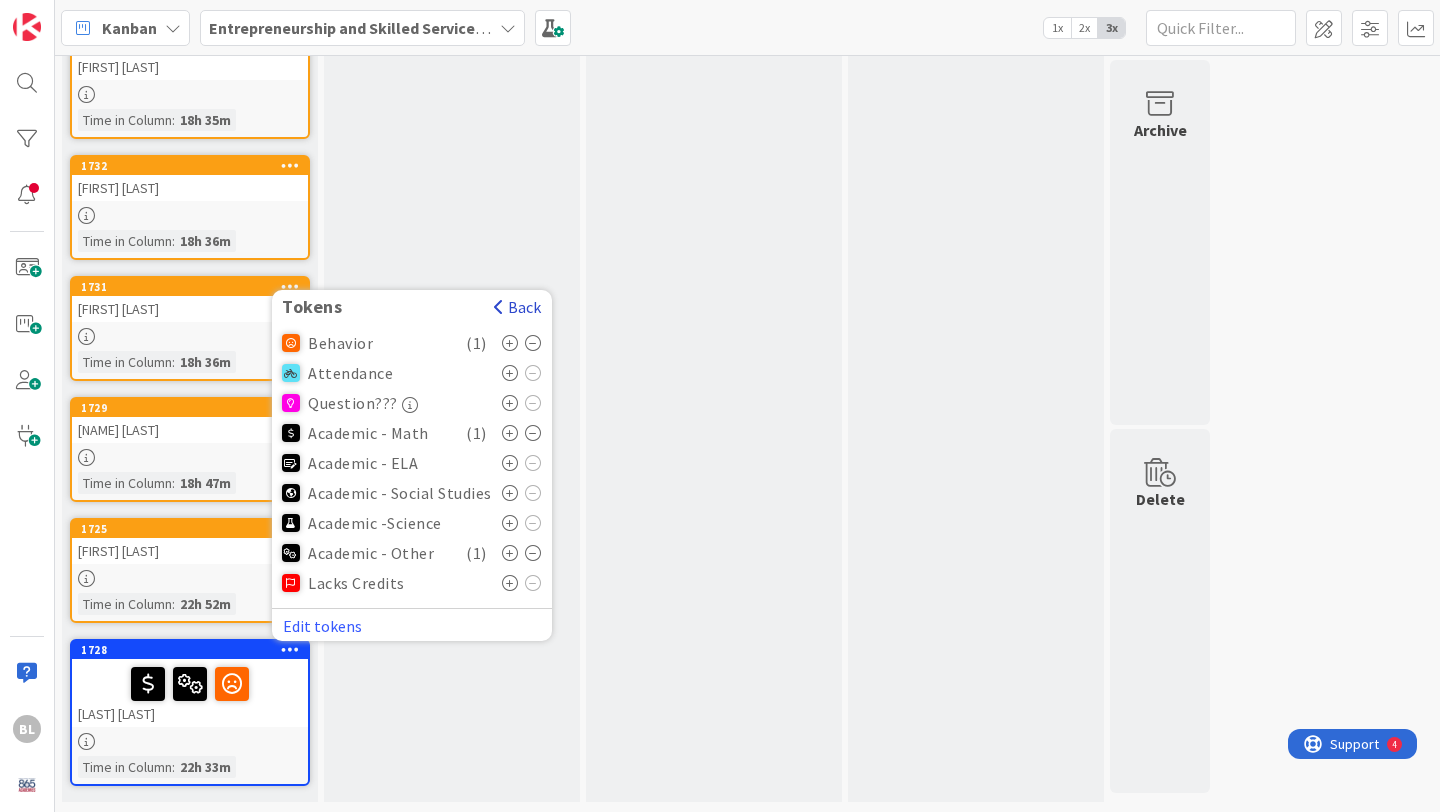 click on "Back" at bounding box center [517, 307] 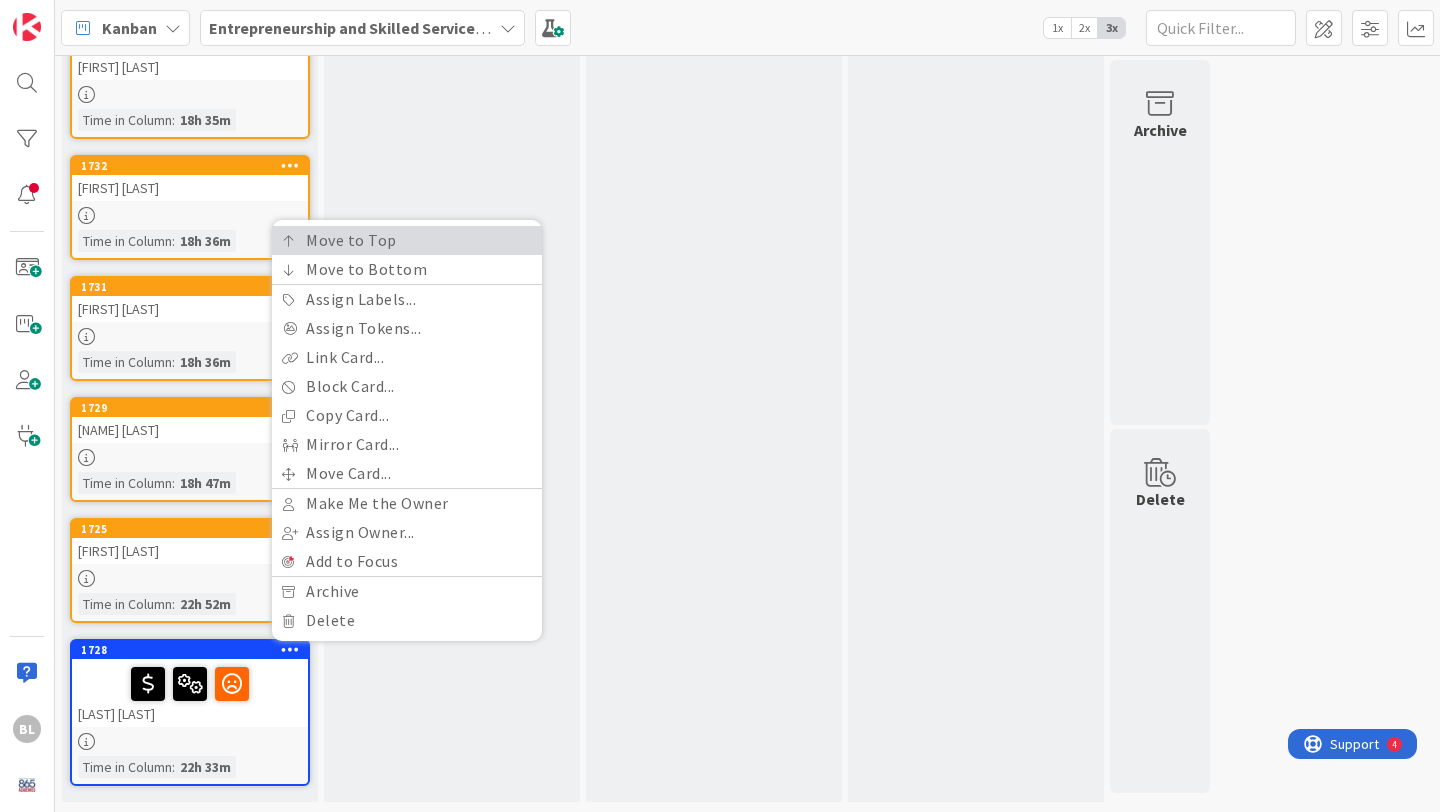 scroll, scrollTop: 0, scrollLeft: 0, axis: both 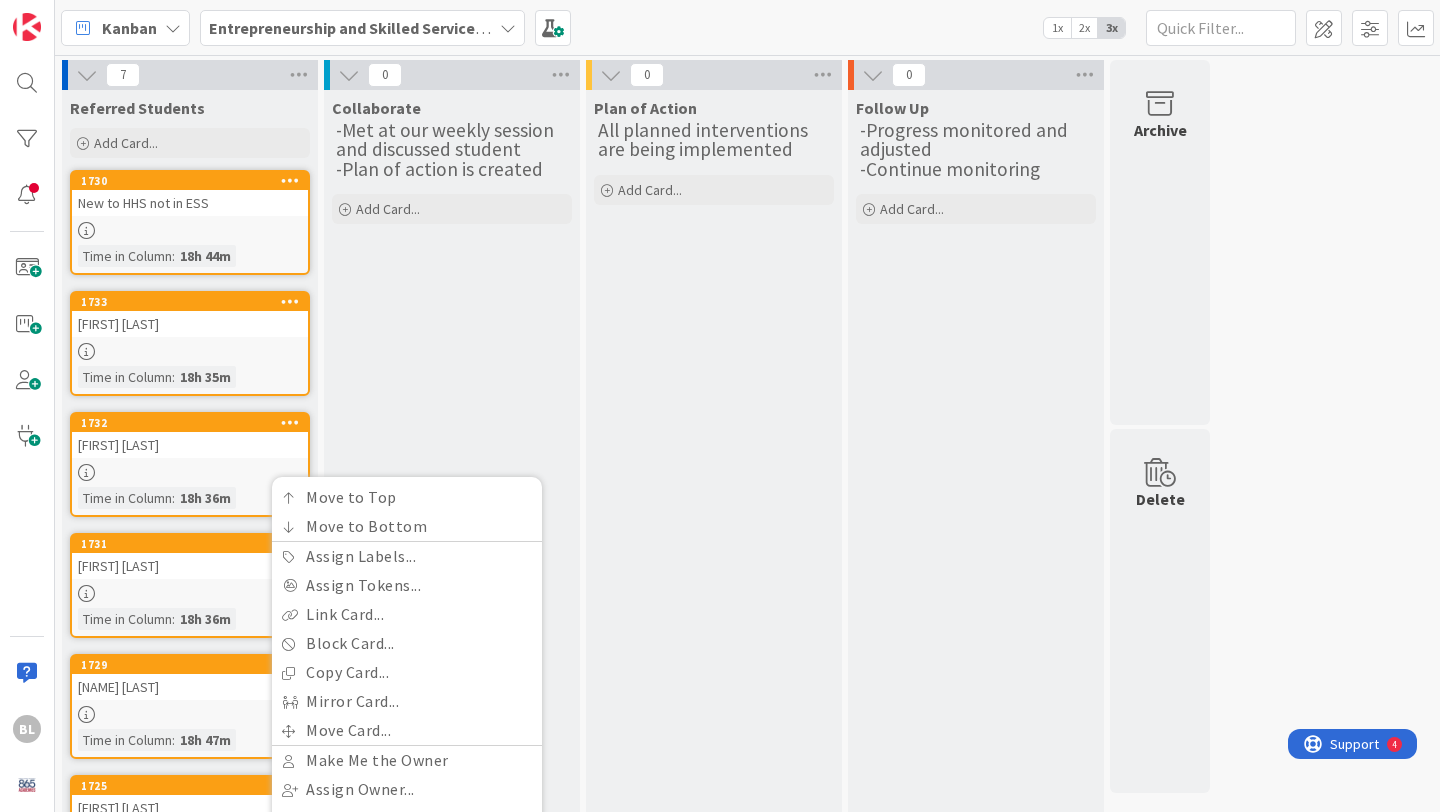 click on "1730" at bounding box center [194, 181] 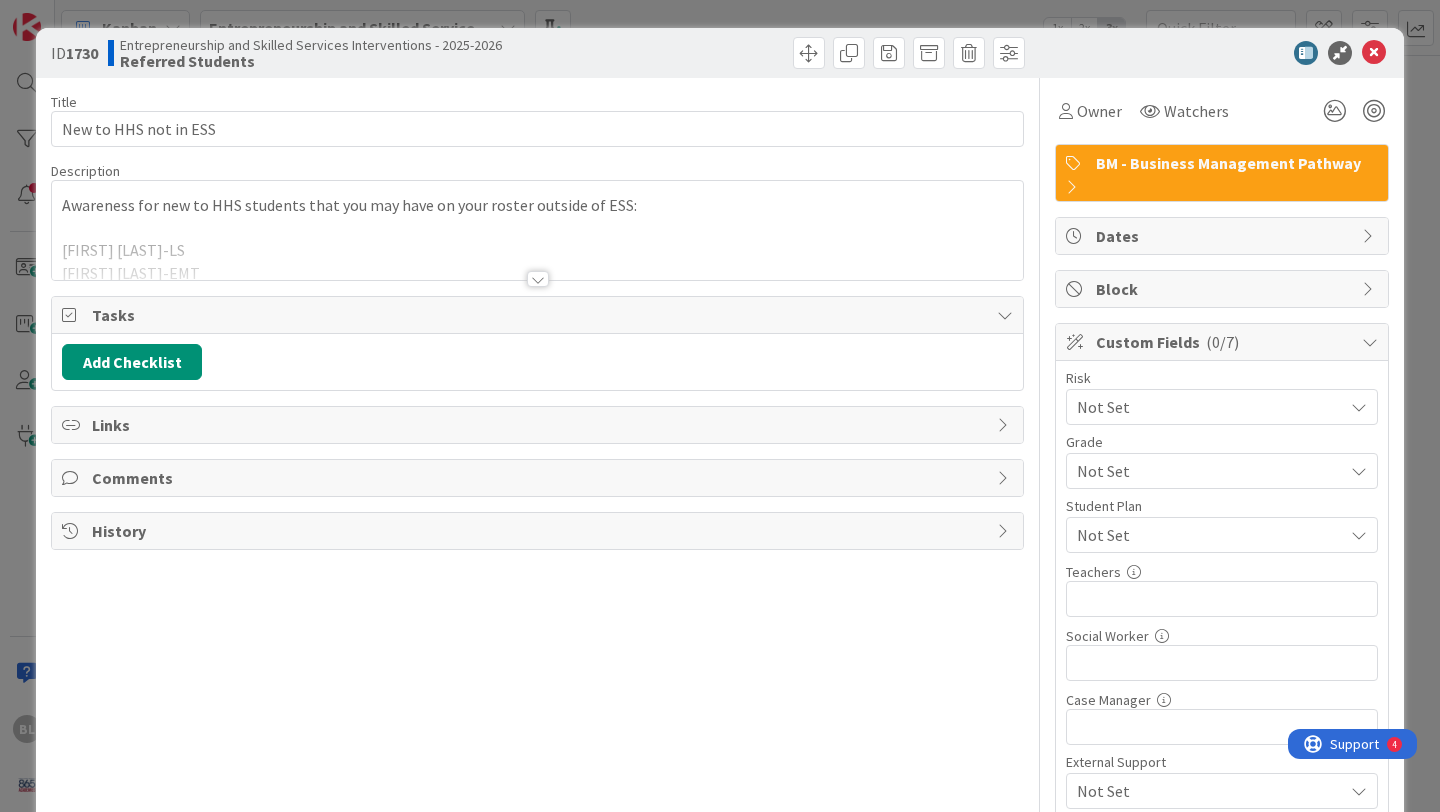 scroll, scrollTop: 0, scrollLeft: 0, axis: both 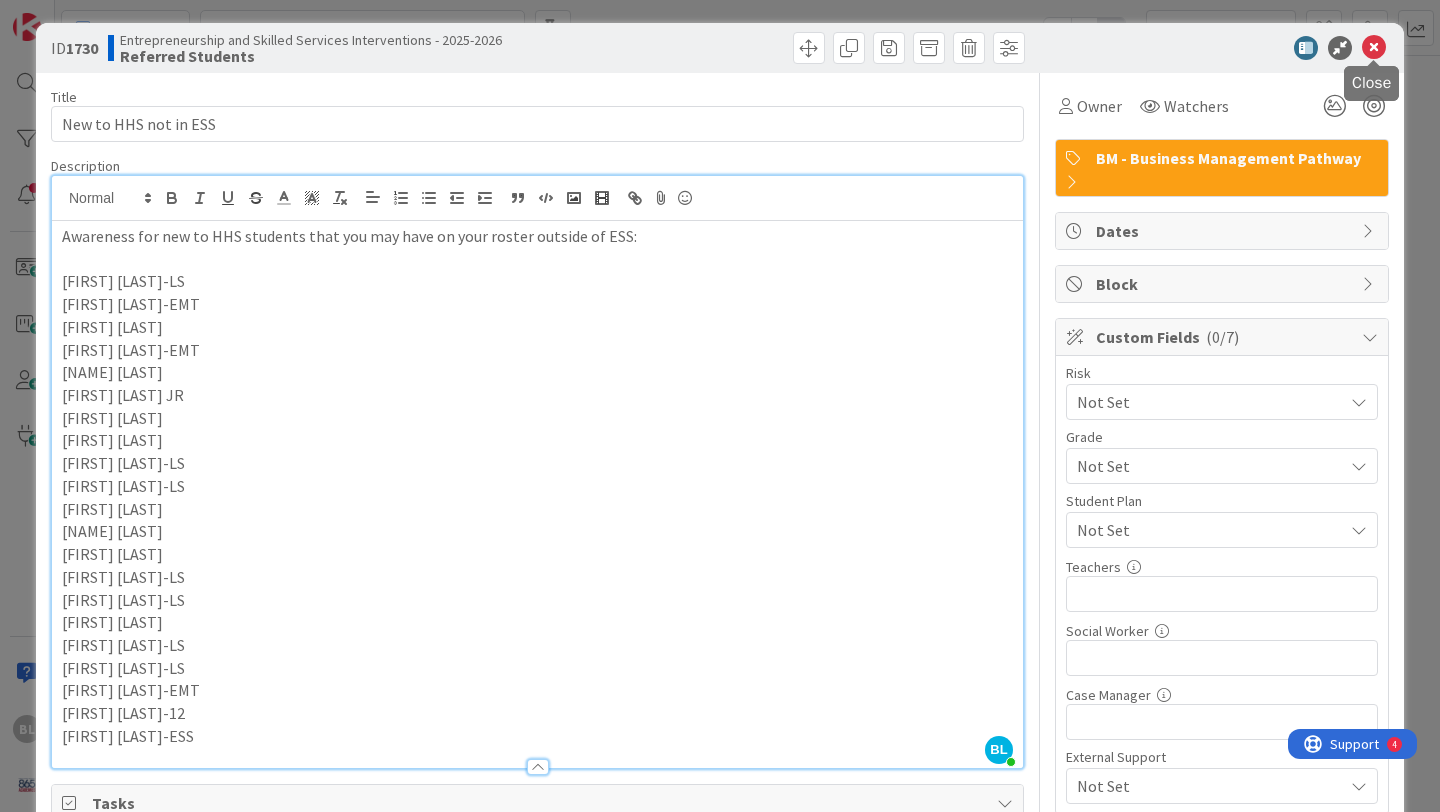 click at bounding box center (1374, 48) 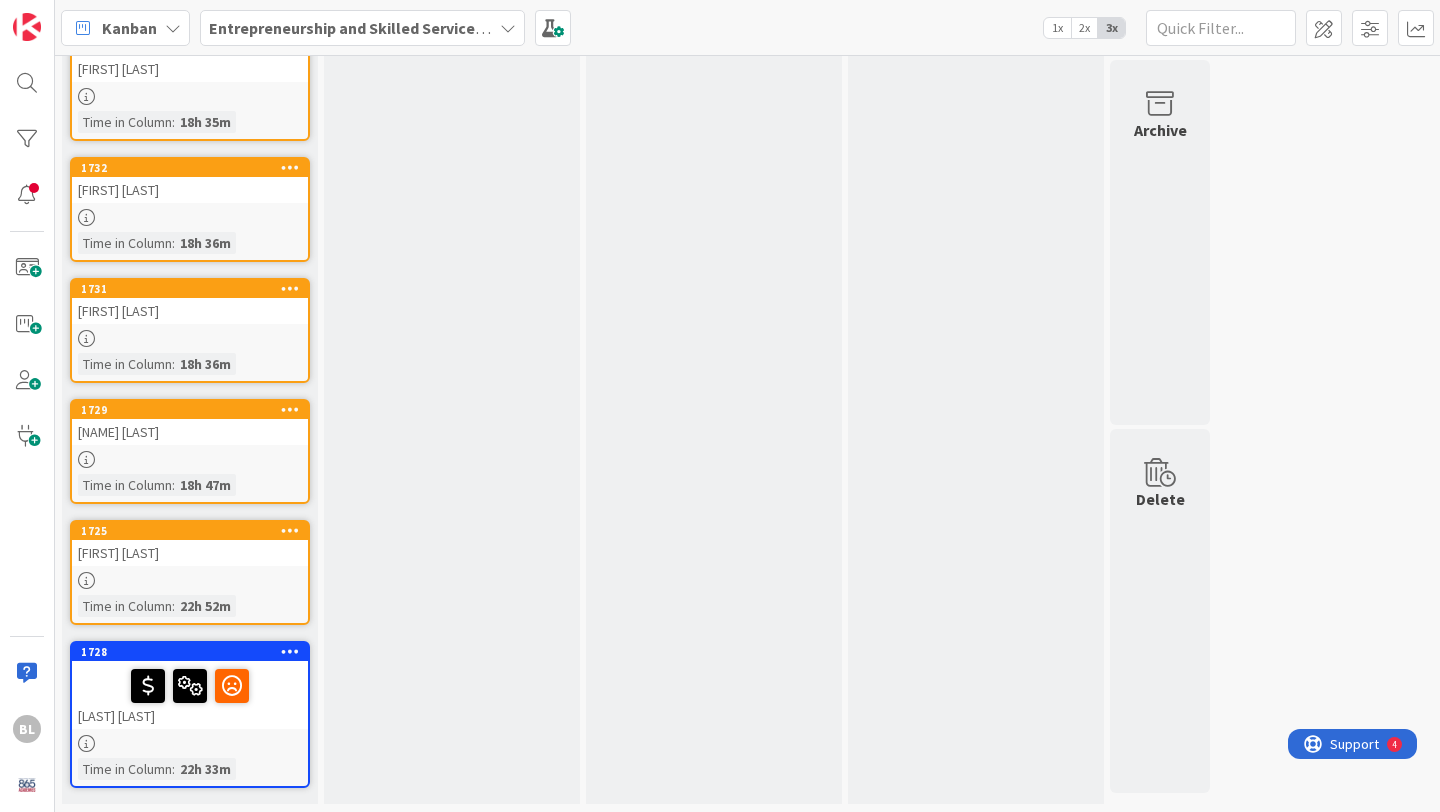 scroll, scrollTop: 257, scrollLeft: 0, axis: vertical 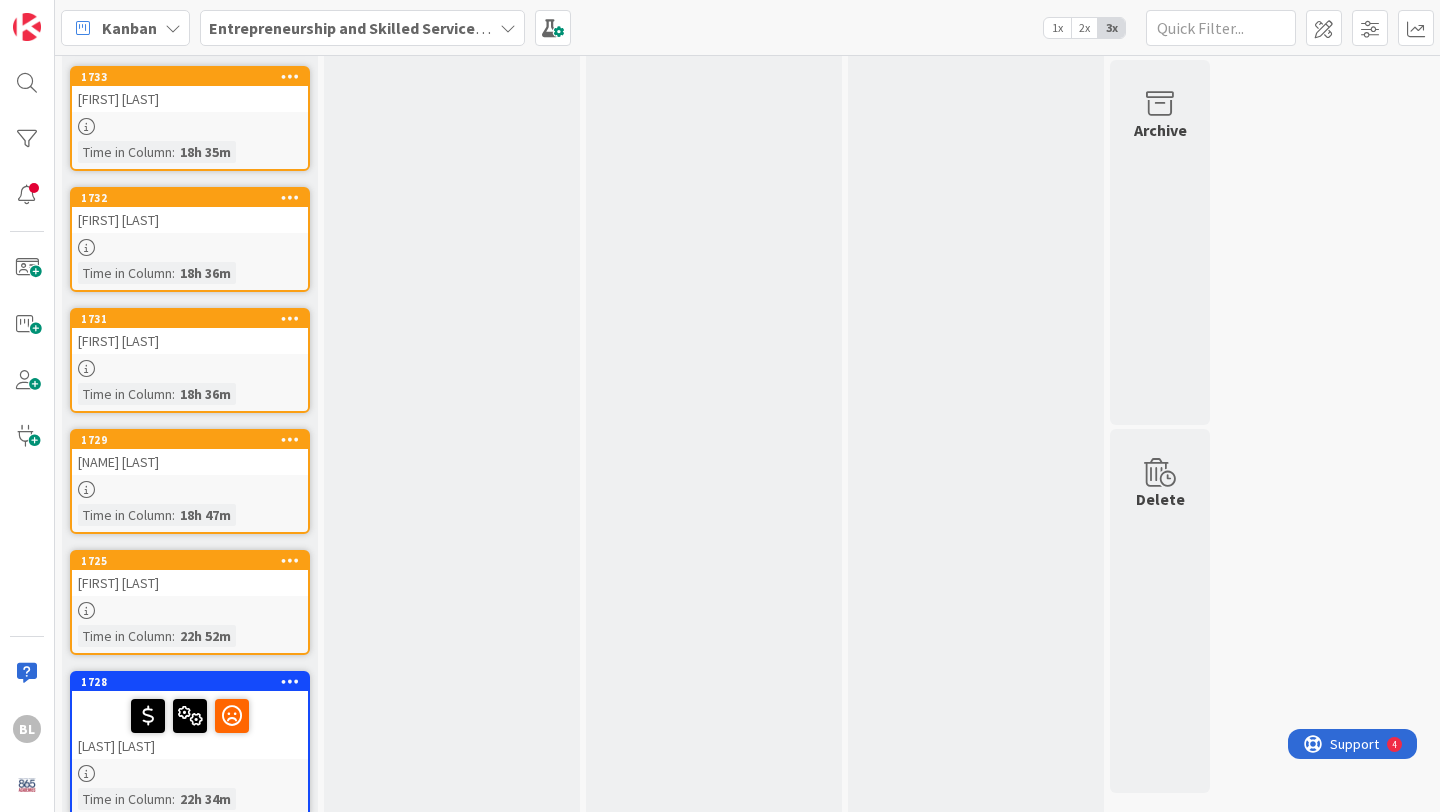 click on "Collaborate  -Met at our weekly session and discussed student -Plan of action is created Add Card..." at bounding box center (452, 349) 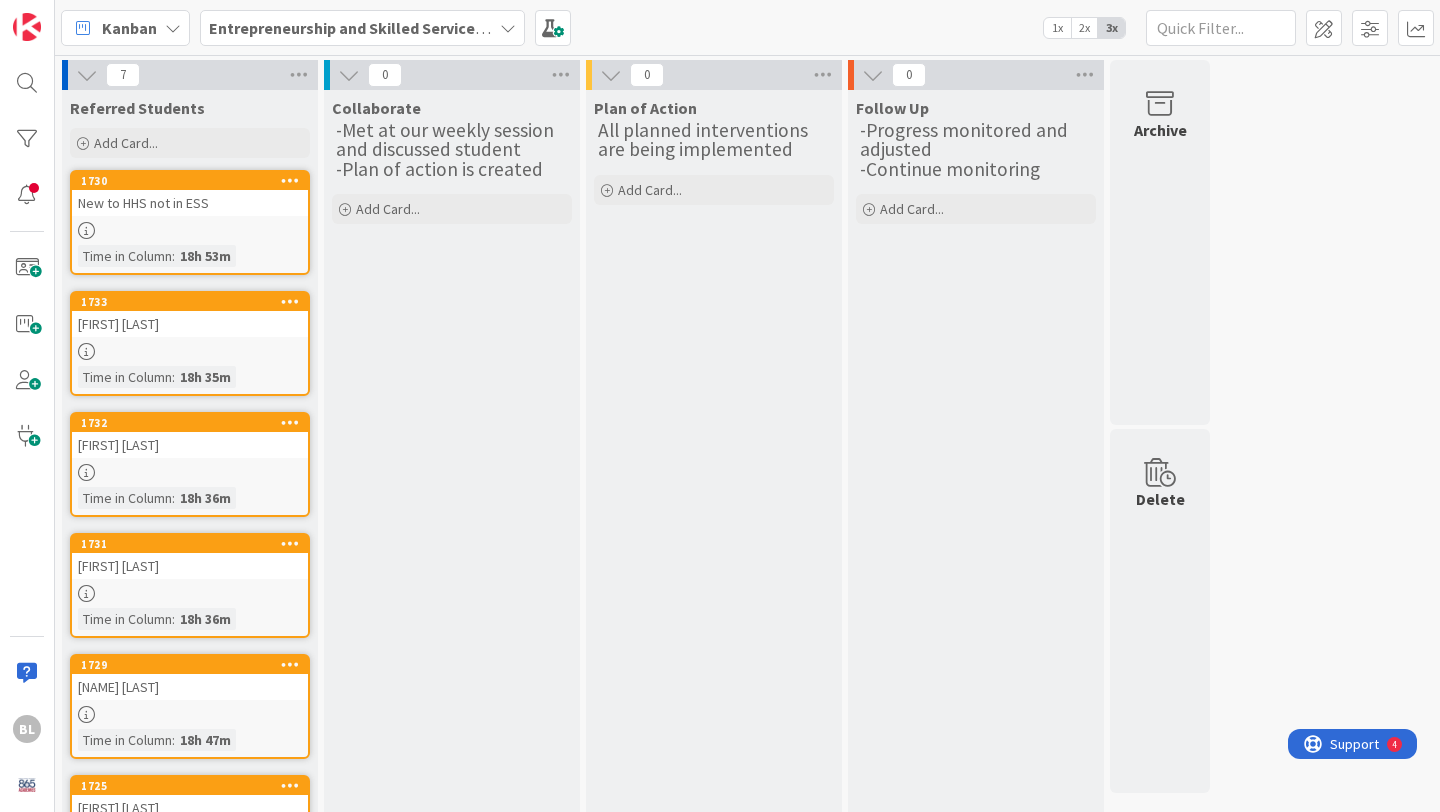 click on "Collaborate  -Met at our weekly session and discussed student -Plan of action is created Add Card..." at bounding box center (452, 574) 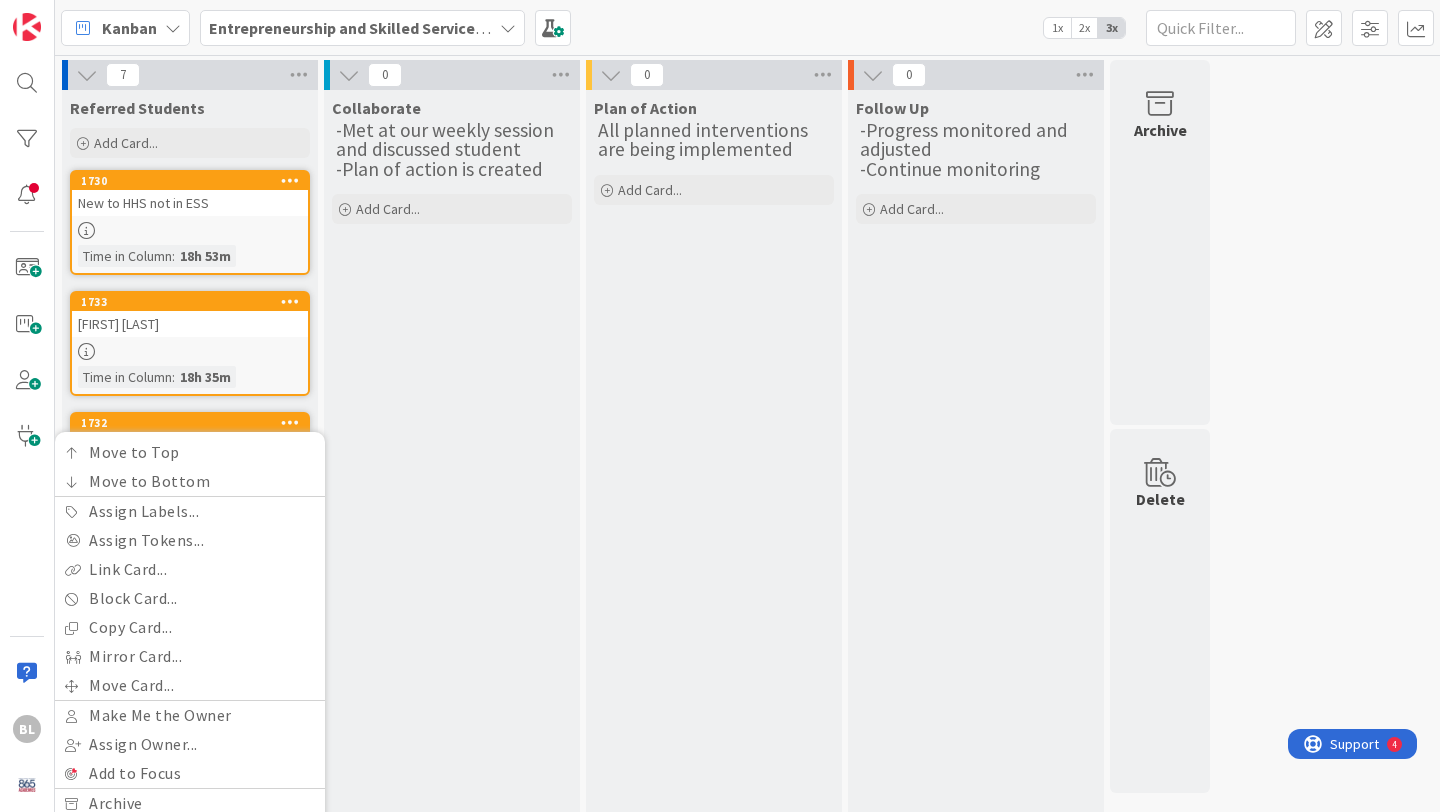 click on "Collaborate  -Met at our weekly session and discussed student -Plan of action is created Add Card..." at bounding box center (452, 574) 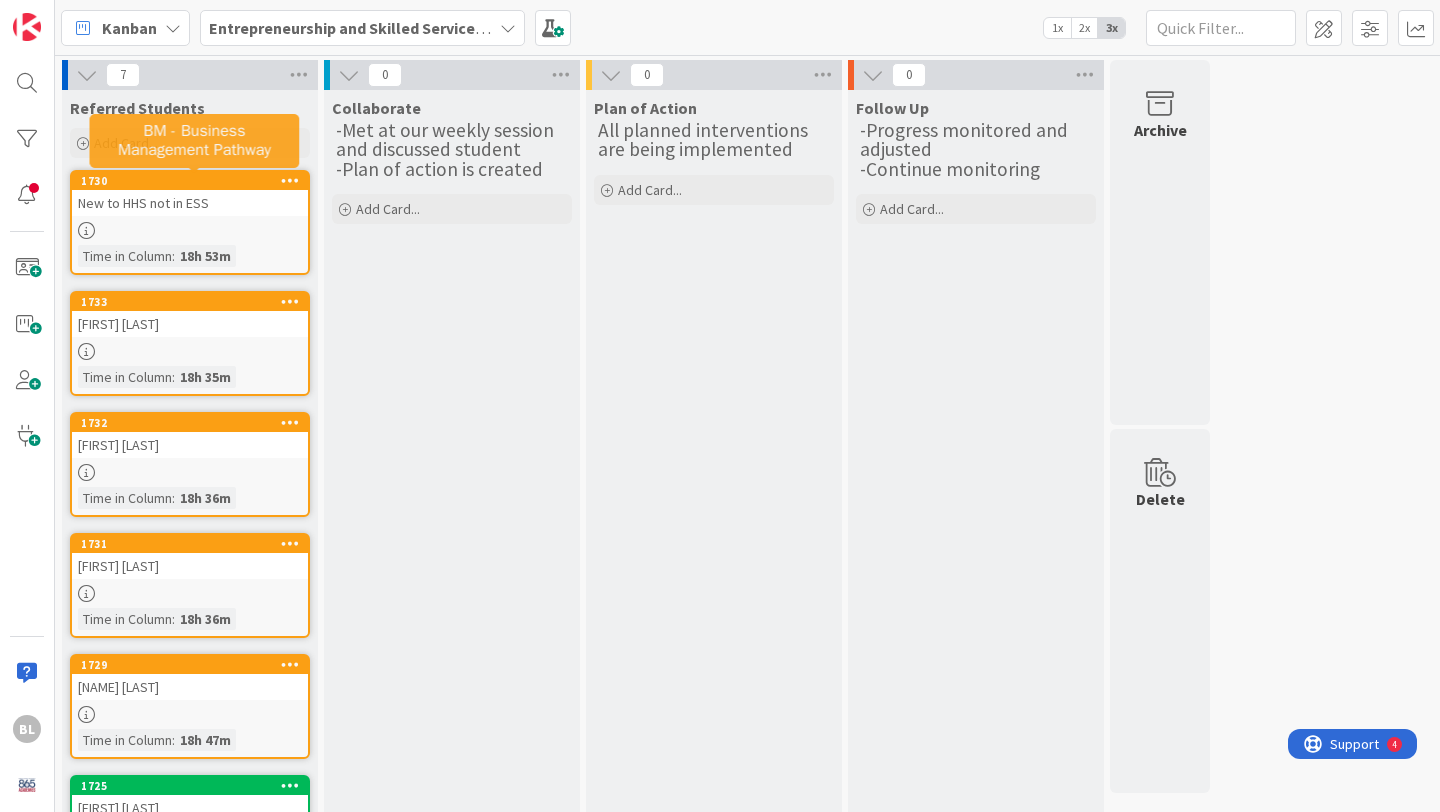 click on "1730" at bounding box center (194, 181) 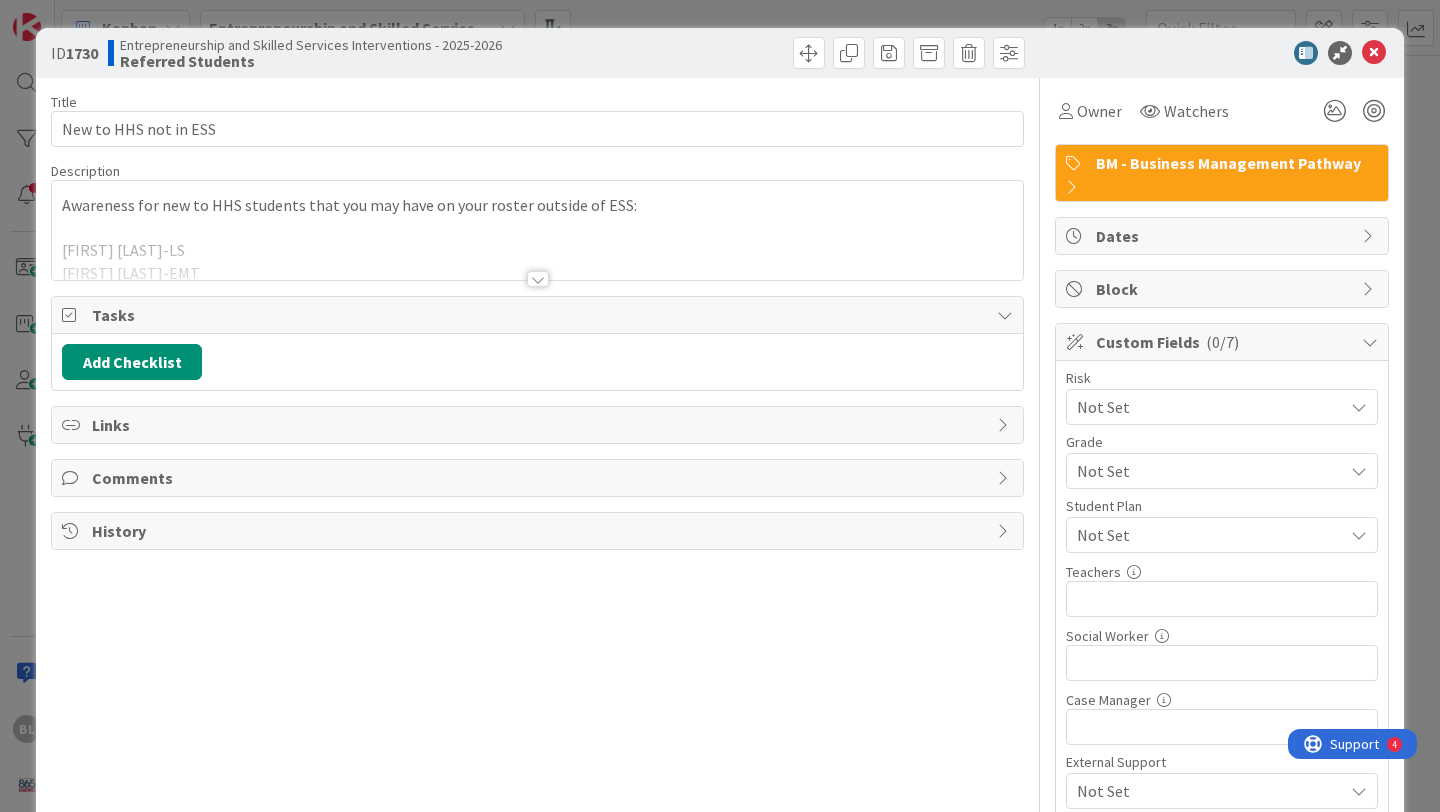 scroll, scrollTop: 0, scrollLeft: 0, axis: both 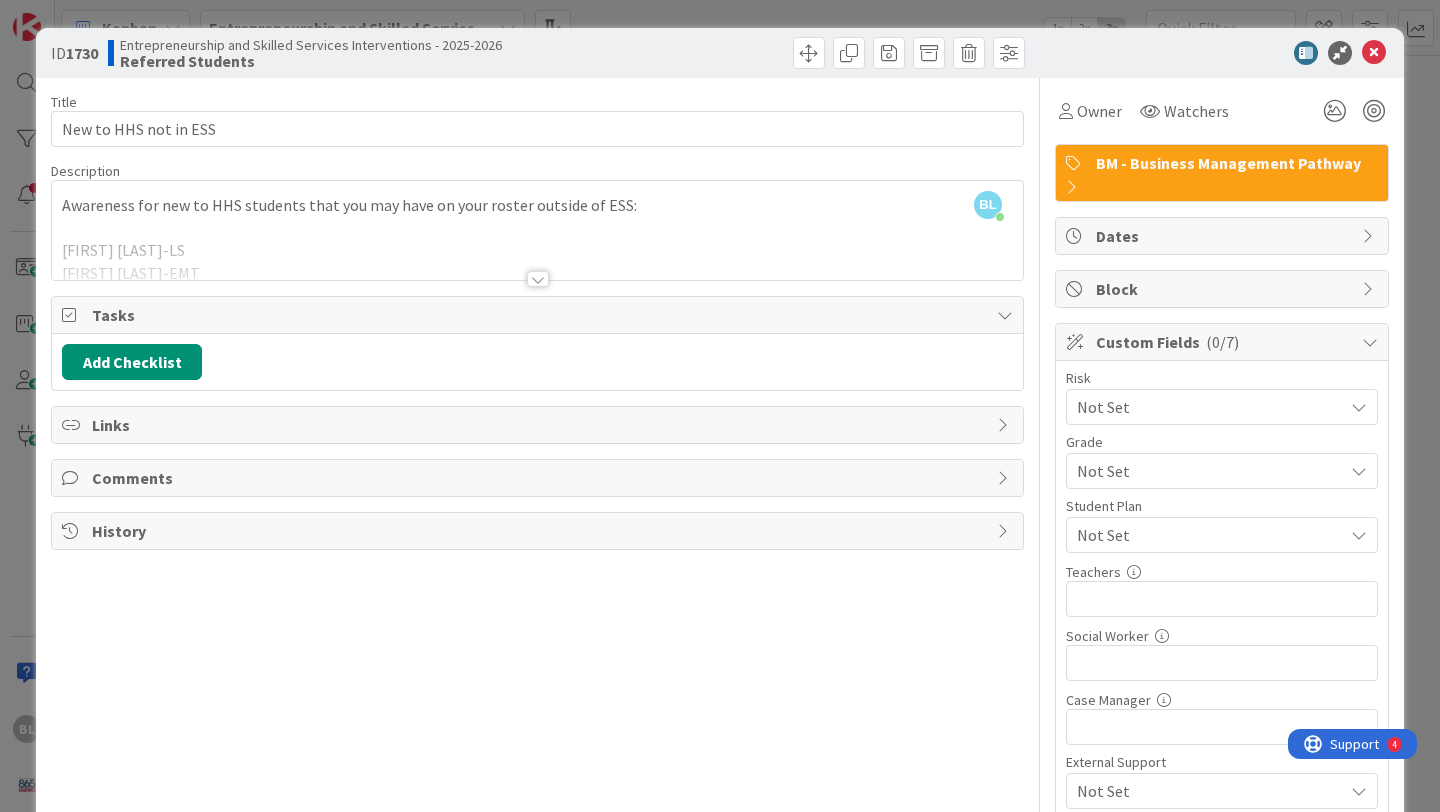 click on "BM - Business Management Pathway" at bounding box center (1222, 173) 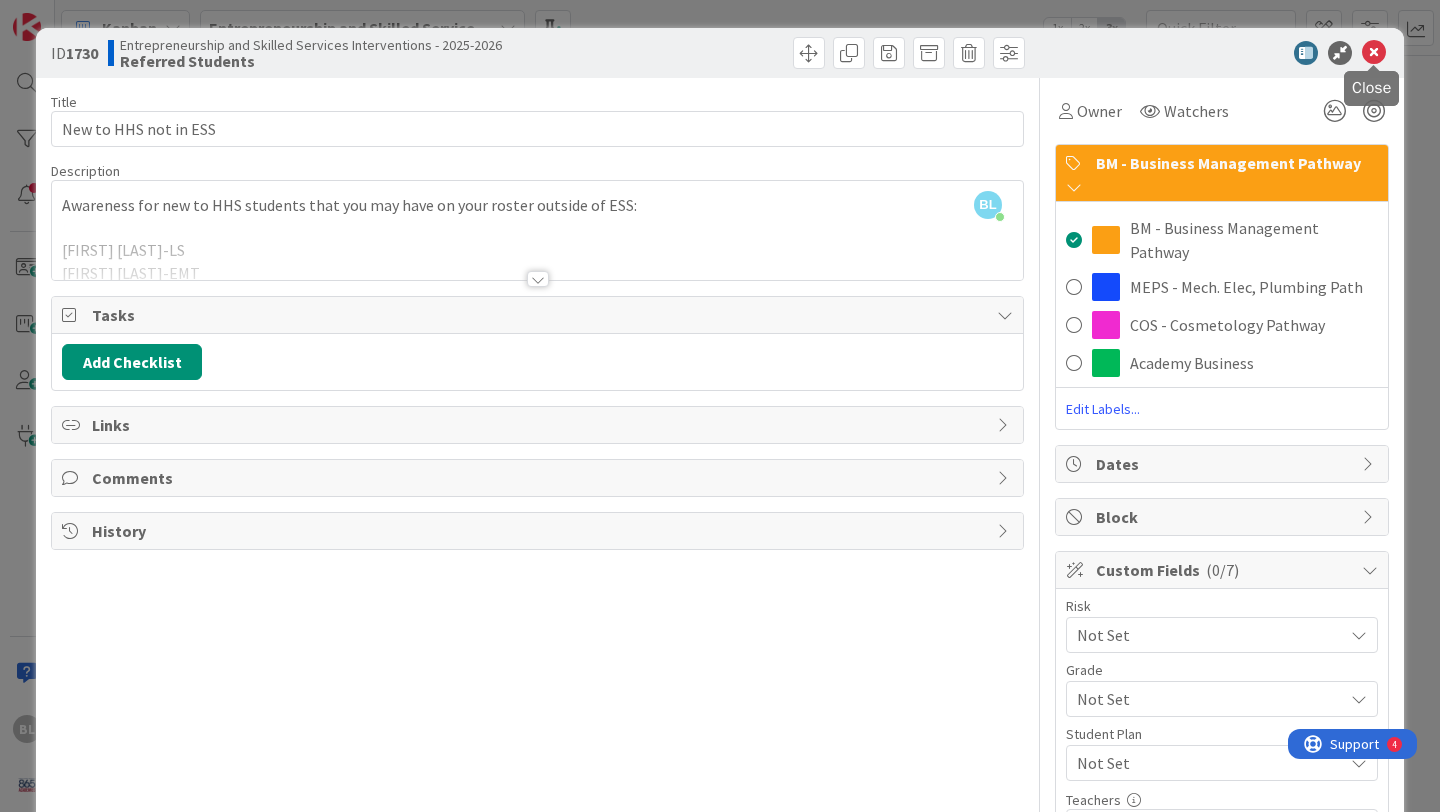 click at bounding box center [1374, 53] 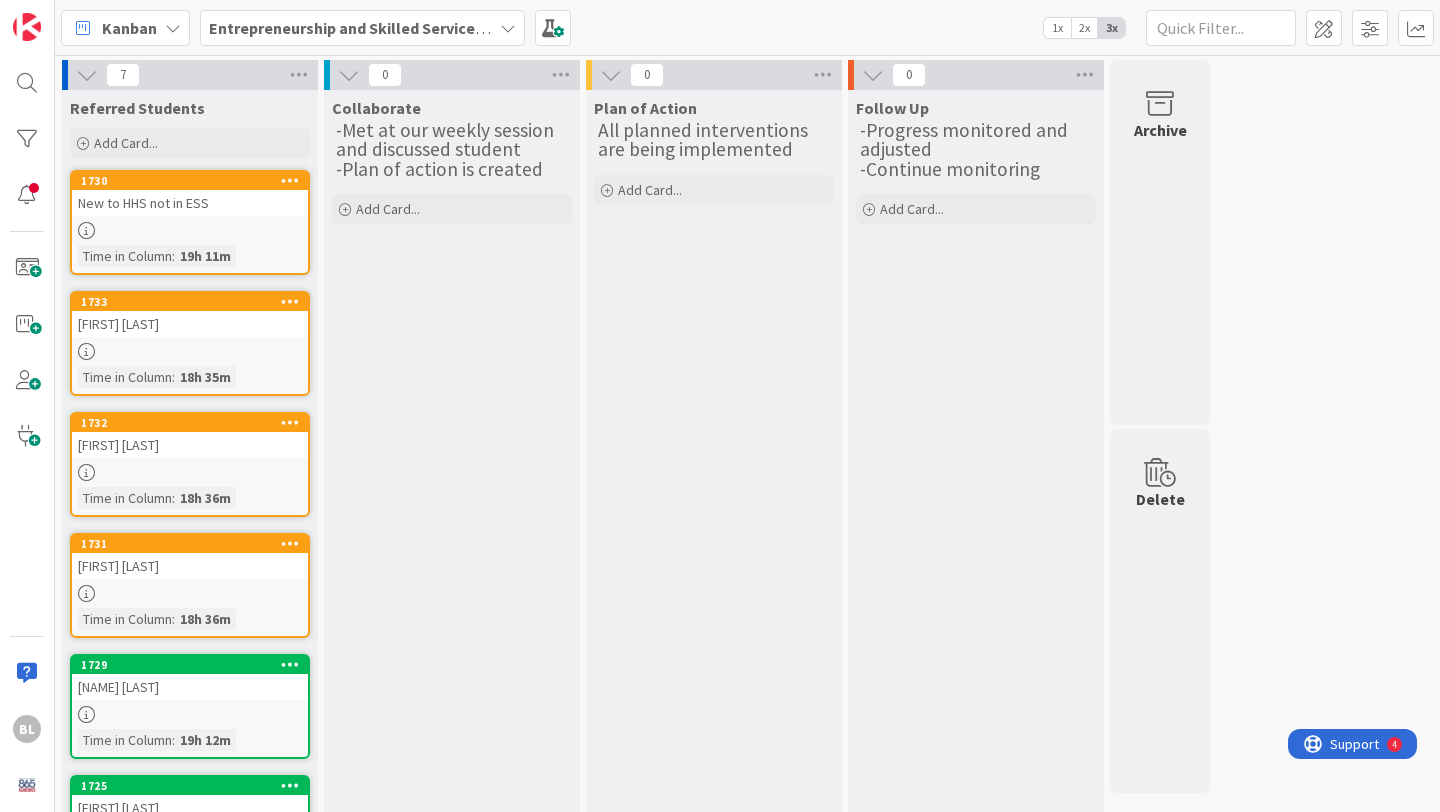 scroll, scrollTop: 0, scrollLeft: 0, axis: both 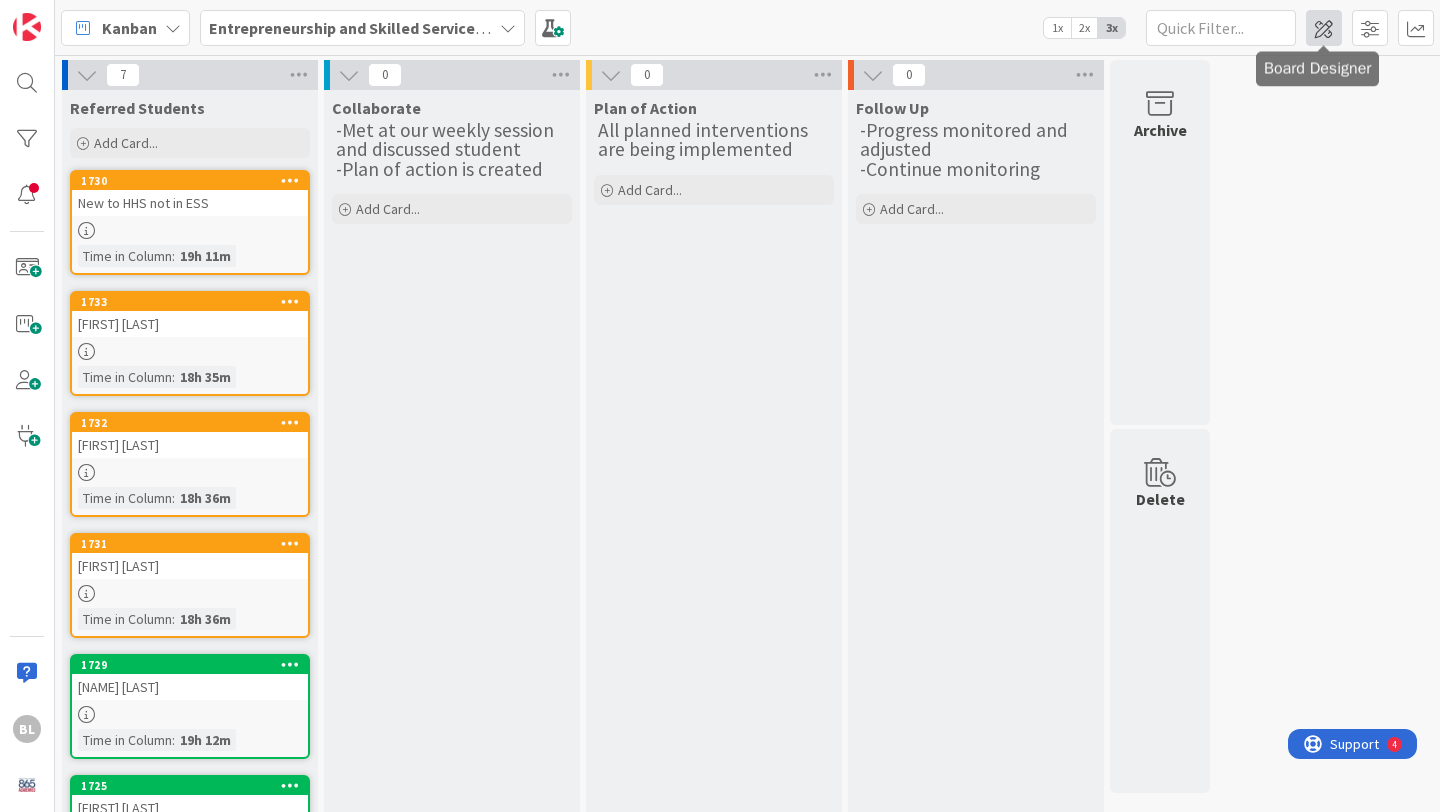 click at bounding box center [1324, 28] 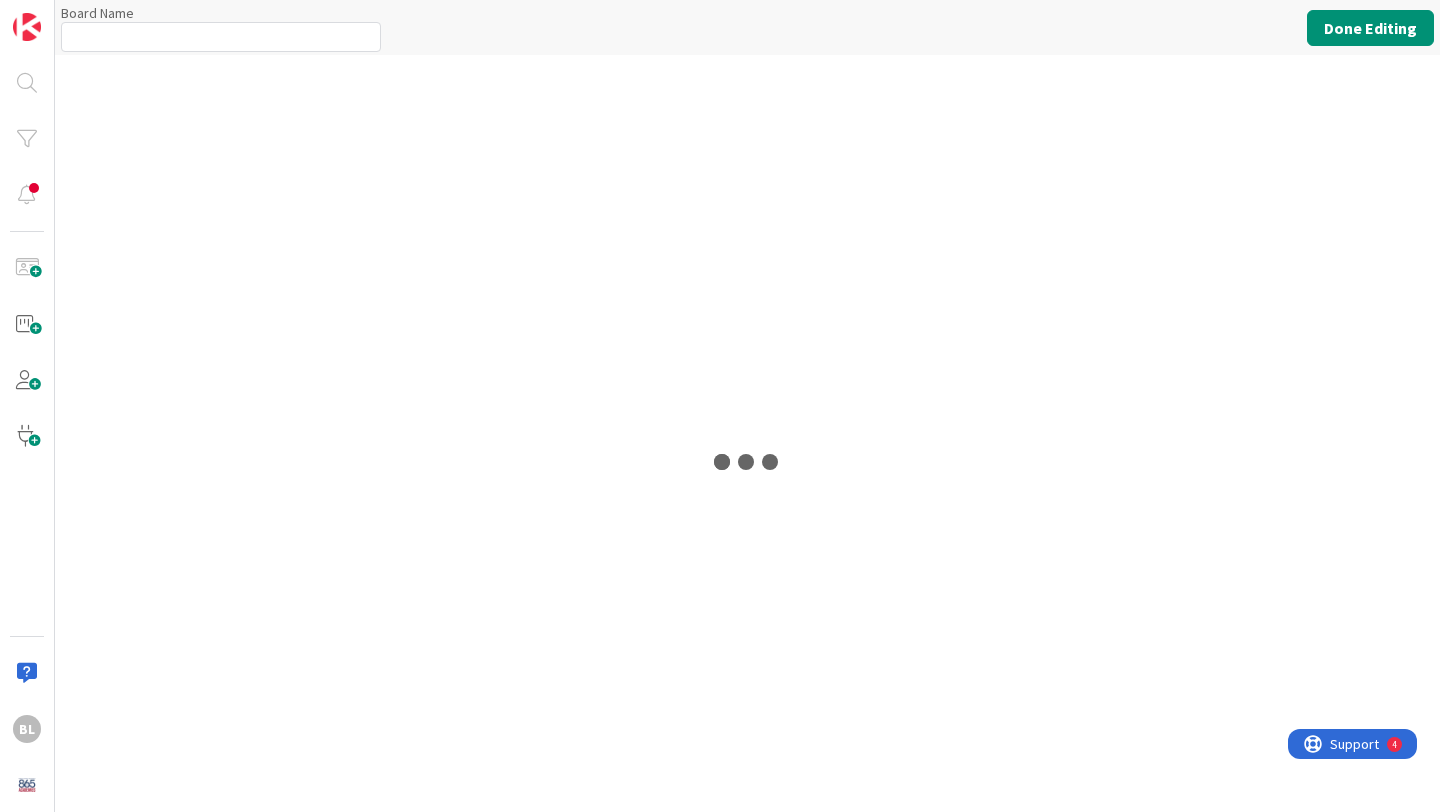 type on "Entrepreneurship and Skilled Services Interventions - 2025-2026" 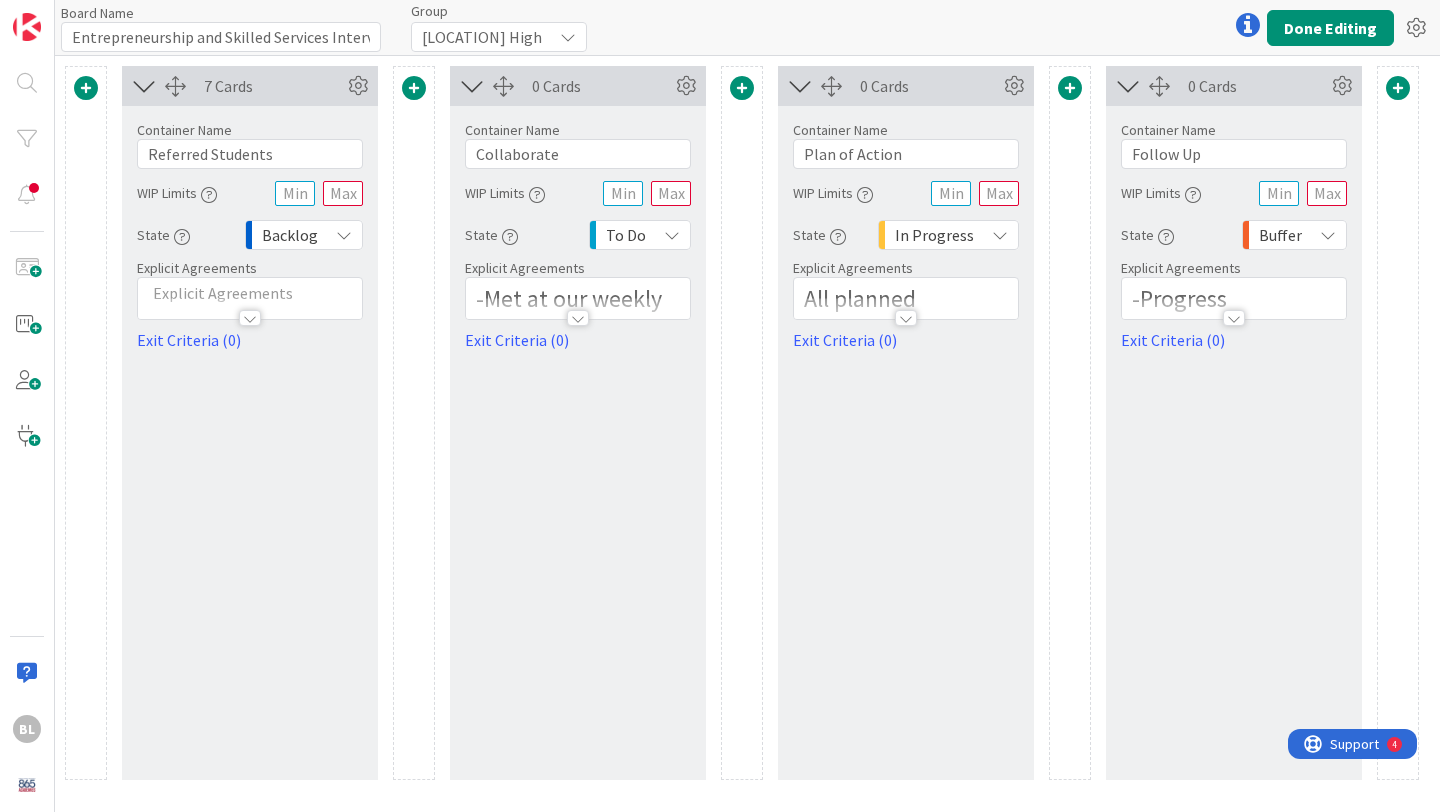 scroll, scrollTop: 0, scrollLeft: 0, axis: both 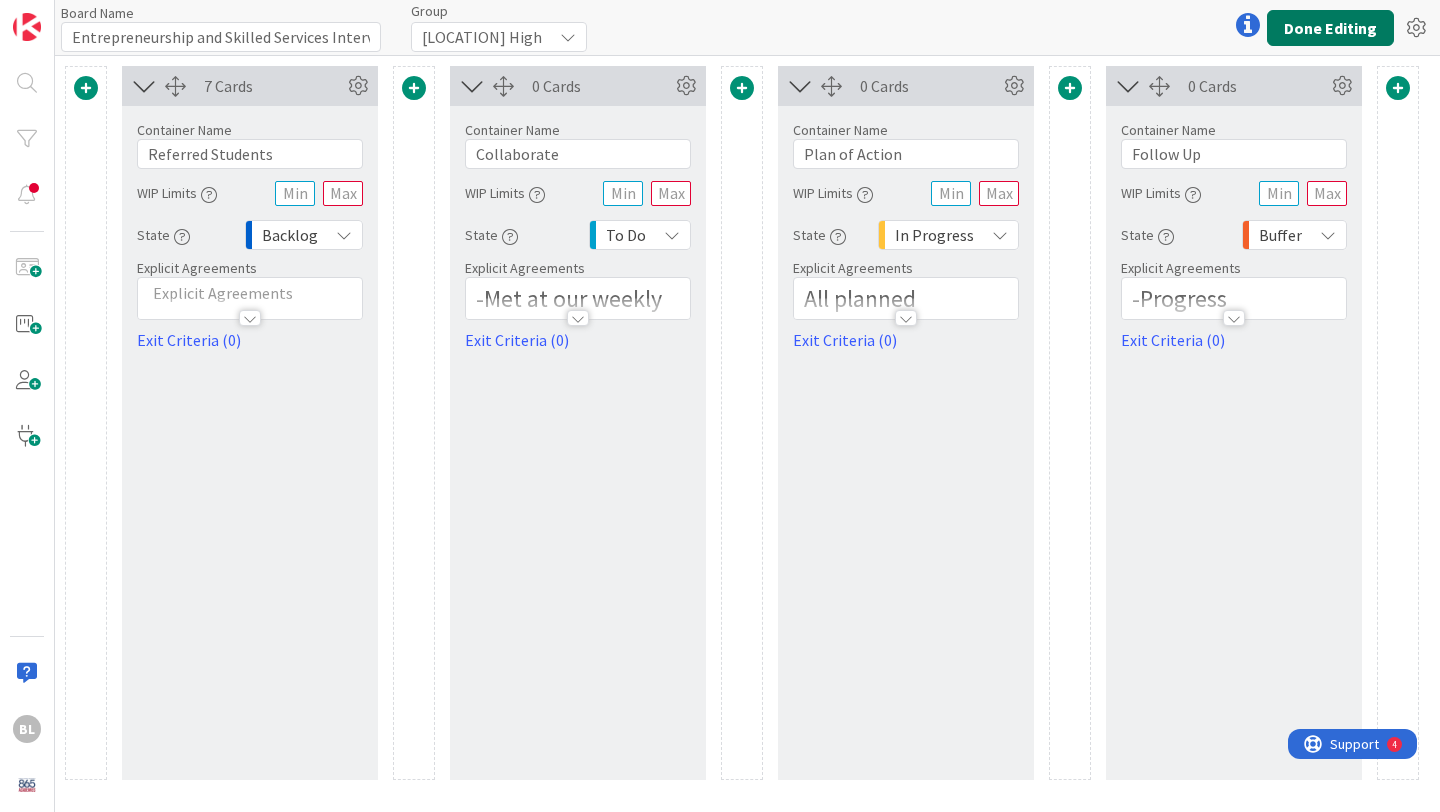 click on "Done Editing" at bounding box center [1330, 28] 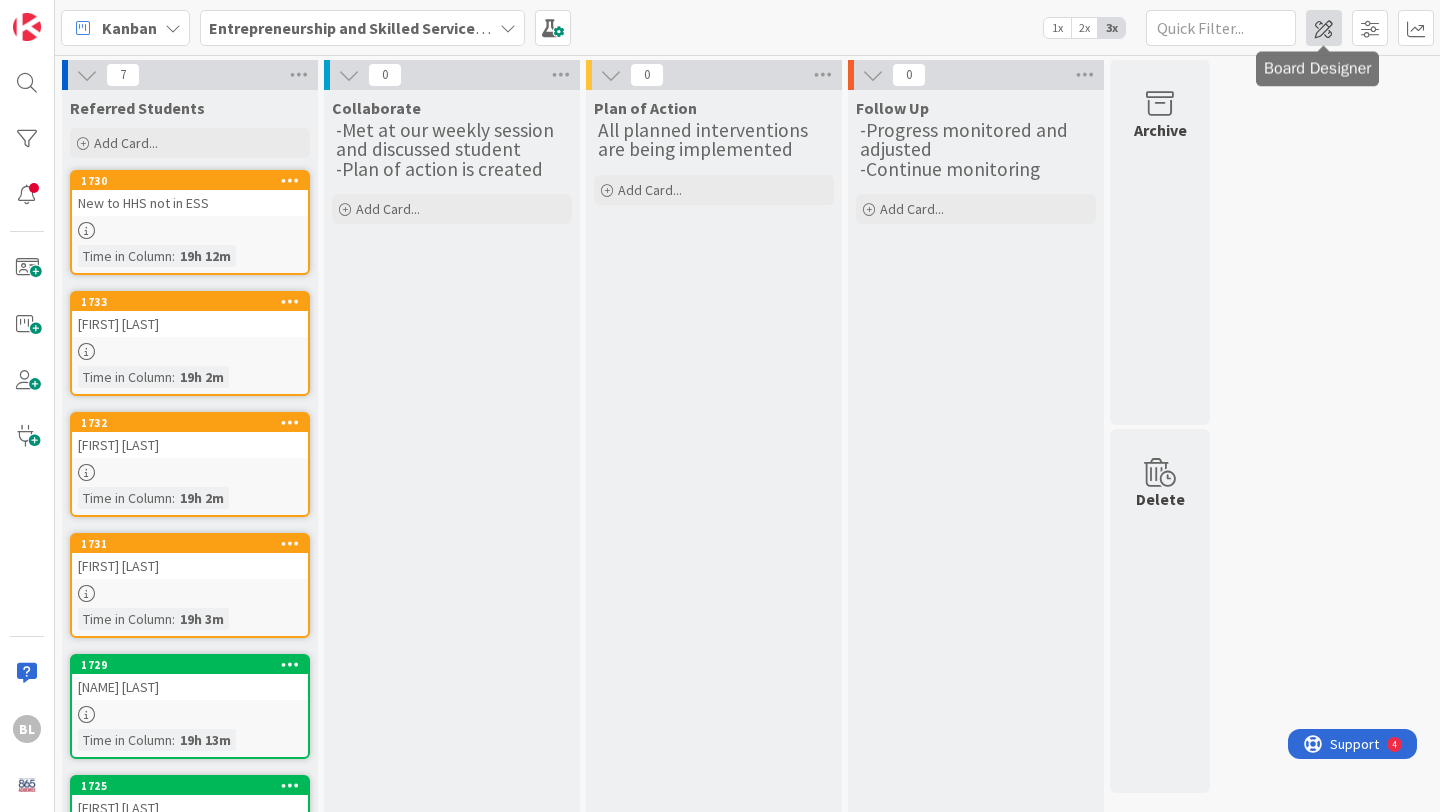 scroll, scrollTop: 0, scrollLeft: 0, axis: both 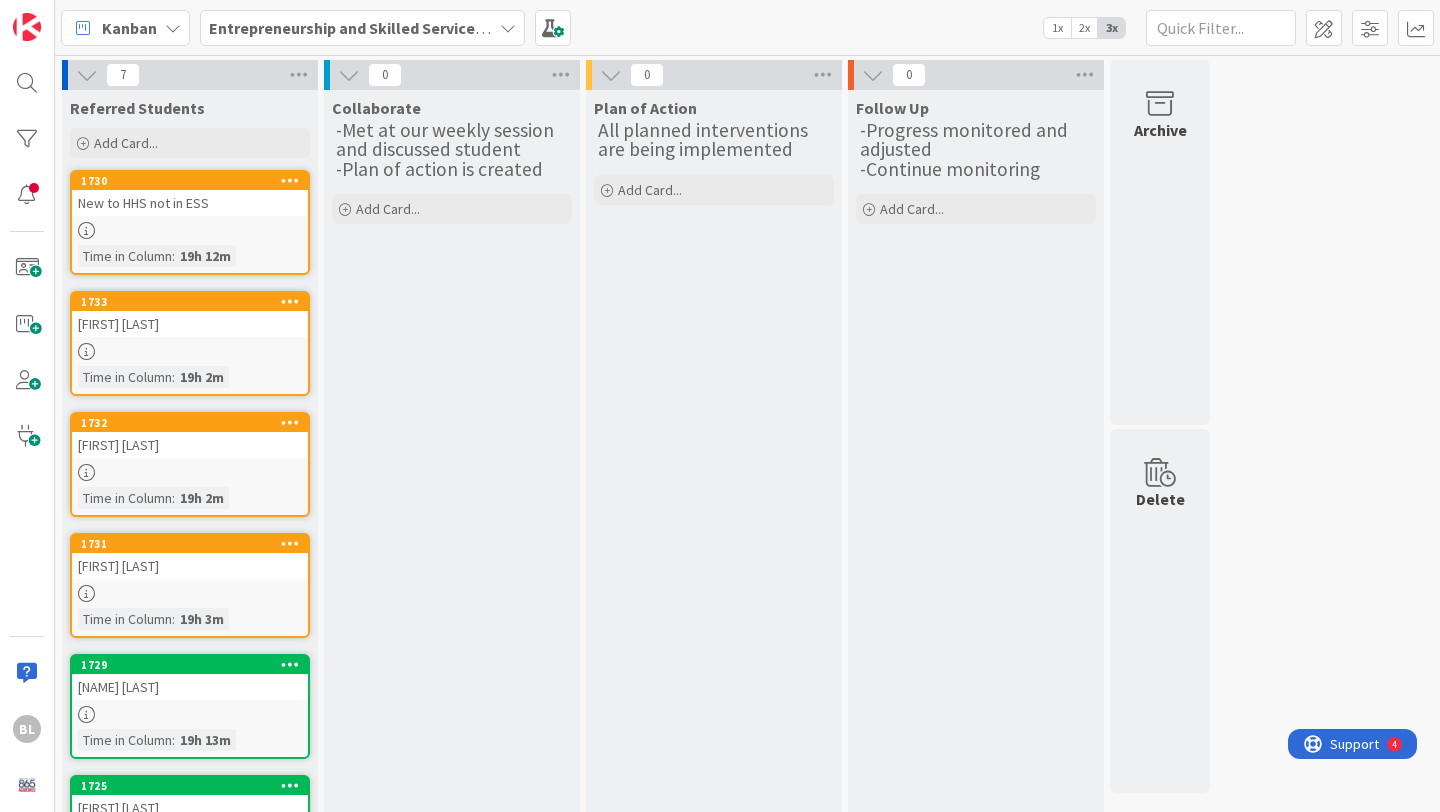 click at bounding box center [290, 181] 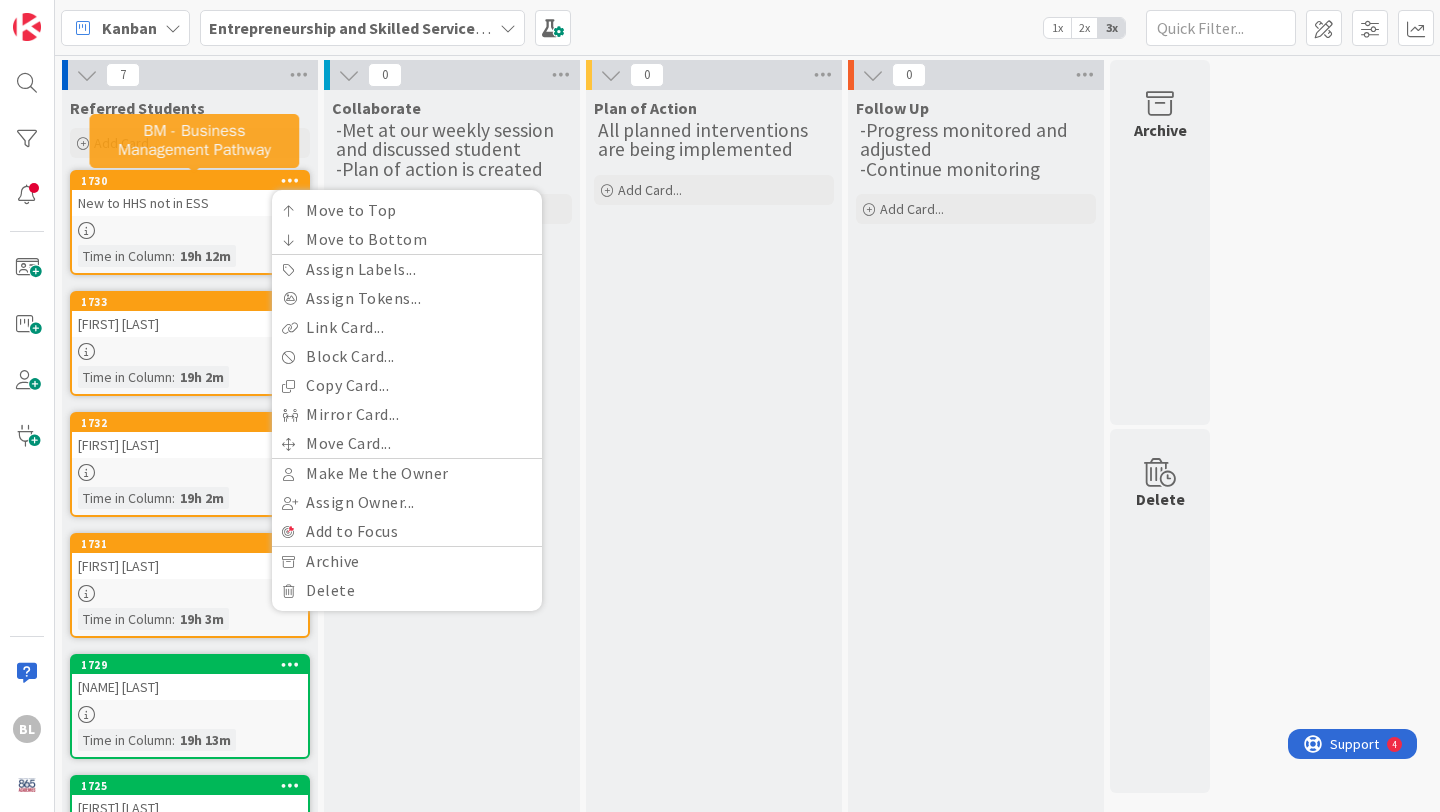 click on "1730" at bounding box center (194, 181) 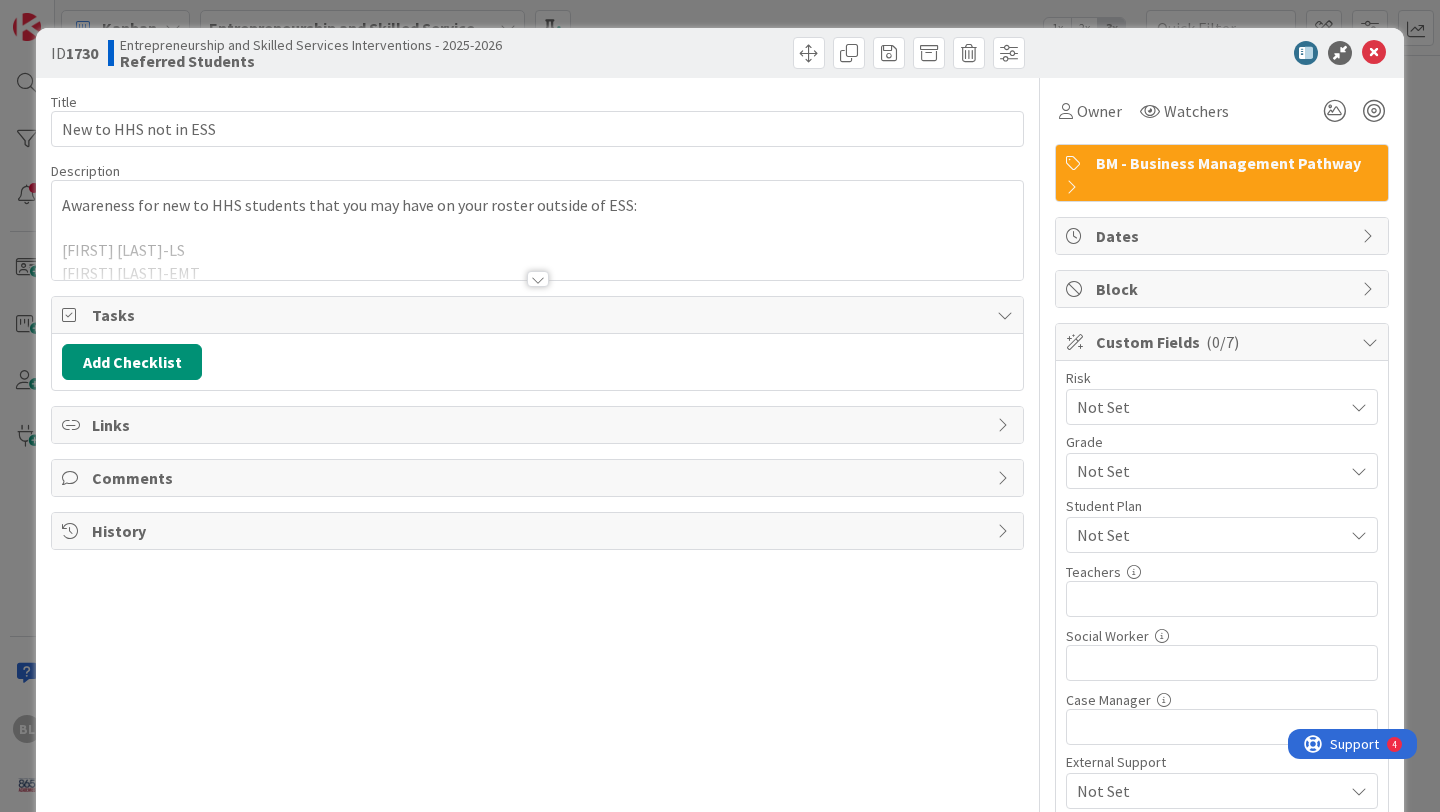 scroll, scrollTop: 0, scrollLeft: 0, axis: both 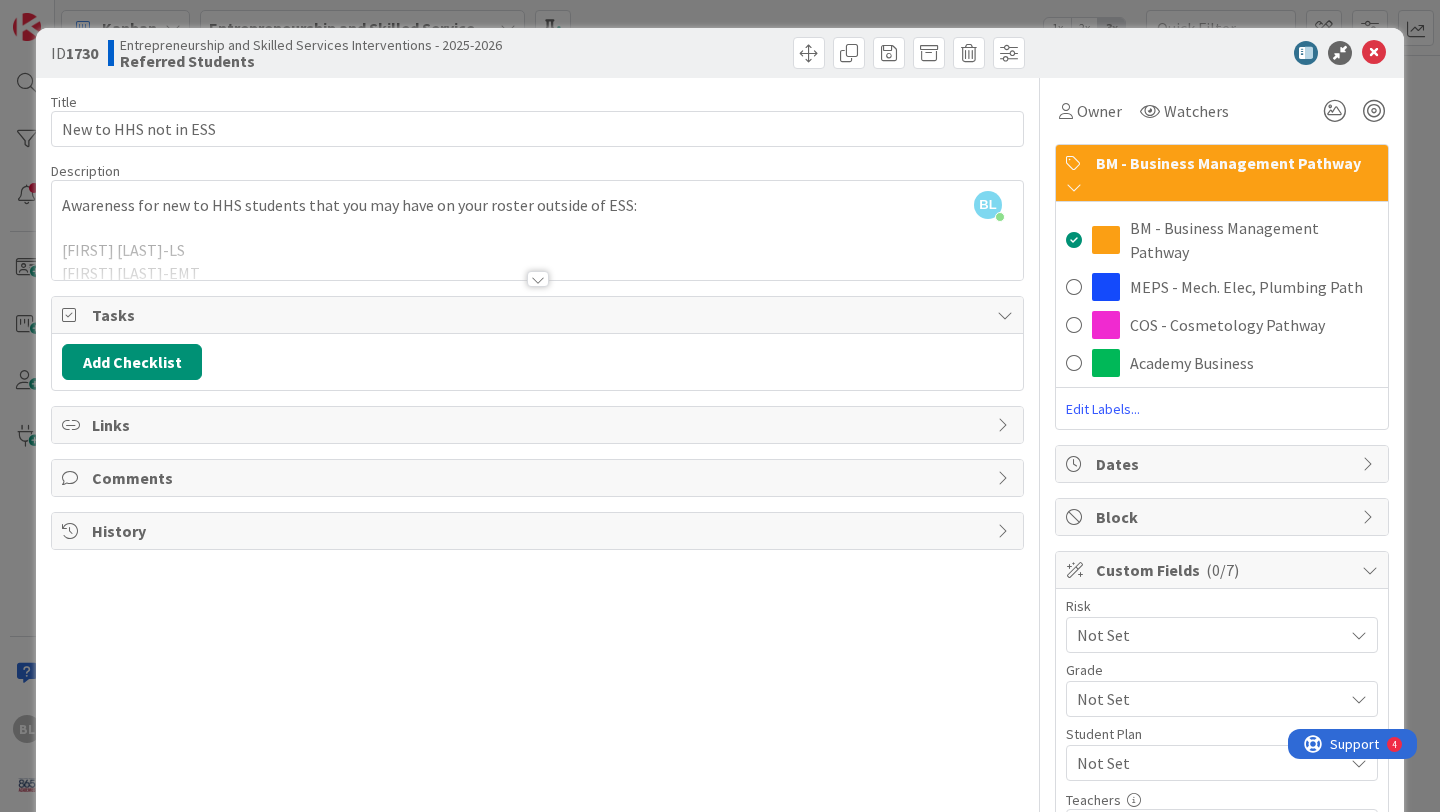 click on "Edit Labels..." at bounding box center [1222, 409] 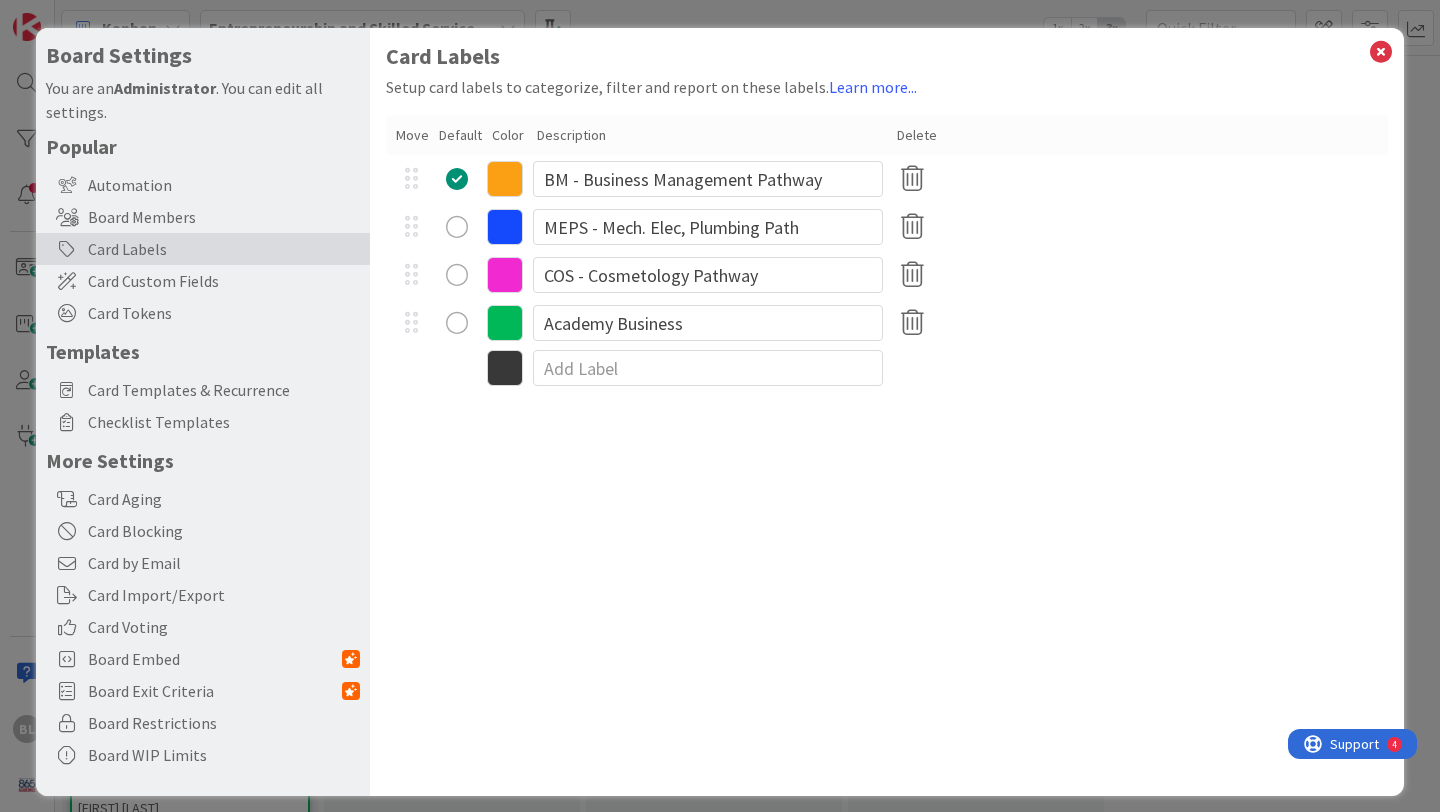 scroll, scrollTop: 0, scrollLeft: 0, axis: both 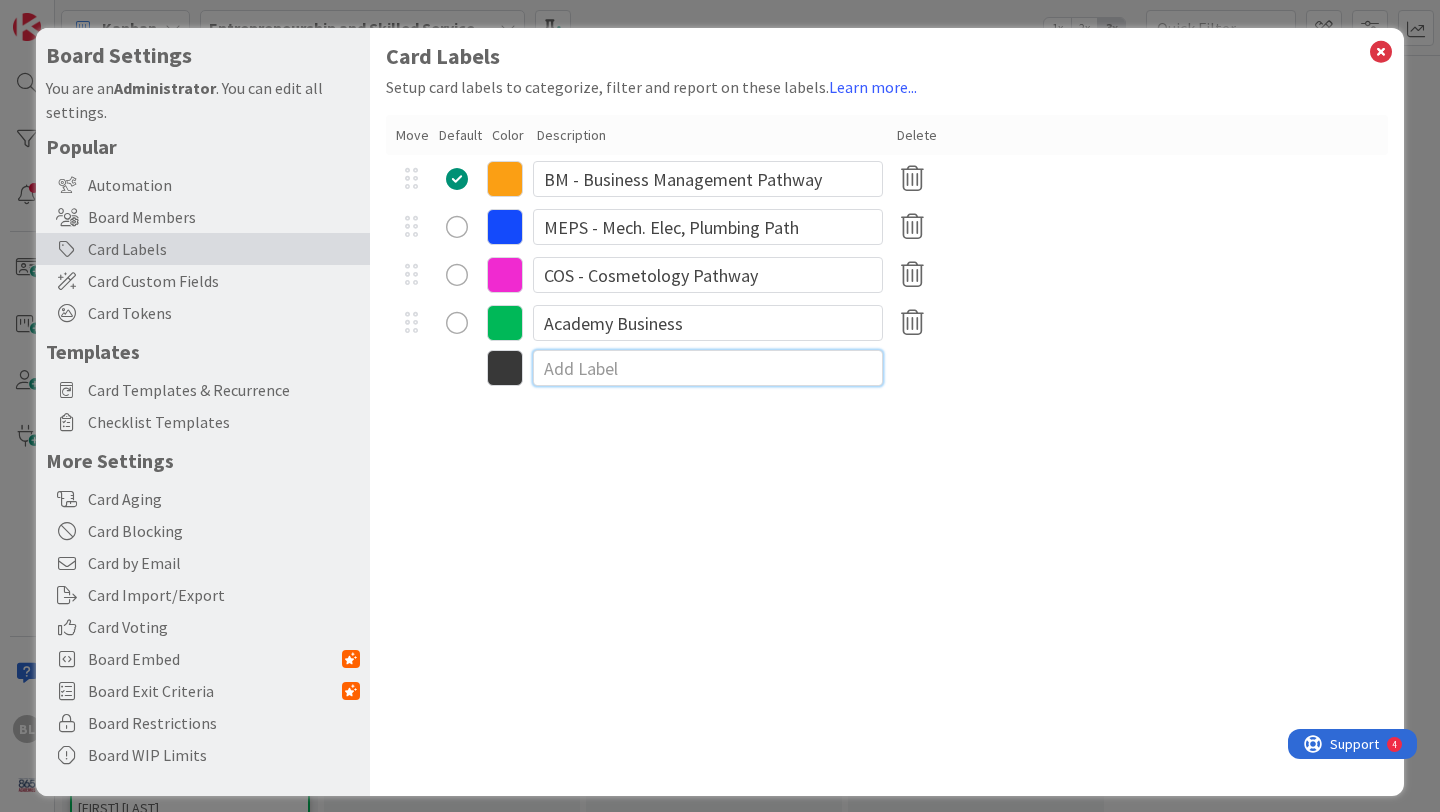 click at bounding box center (708, 368) 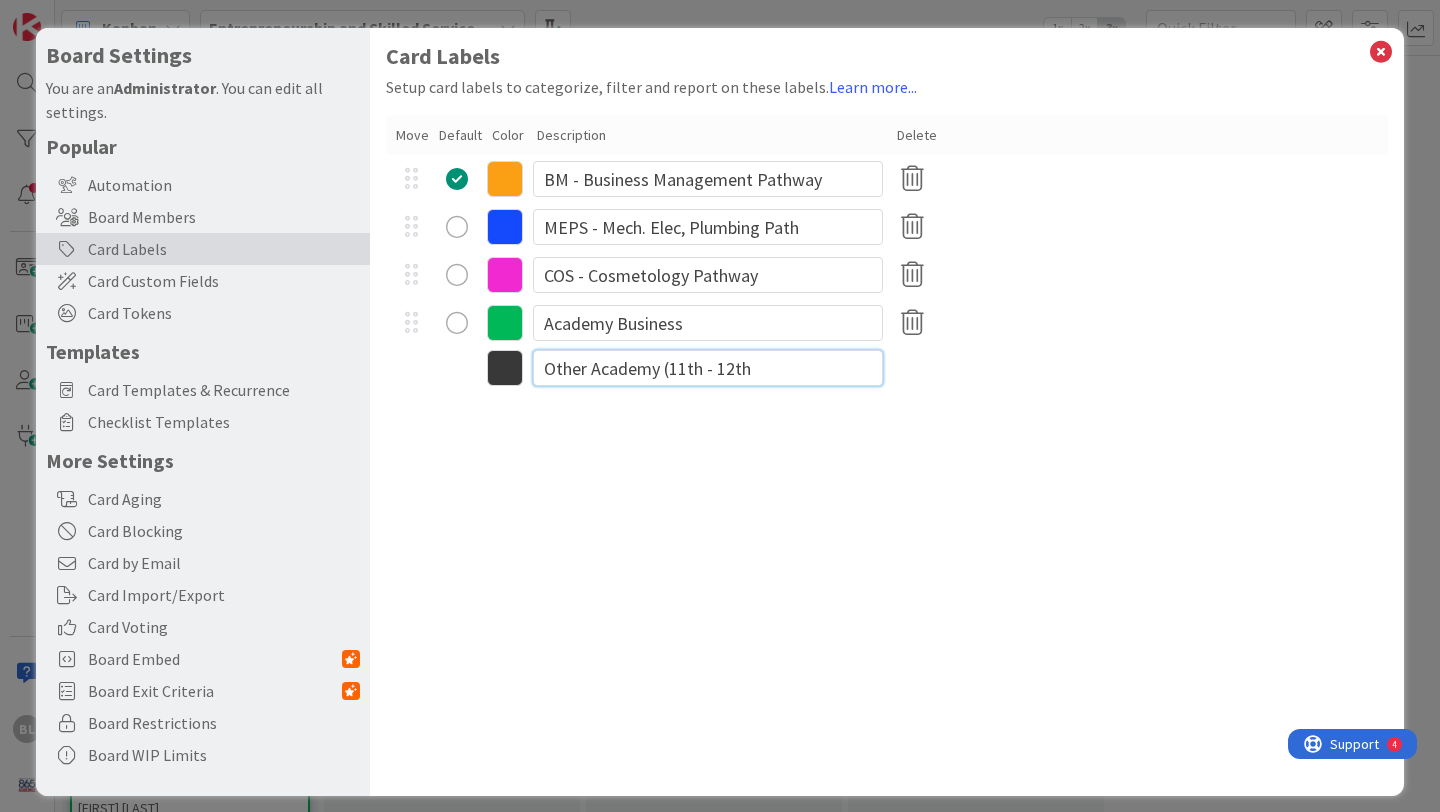 type on "Other Academy (11th - 12th)" 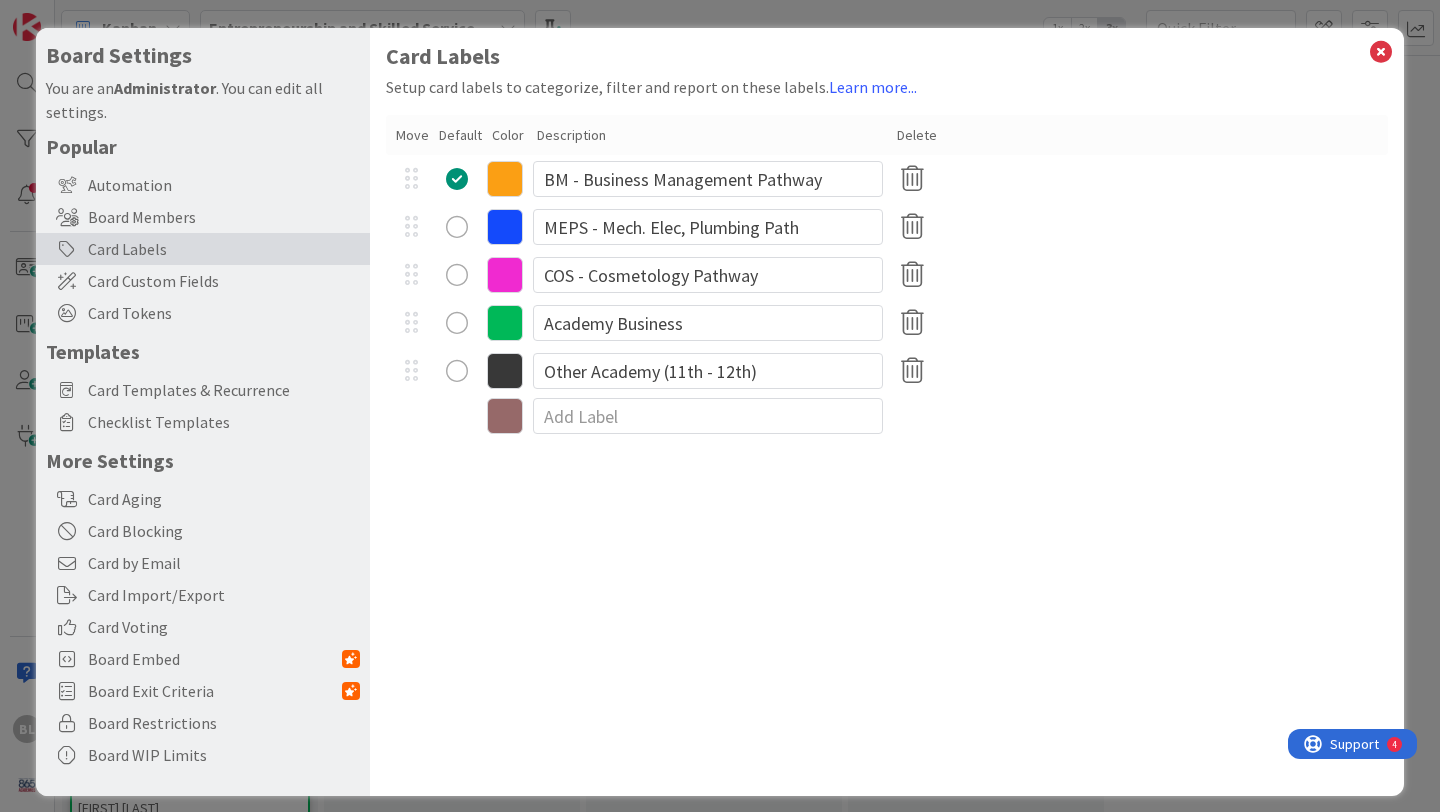 click at bounding box center (505, 371) 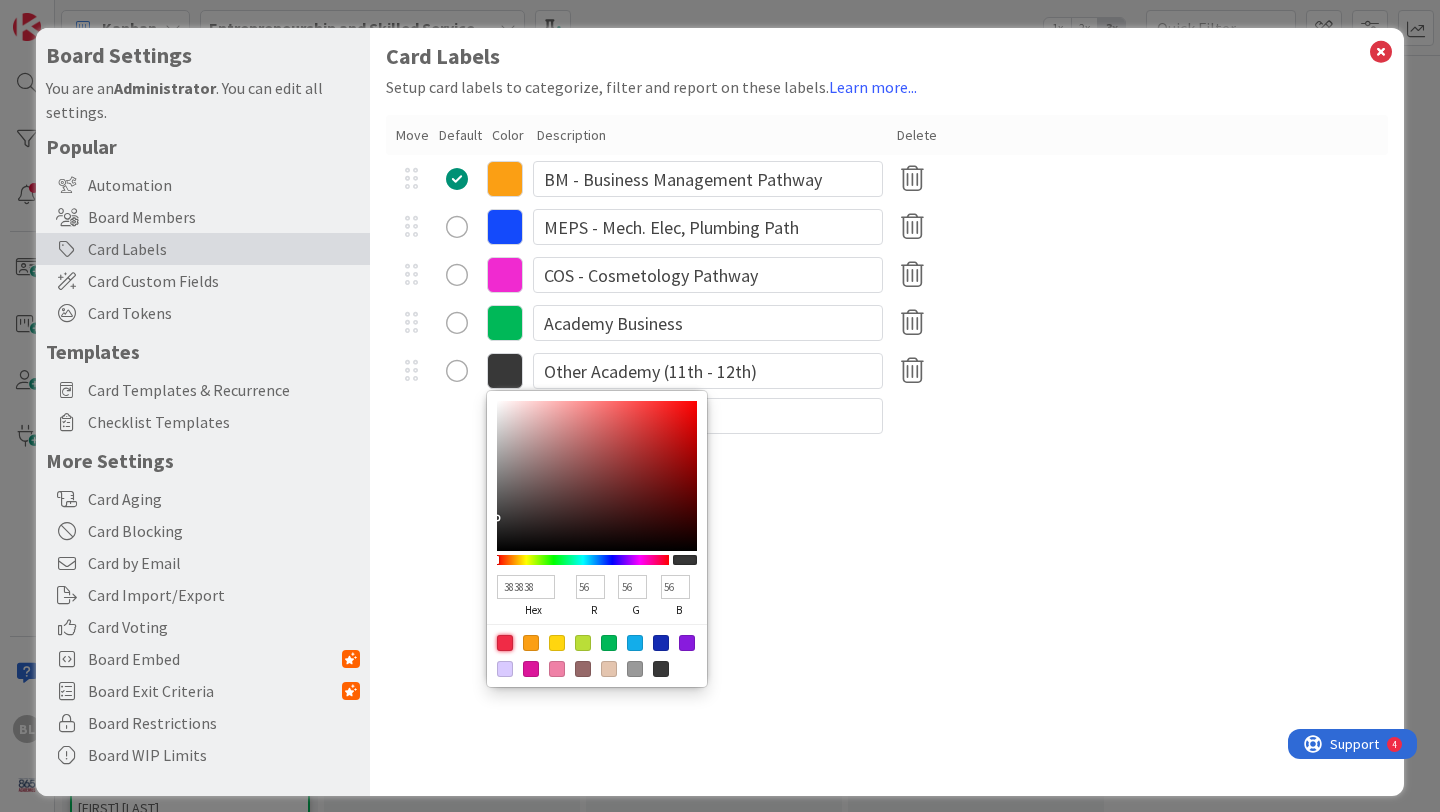 click at bounding box center (505, 643) 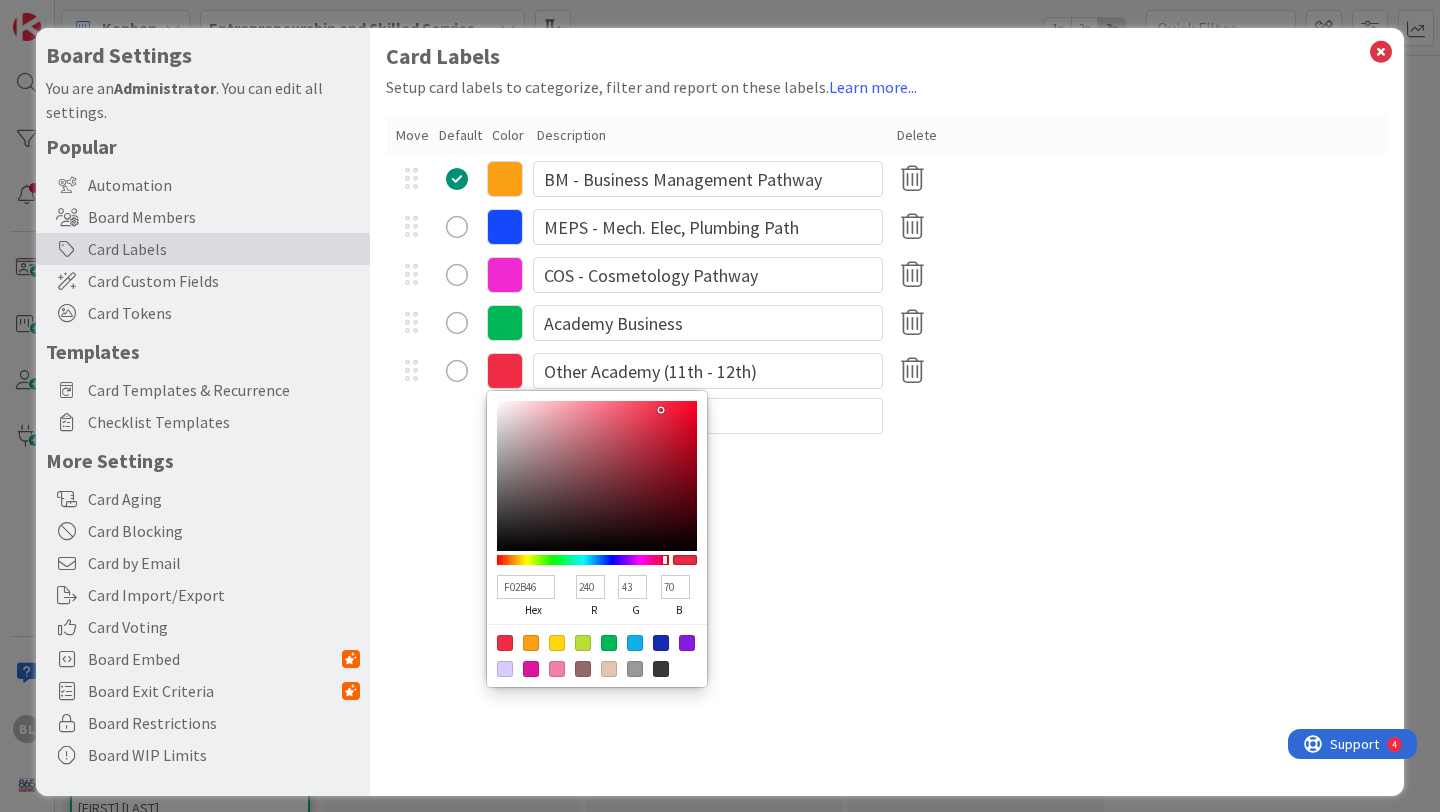 click on "Card Labels Setup card labels to categorize, filter and report on these labels.  Learn more... Move Default Color Description Delete BM - Business Management Pathway MEPS - Mech. Elec, Plumbing Path COS - Cosmetology Pathway Academy Business F02B46 hex 240 r 43 g 70 b 100 a Other Academy (11th - 12th)" at bounding box center [887, 412] 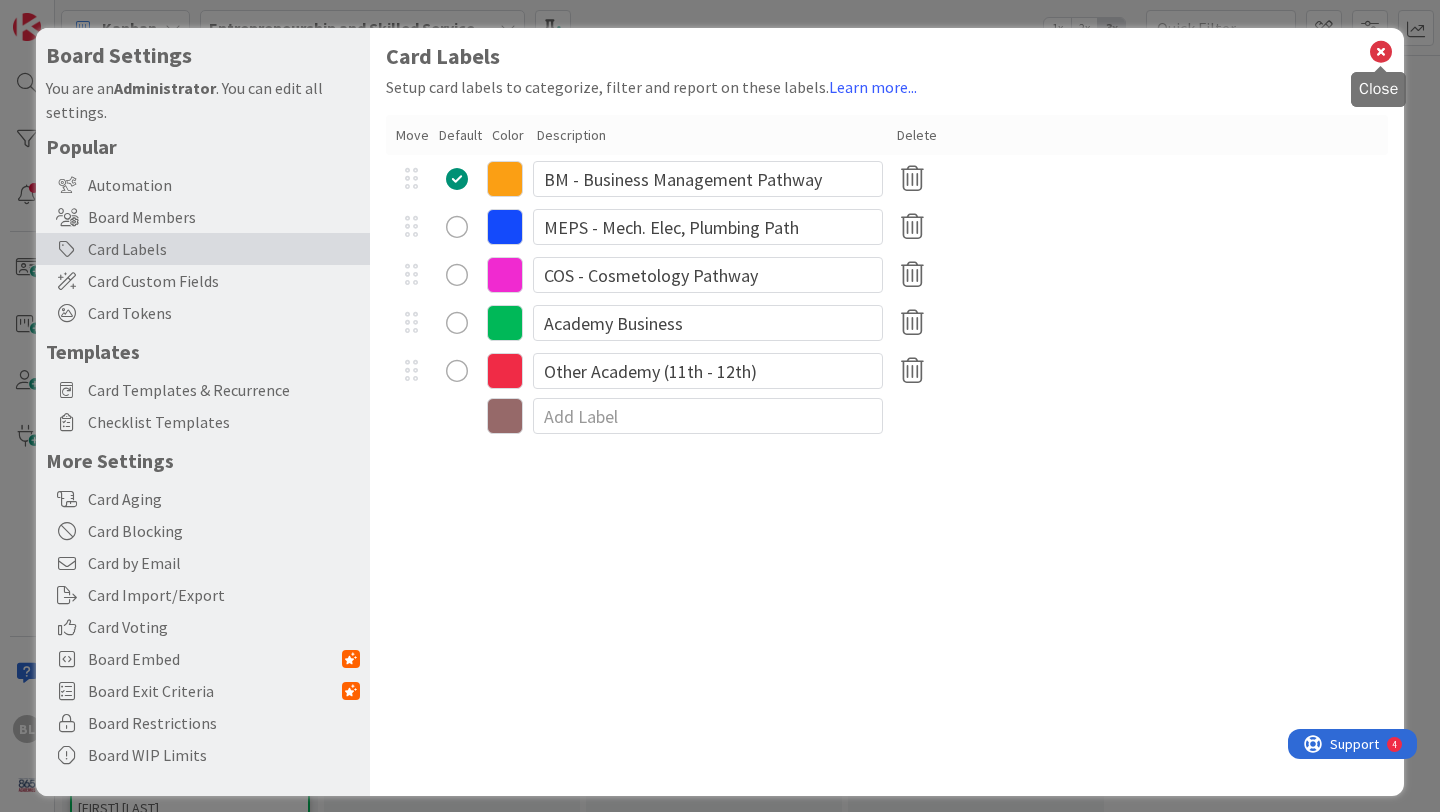 click at bounding box center (1381, 52) 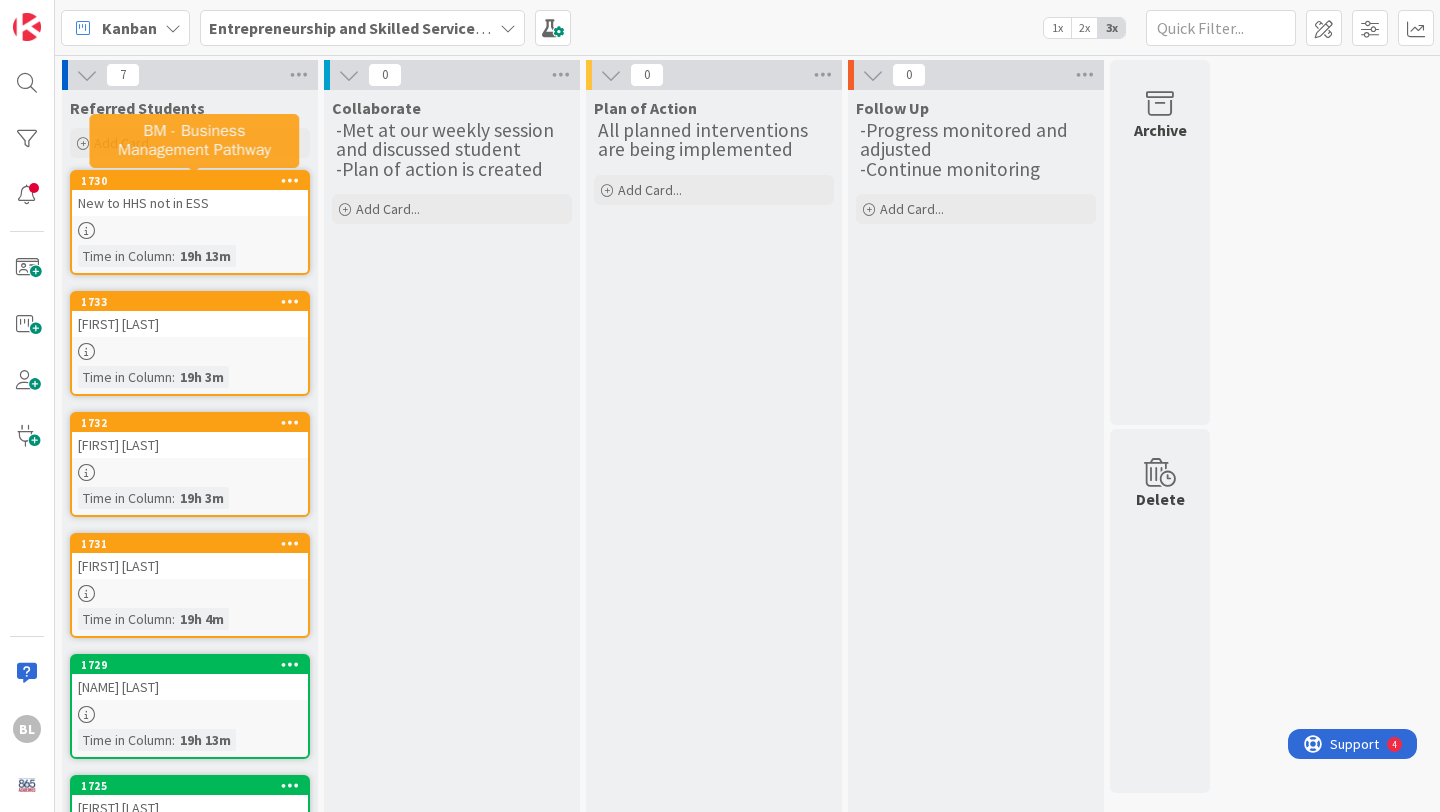 click on "1730" at bounding box center (194, 181) 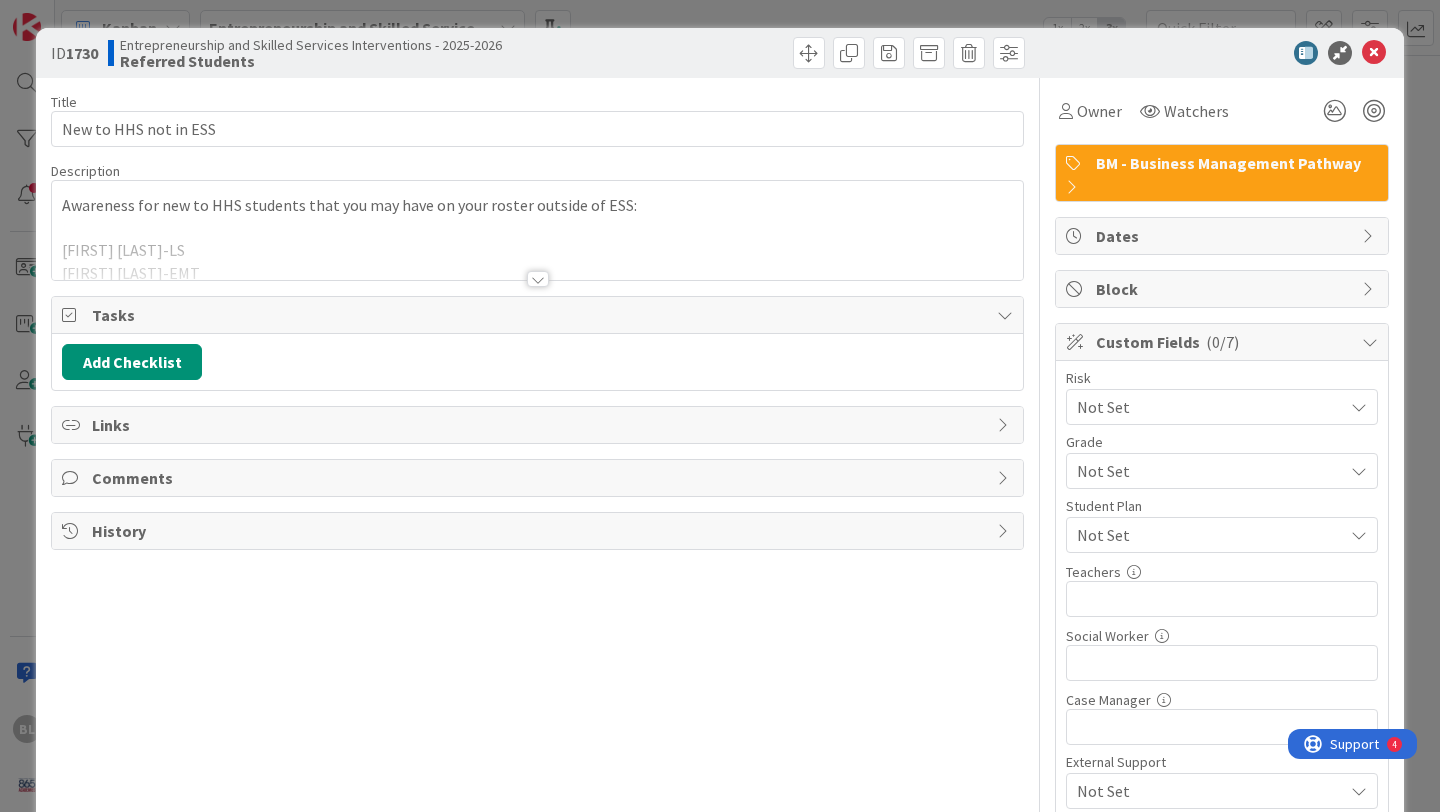 scroll, scrollTop: 0, scrollLeft: 0, axis: both 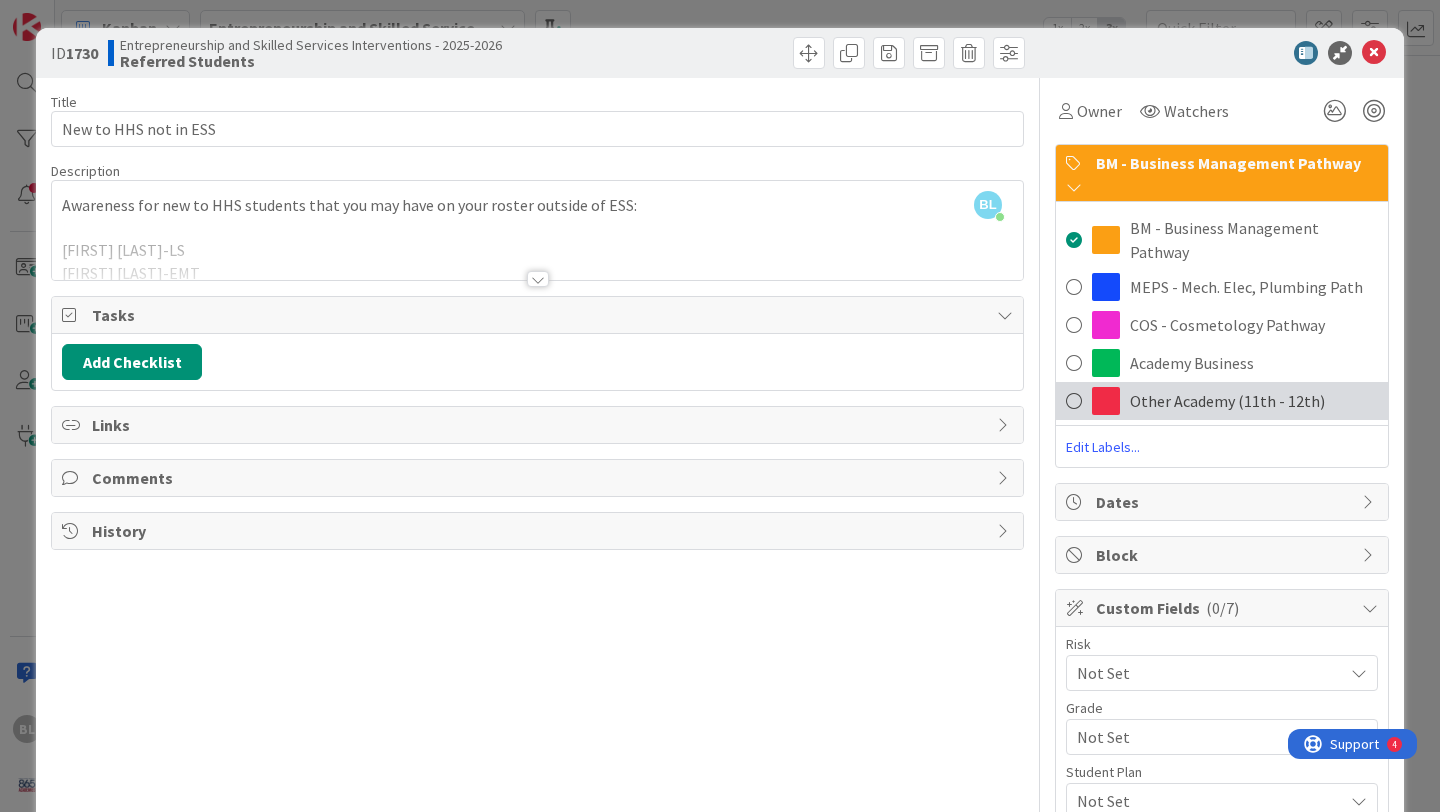 click at bounding box center [1074, 401] 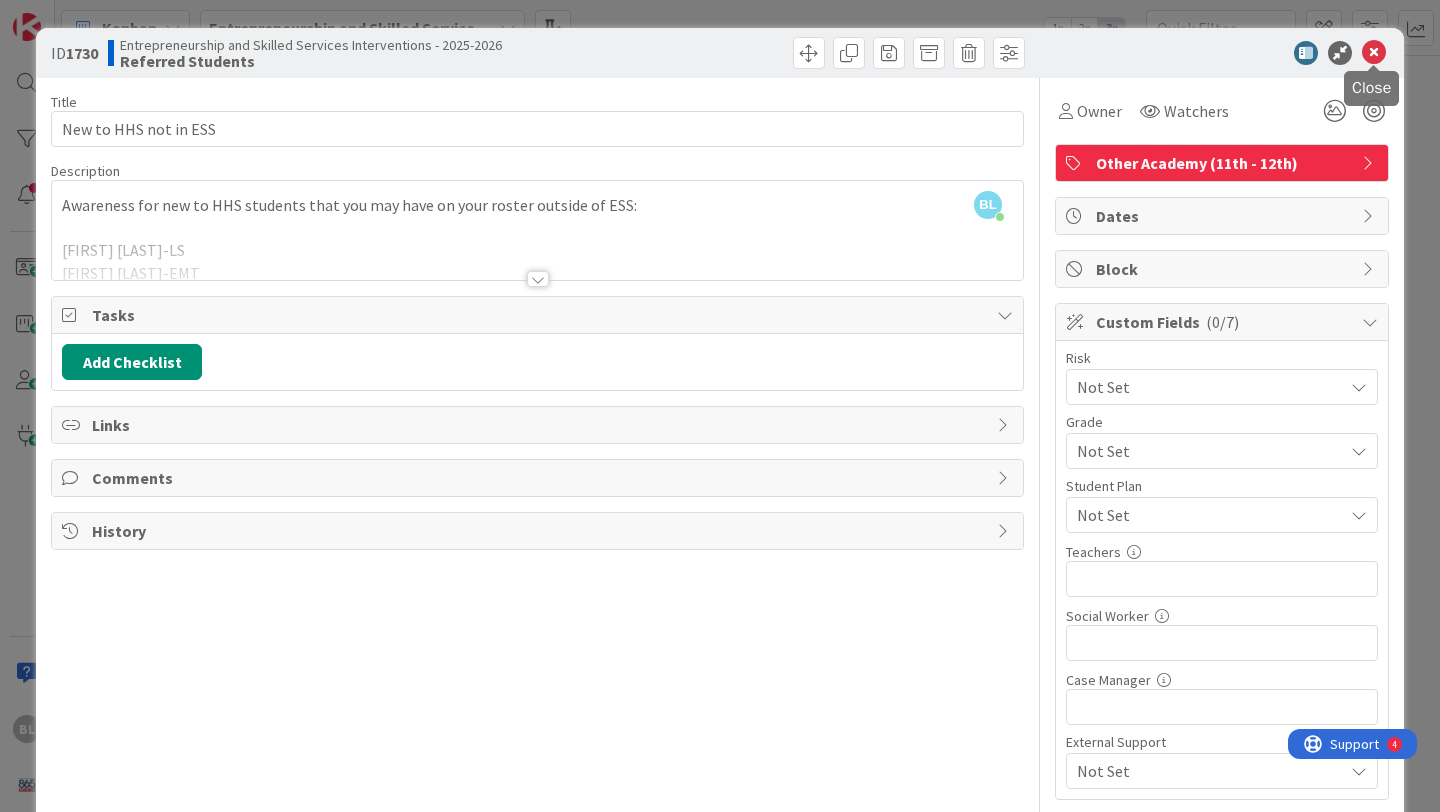 click at bounding box center [1374, 53] 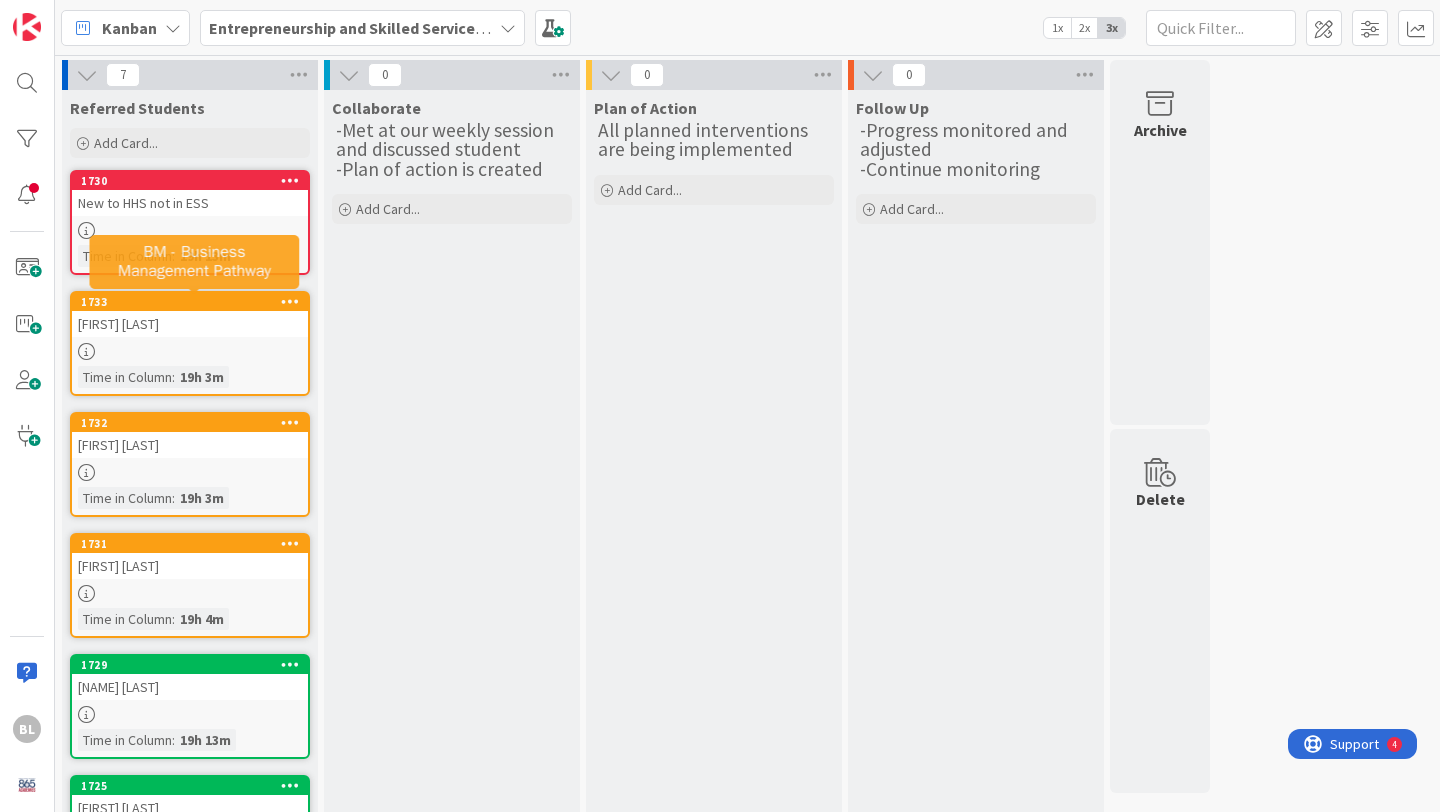 scroll, scrollTop: 0, scrollLeft: 0, axis: both 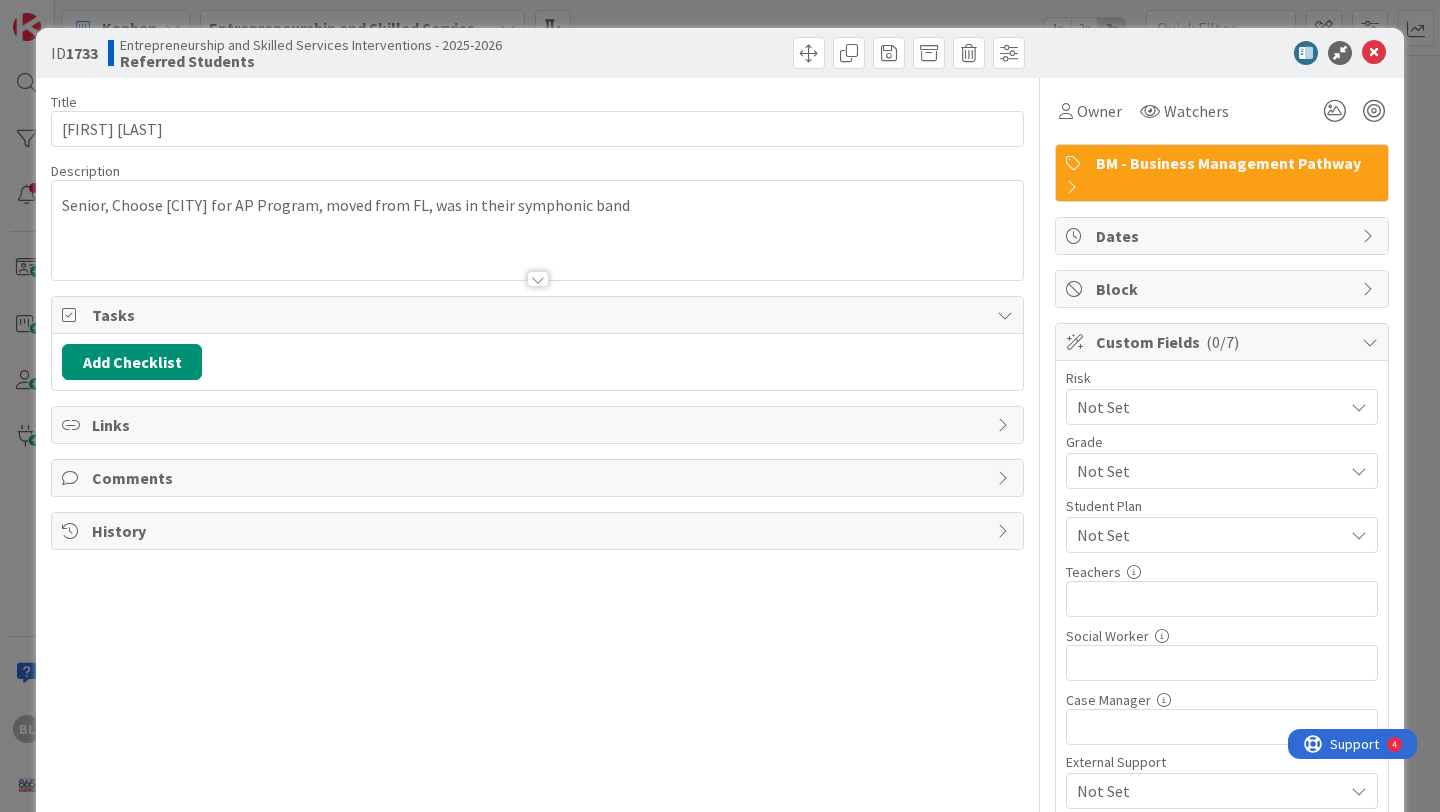 click on "BM - Business Management Pathway" at bounding box center (1222, 173) 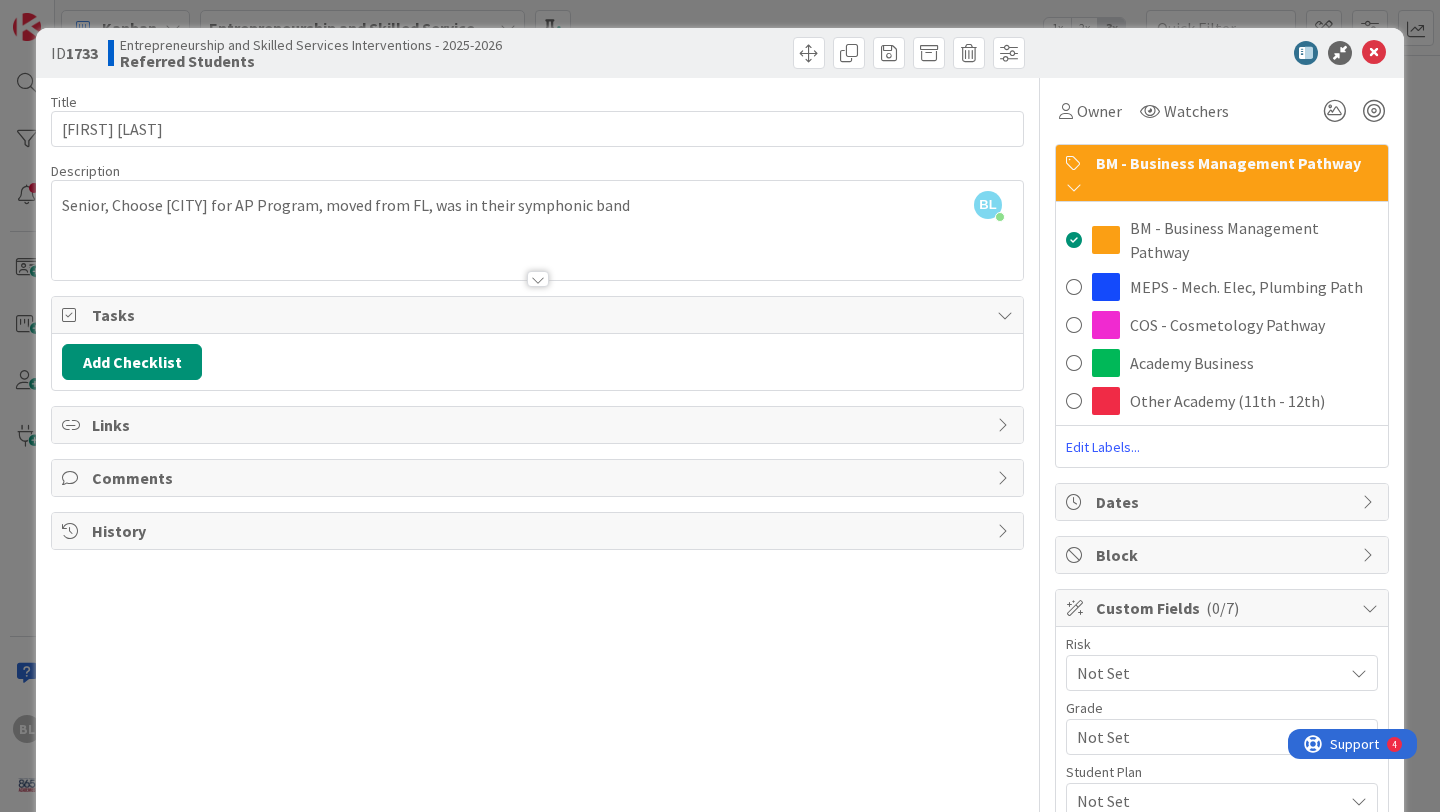 click on "BM - Business Management Pathway" at bounding box center [1222, 173] 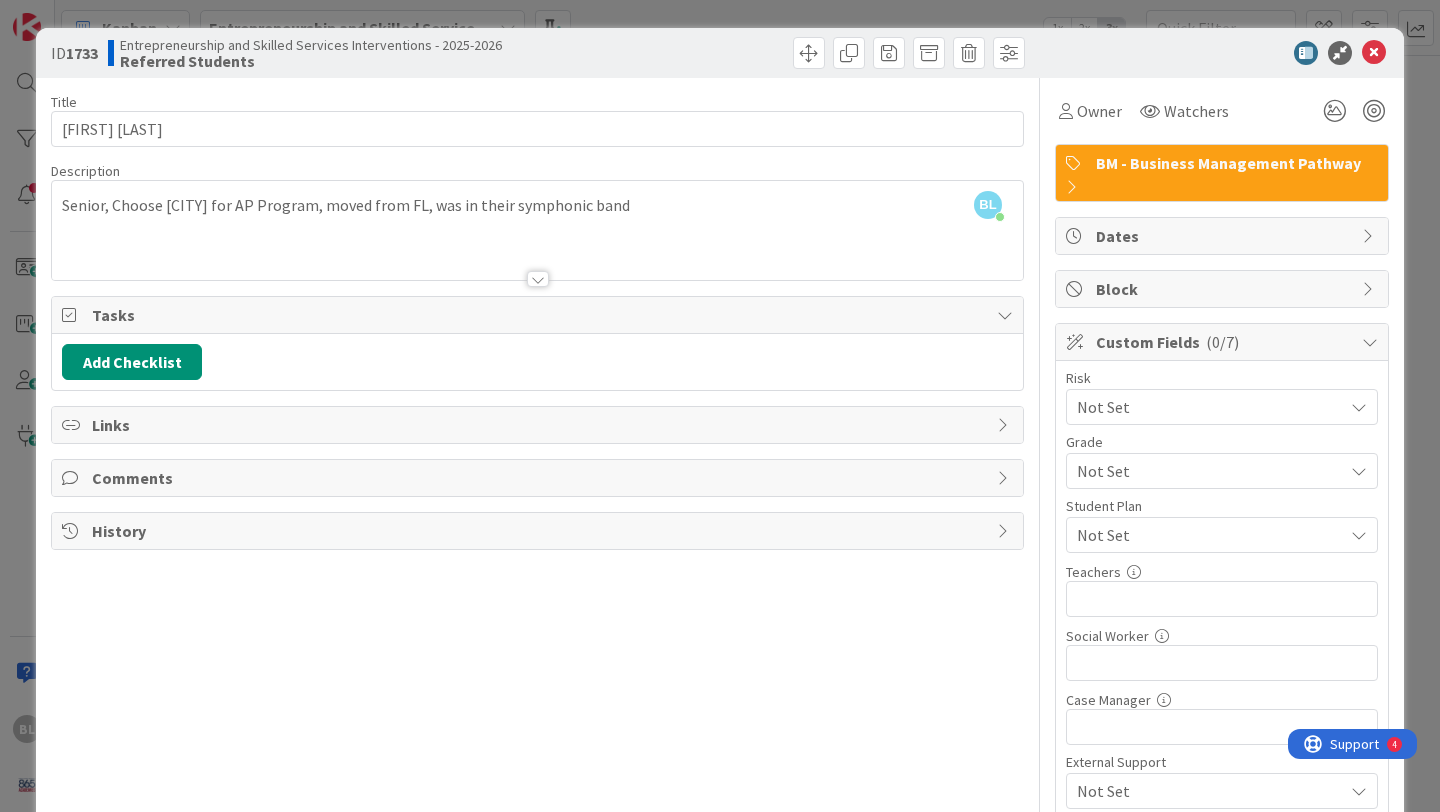 click at bounding box center (1074, 187) 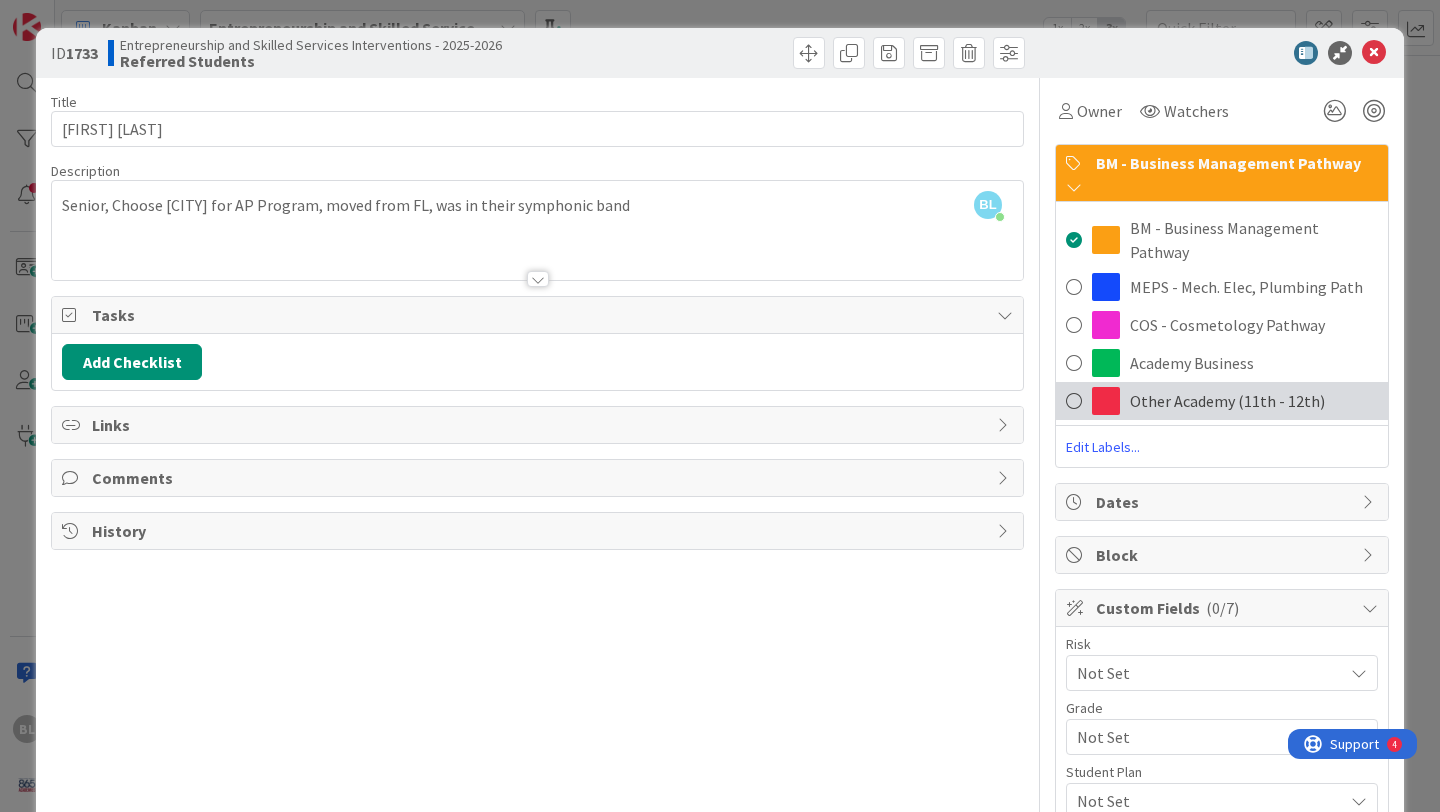click at bounding box center (1074, 401) 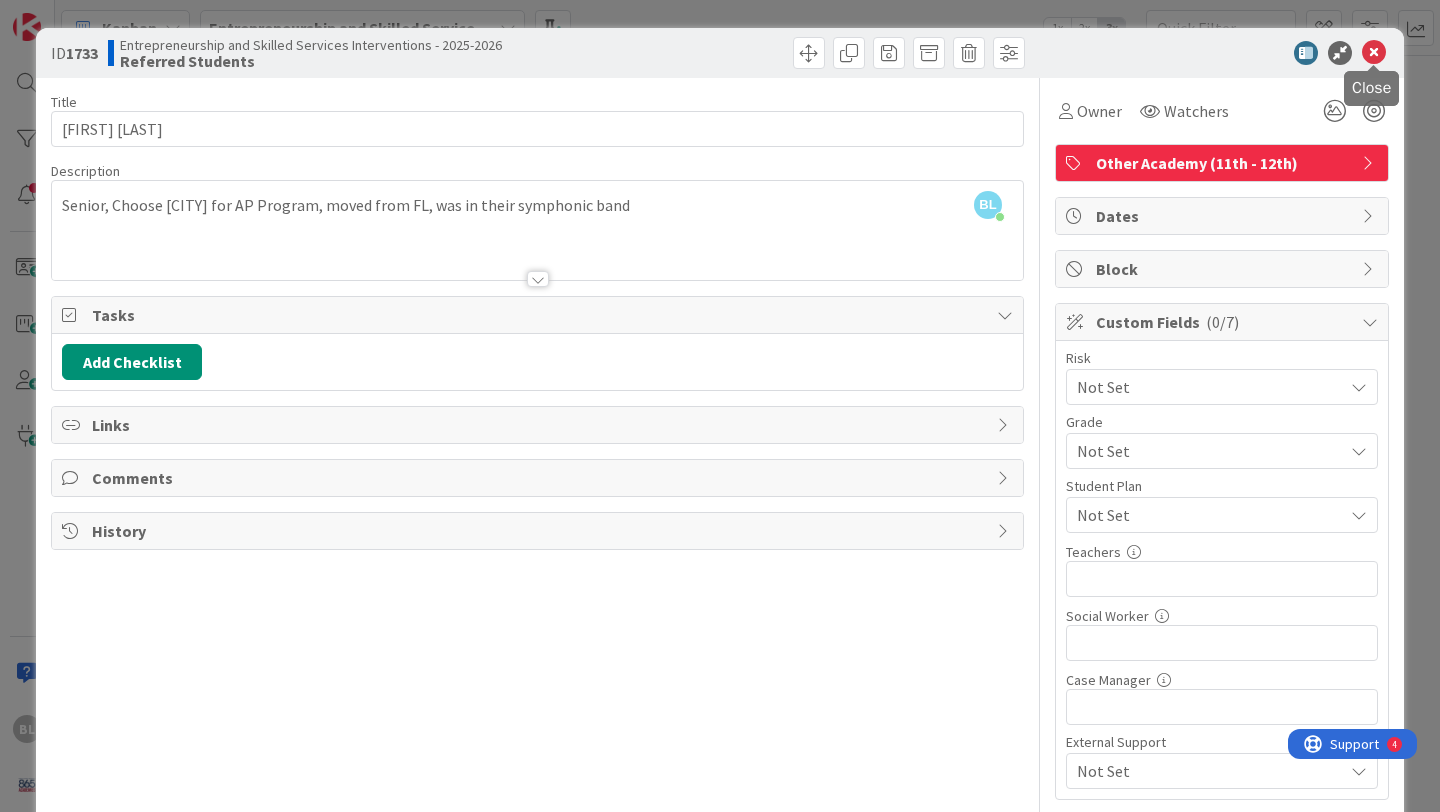click at bounding box center [1374, 53] 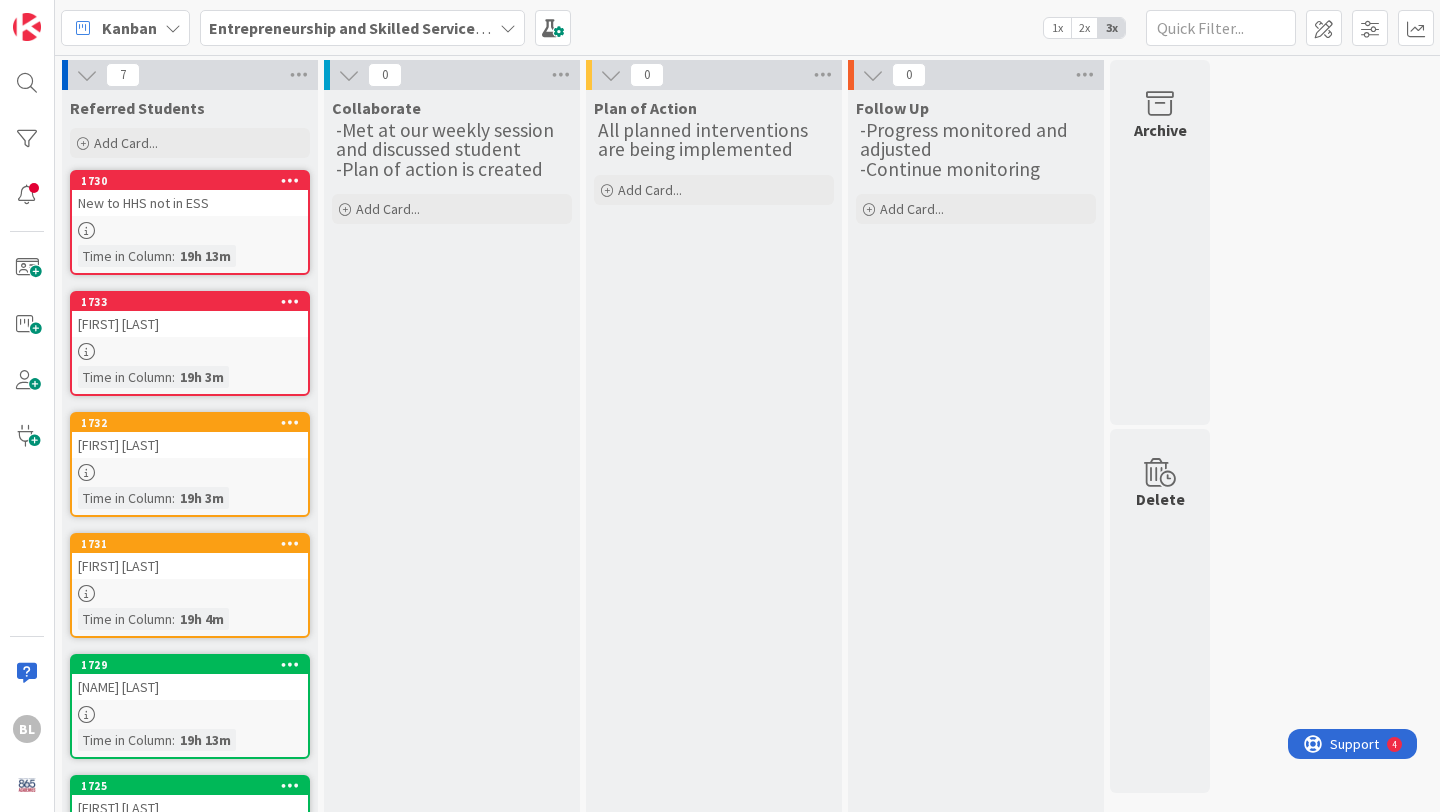 scroll, scrollTop: 0, scrollLeft: 0, axis: both 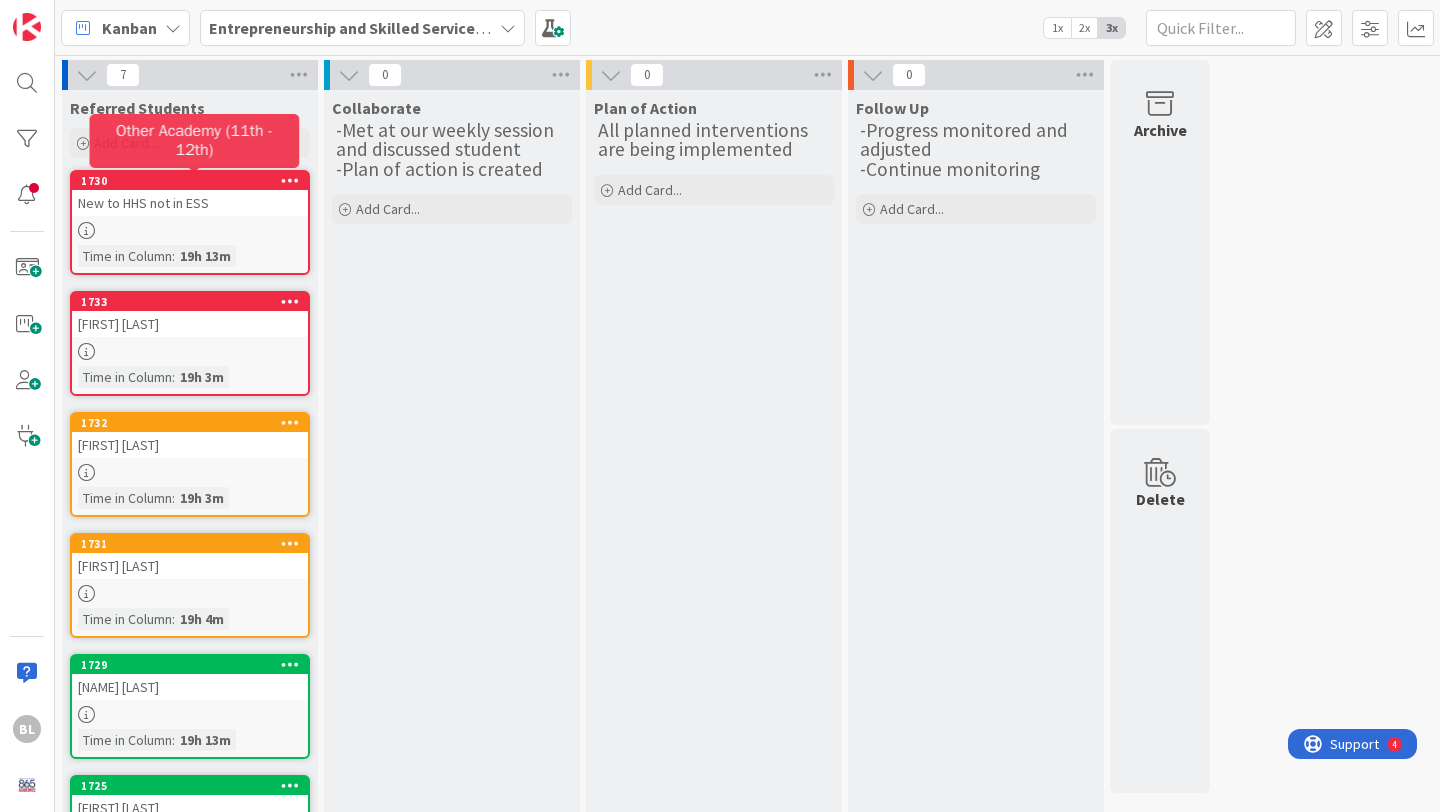 click on "1730" at bounding box center [194, 181] 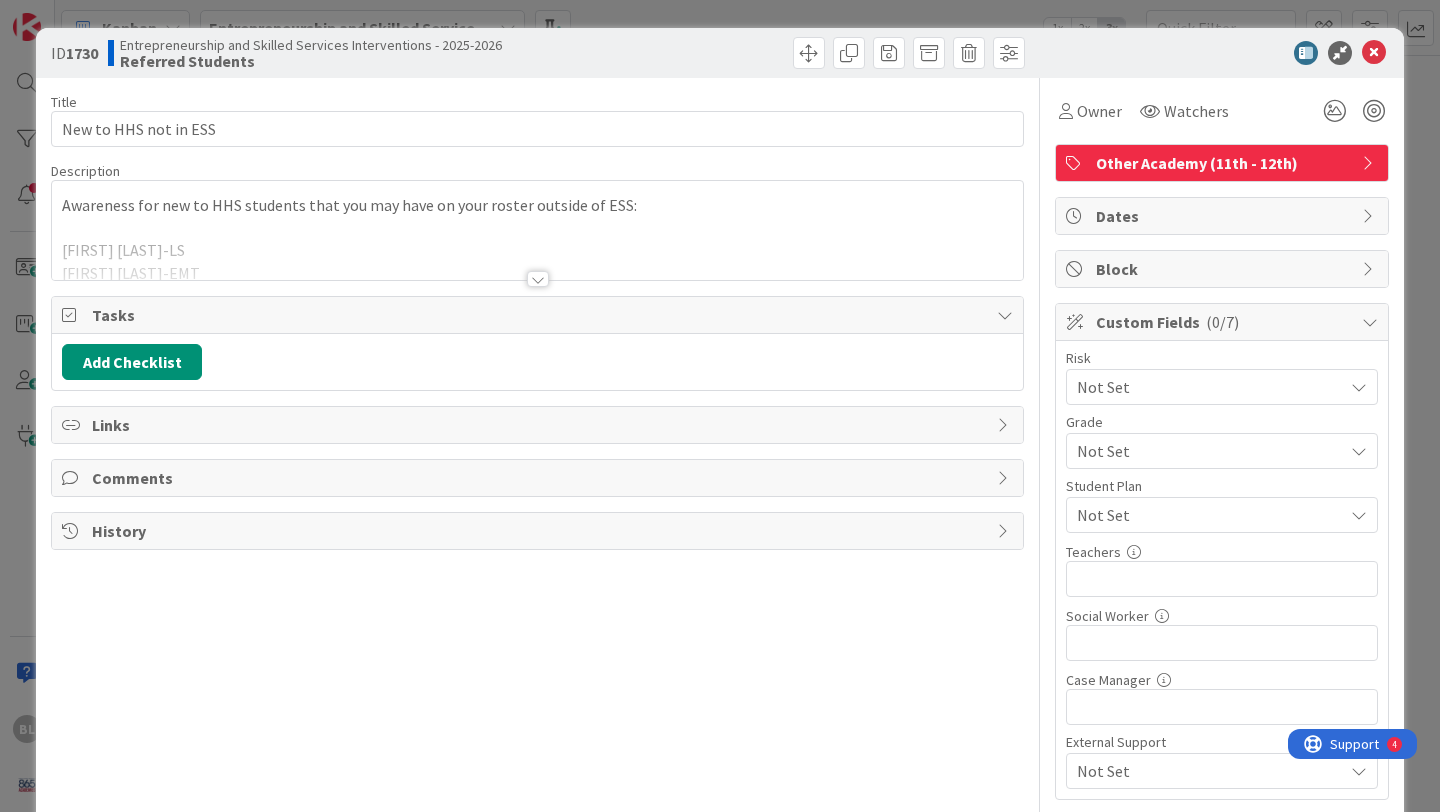 scroll, scrollTop: 0, scrollLeft: 0, axis: both 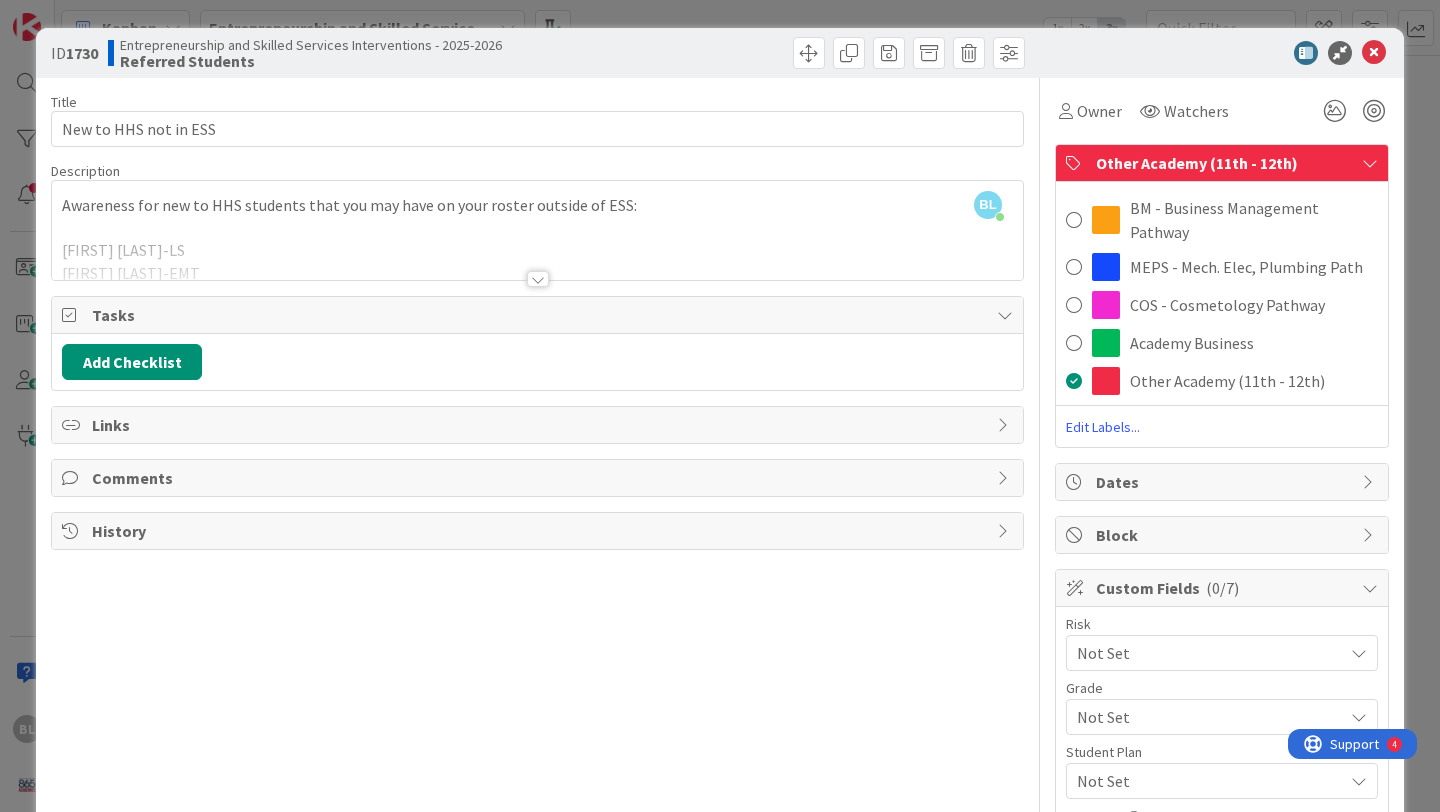 click on "Edit Labels..." at bounding box center (1222, 427) 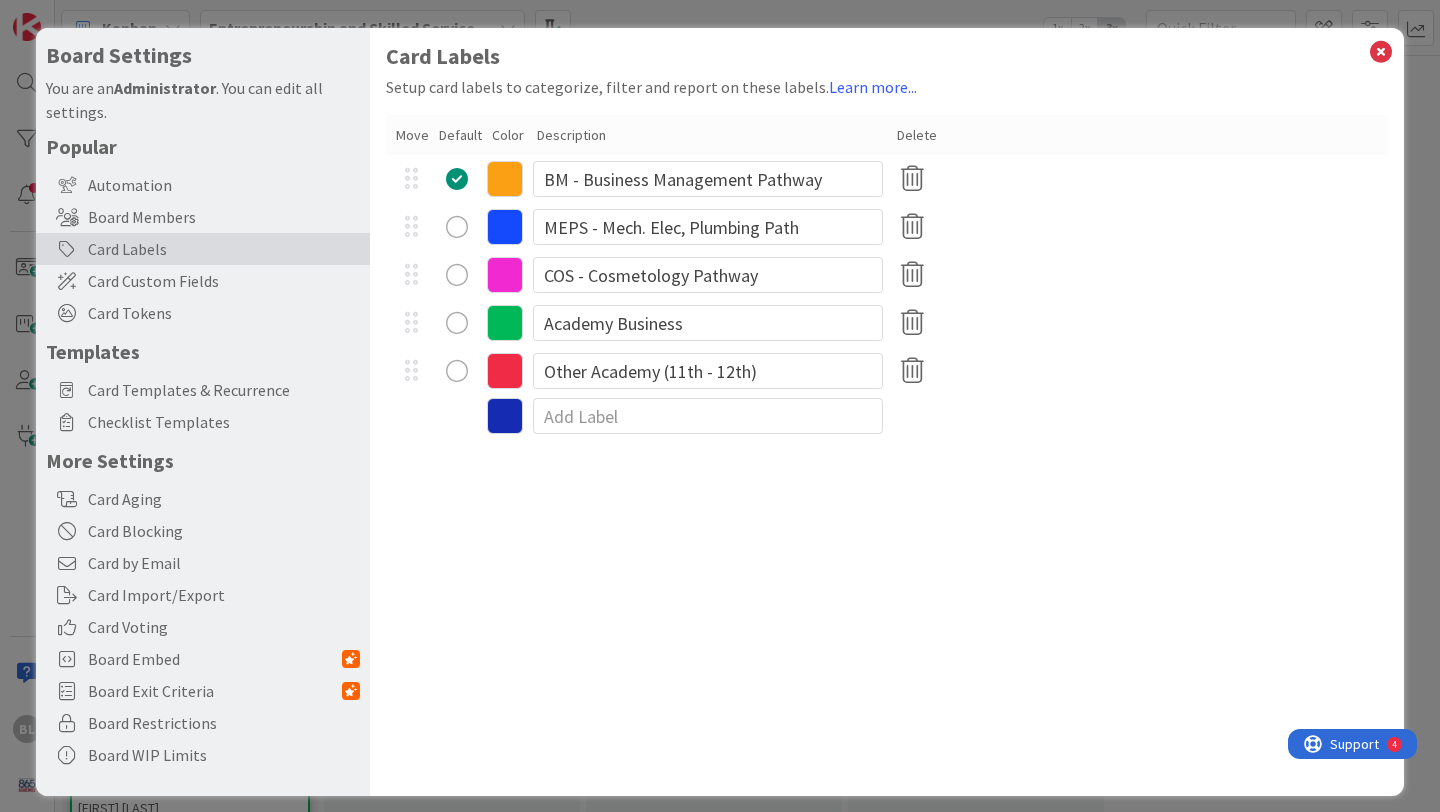 scroll, scrollTop: 0, scrollLeft: 0, axis: both 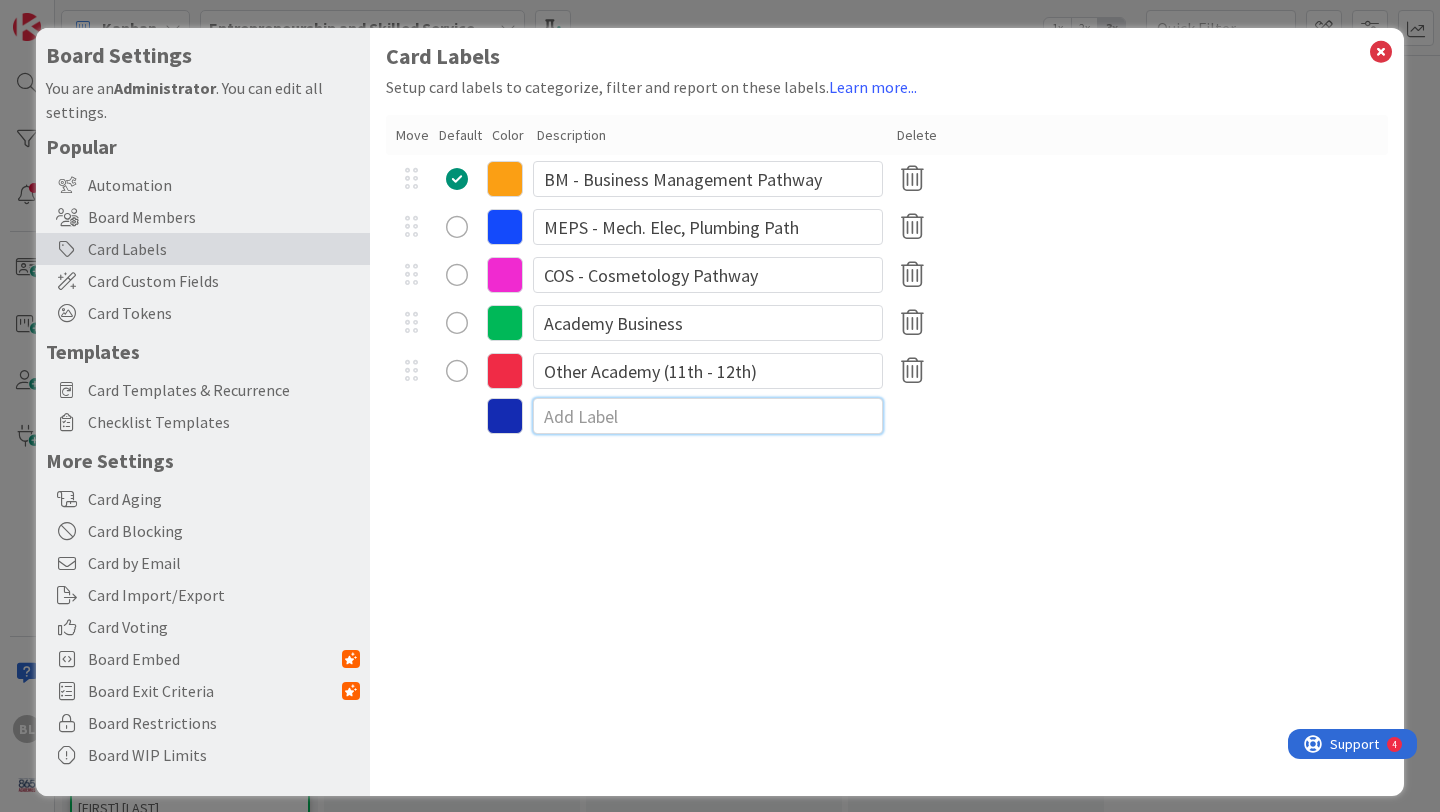drag, startPoint x: 639, startPoint y: 413, endPoint x: 644, endPoint y: 384, distance: 29.427877 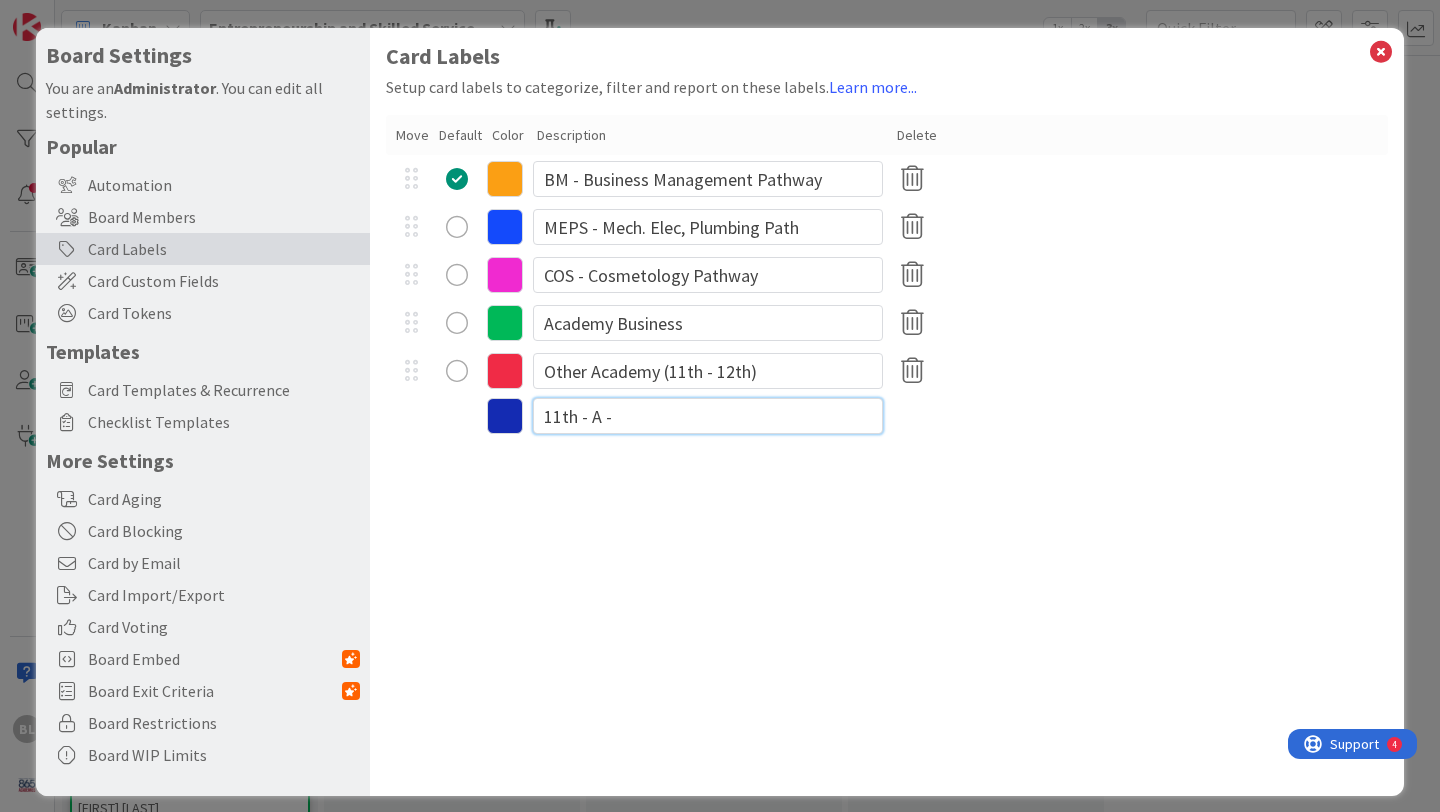 type on "11th - A - G" 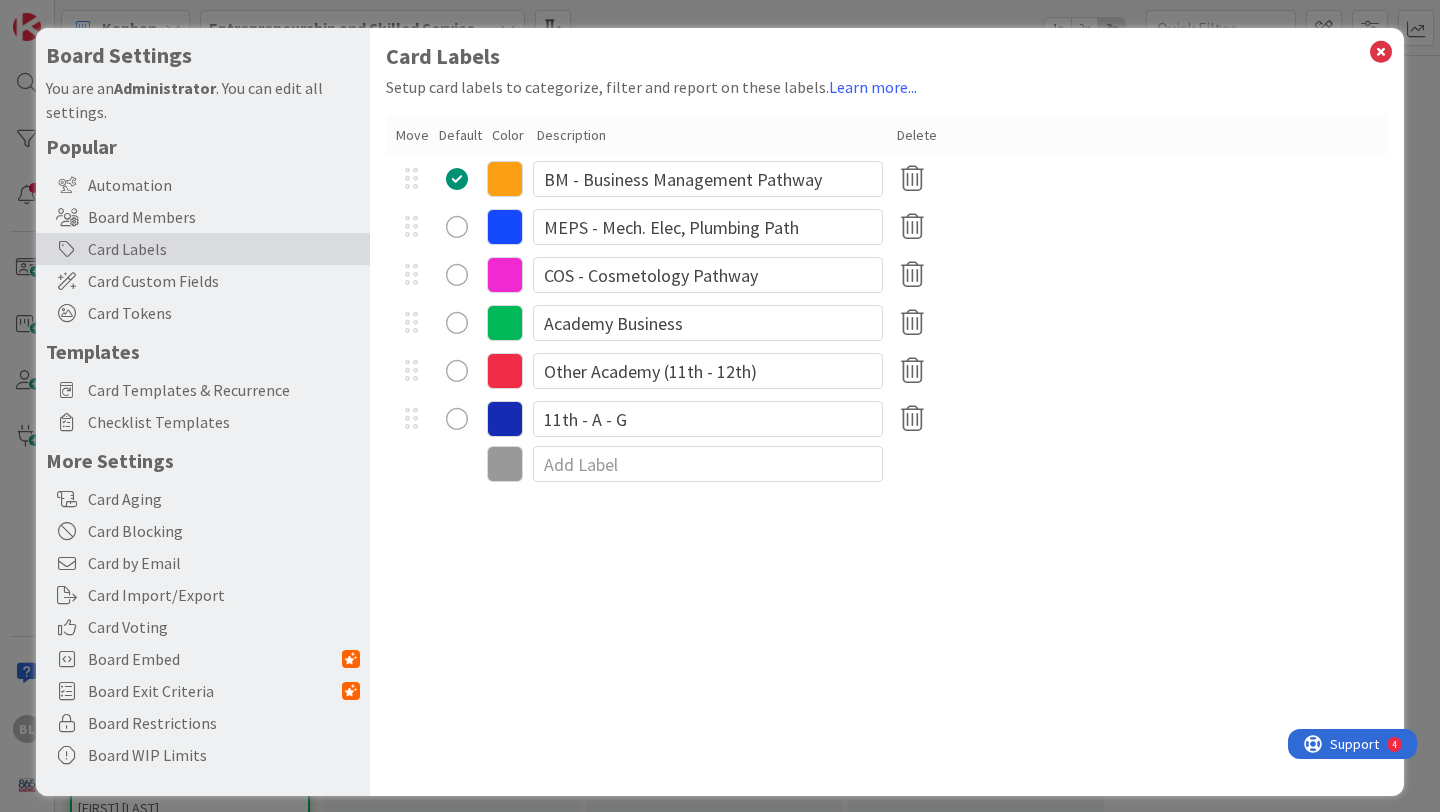click at bounding box center (505, 419) 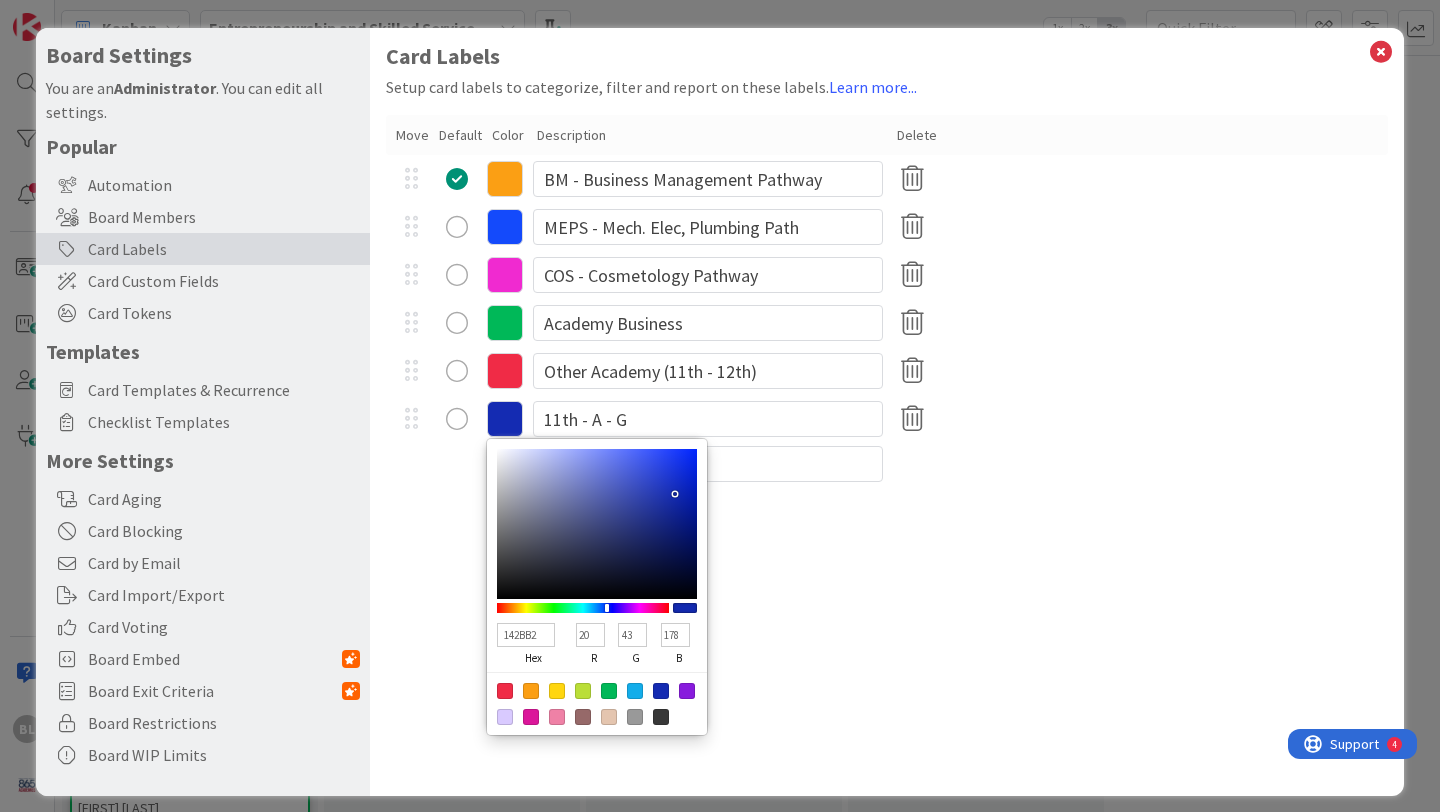 type on "9AB214" 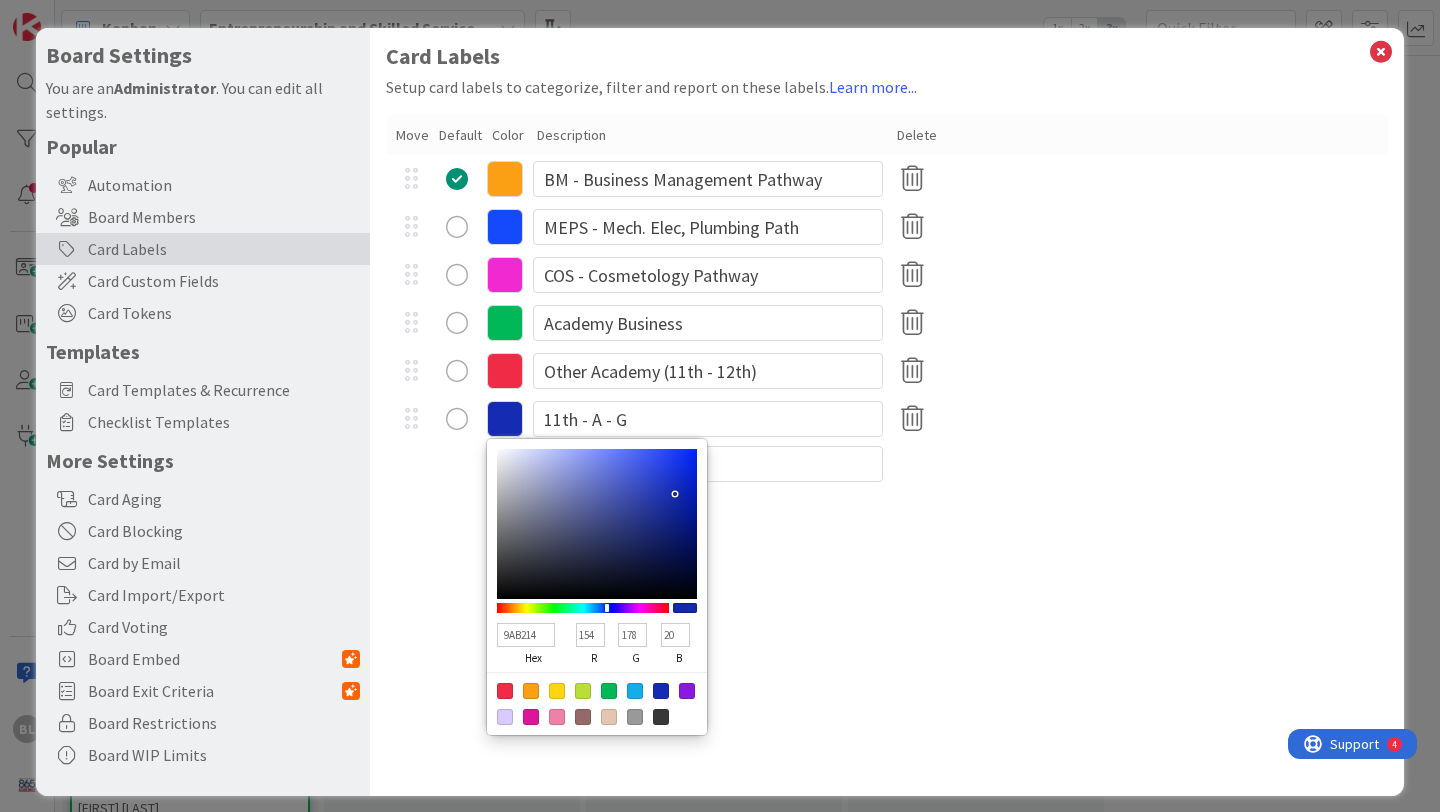 click at bounding box center [583, 608] 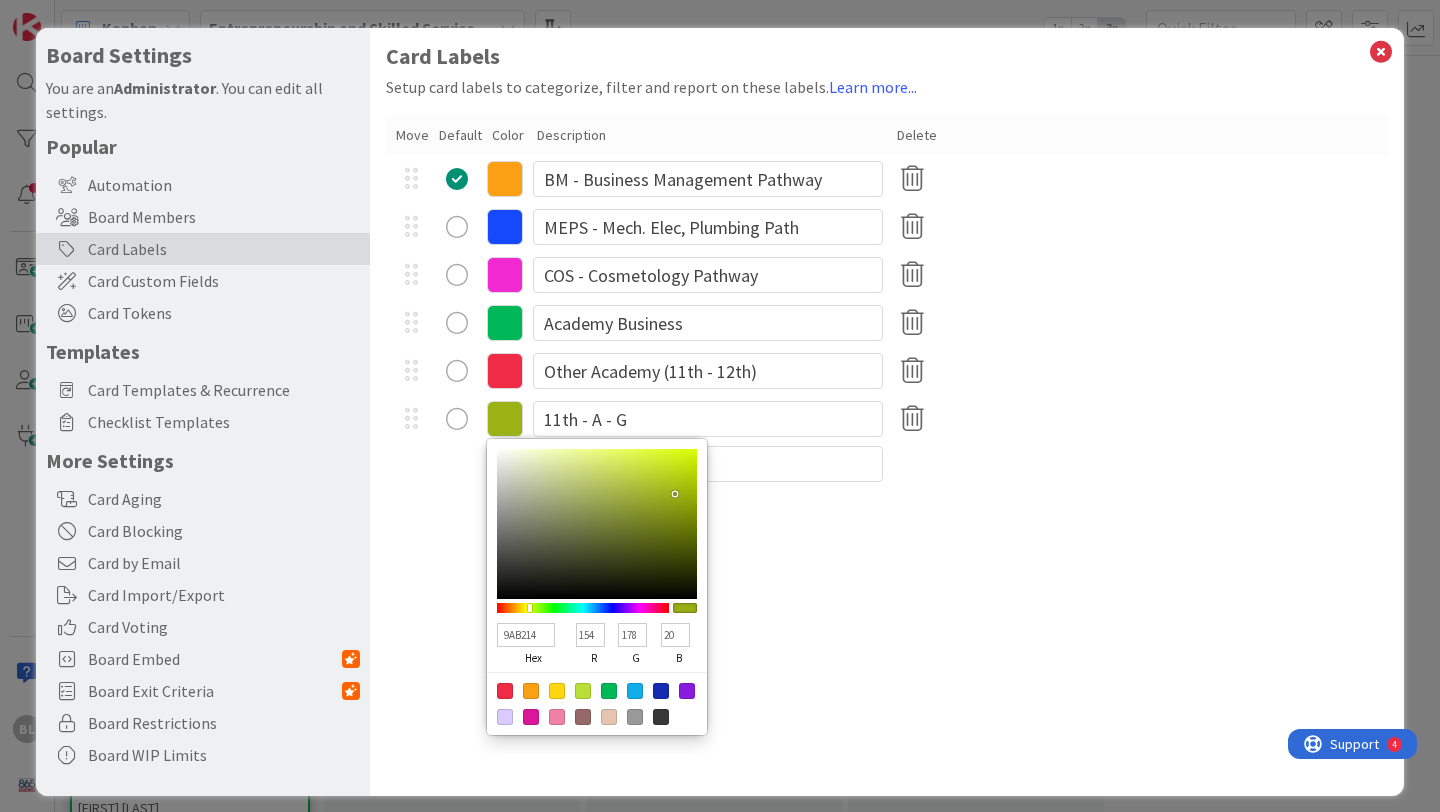 click on "Card Labels Setup card labels to categorize, filter and report on these labels.  Learn more... Move Default Color Description Delete BM - Business Management Pathway MEPS - Mech. Elec, Plumbing Path COS - Cosmetology Pathway Academy Business Other Academy (11th - 12th) 9AB214 hex 154 r 178 g 20 b 100 a 11th - A - G" at bounding box center [887, 412] 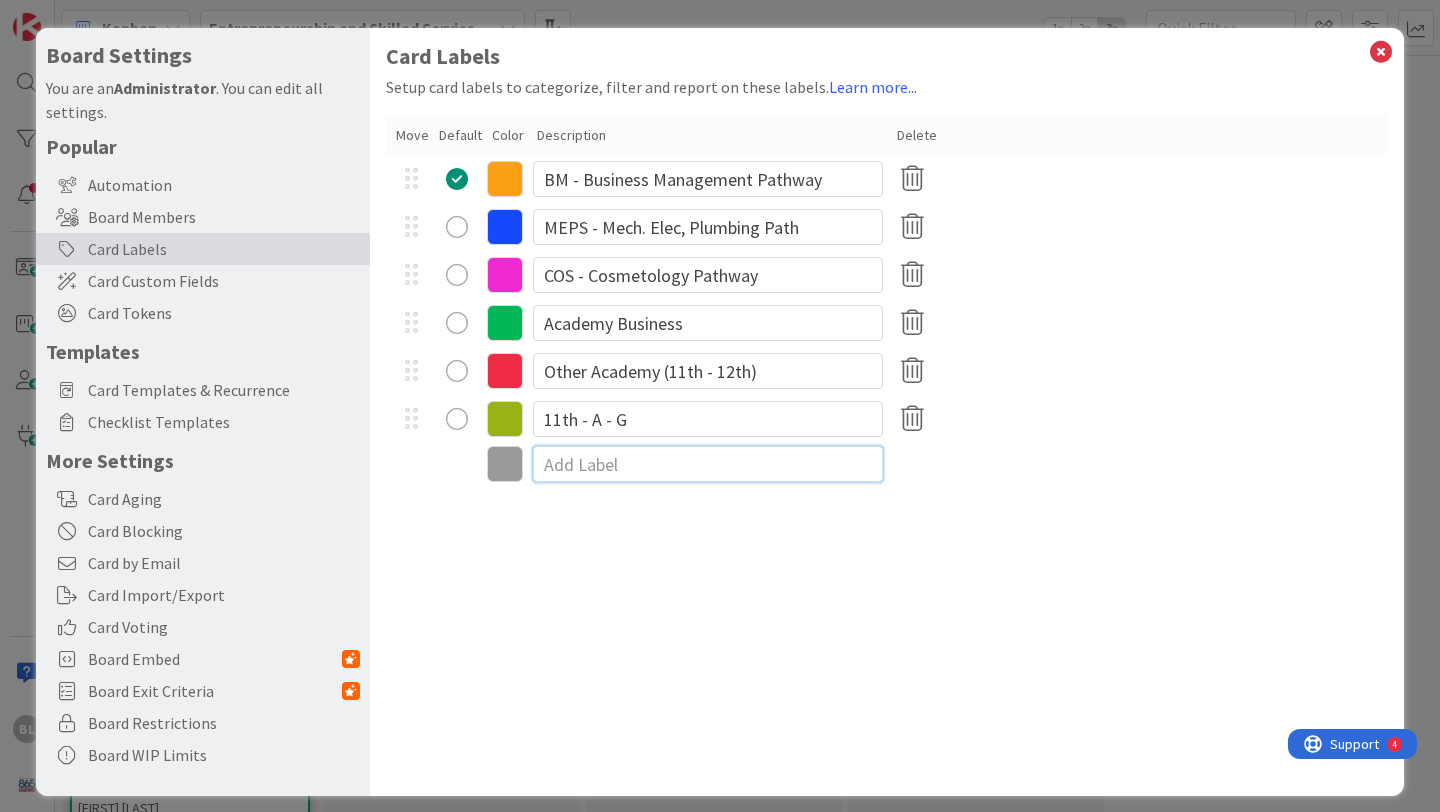 click at bounding box center [708, 464] 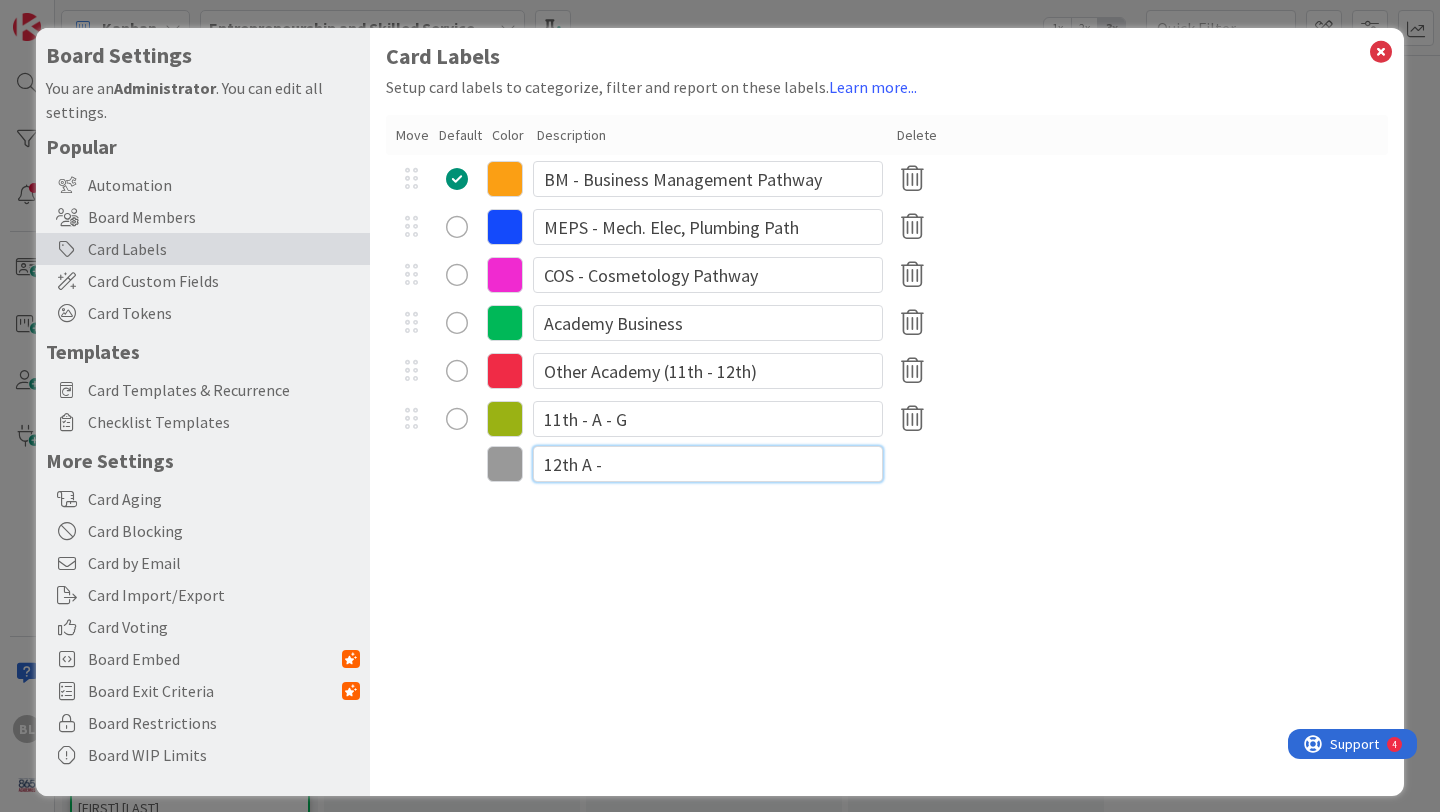 type on "12th A - G" 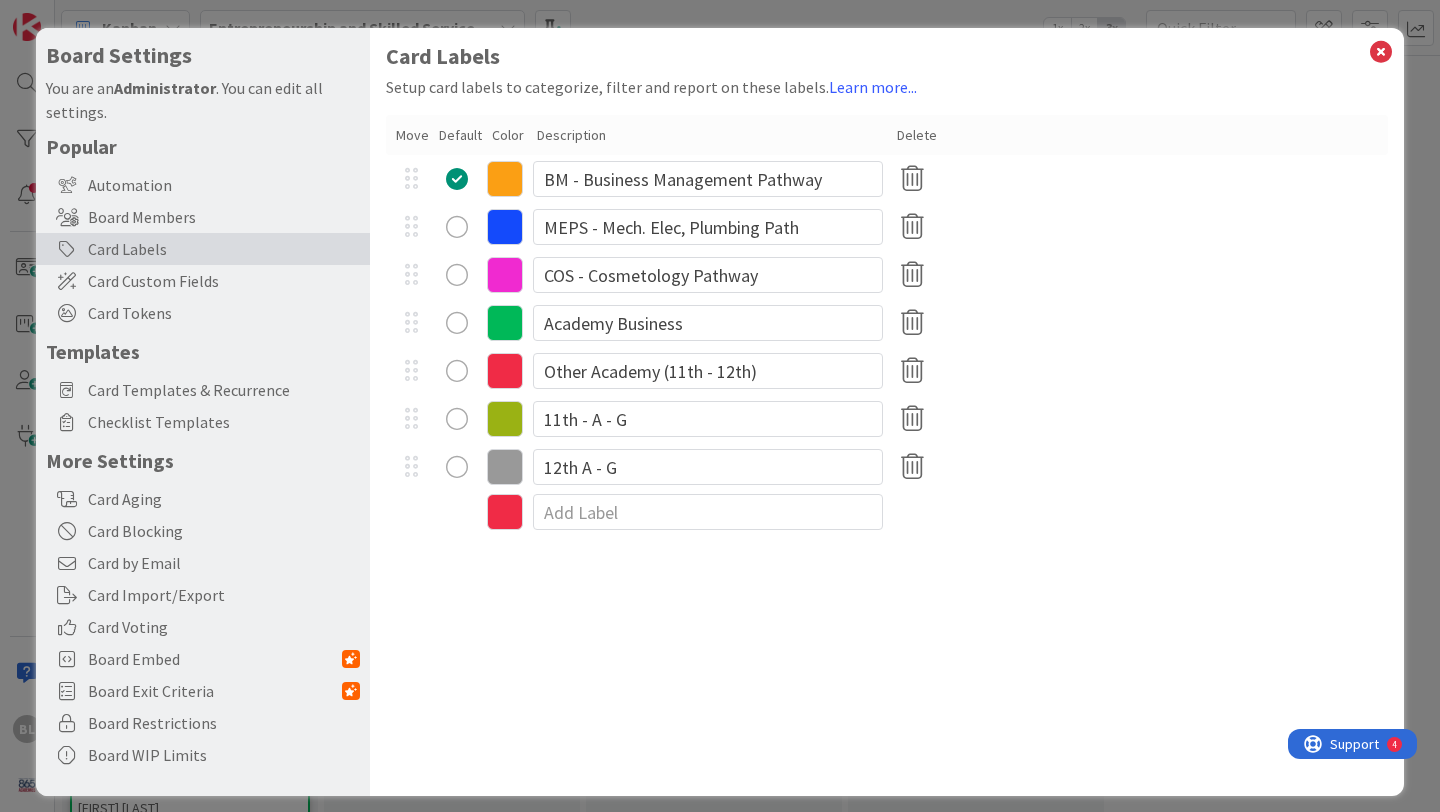 click at bounding box center [505, 467] 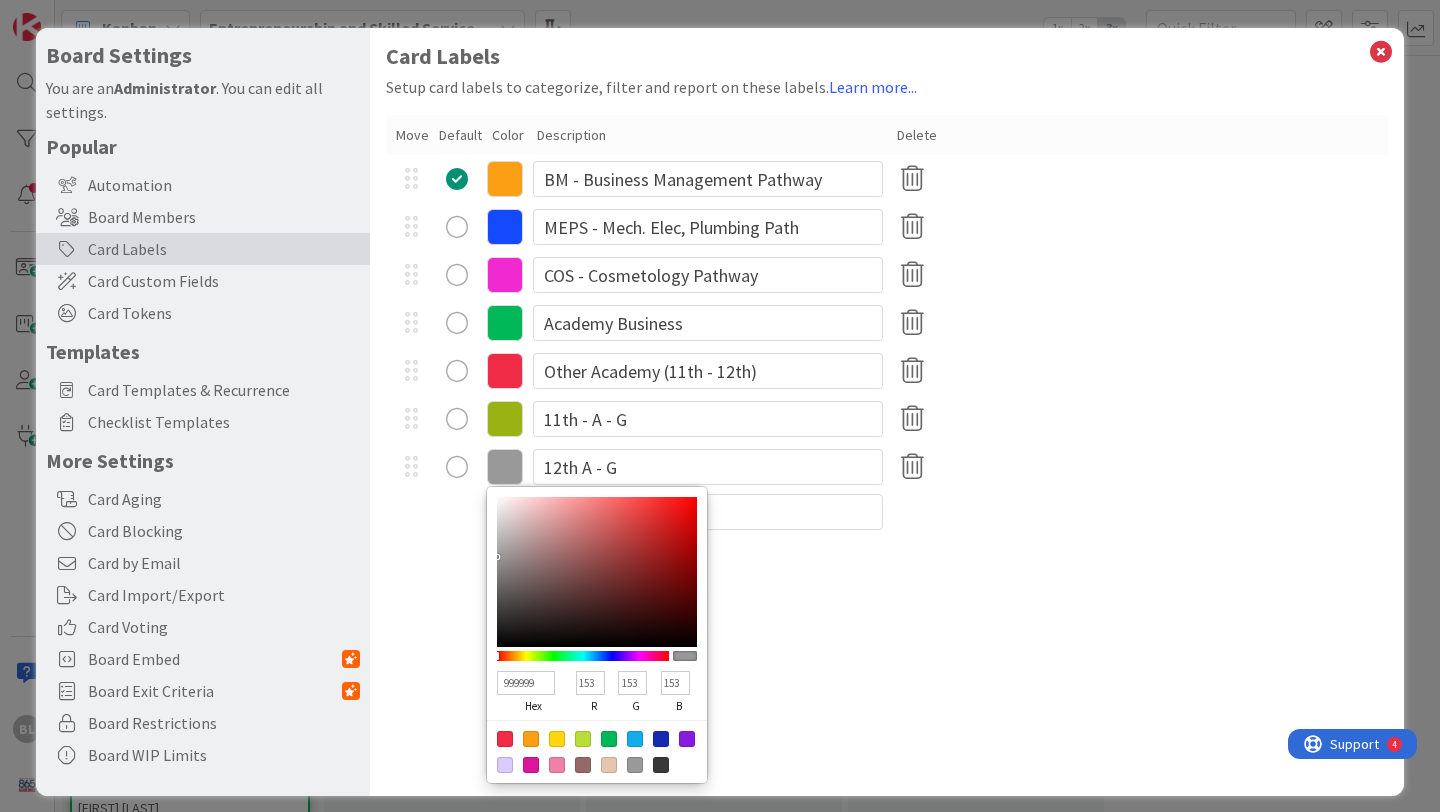 click at bounding box center (583, 656) 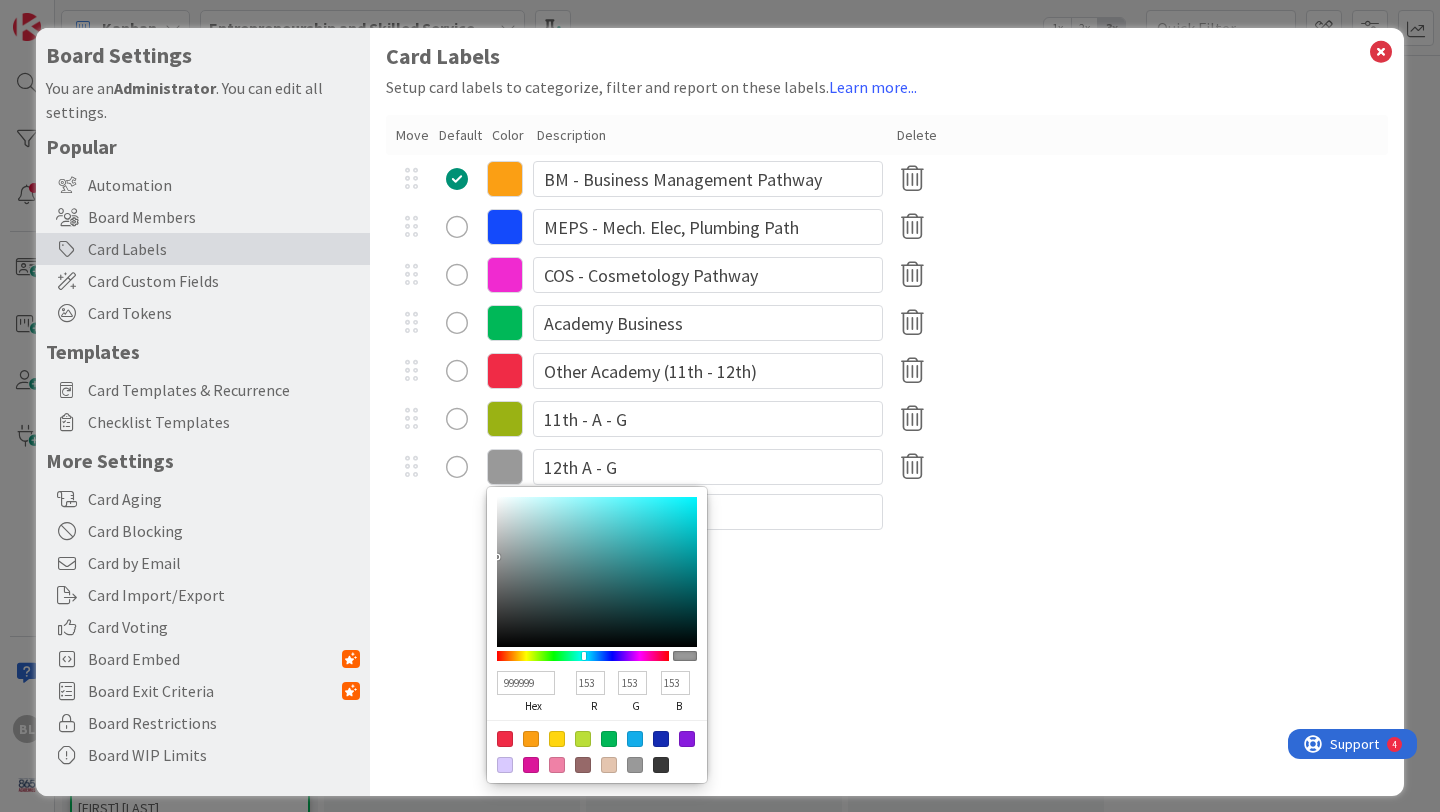type on "34D5DB" 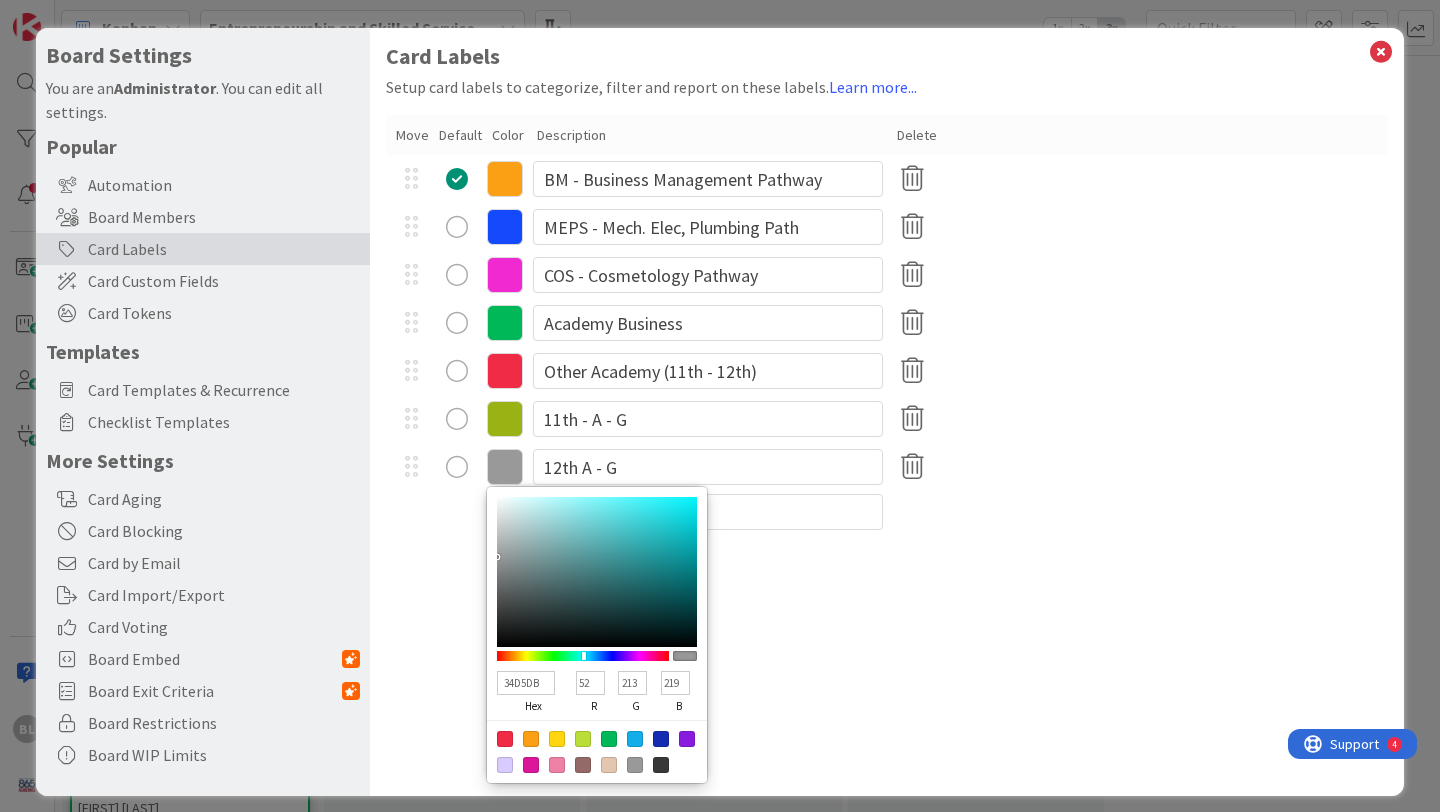 click at bounding box center [597, 572] 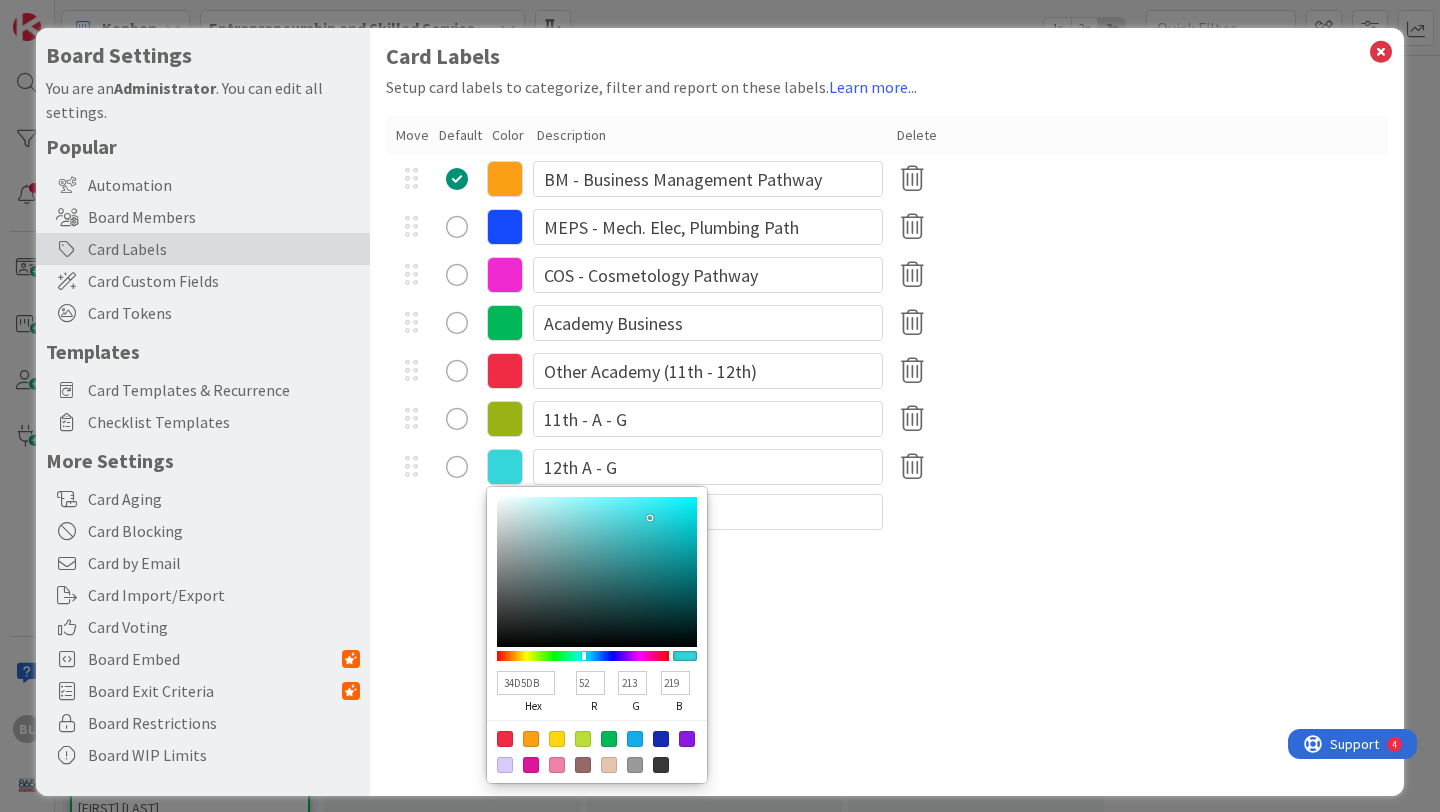 click at bounding box center [505, 419] 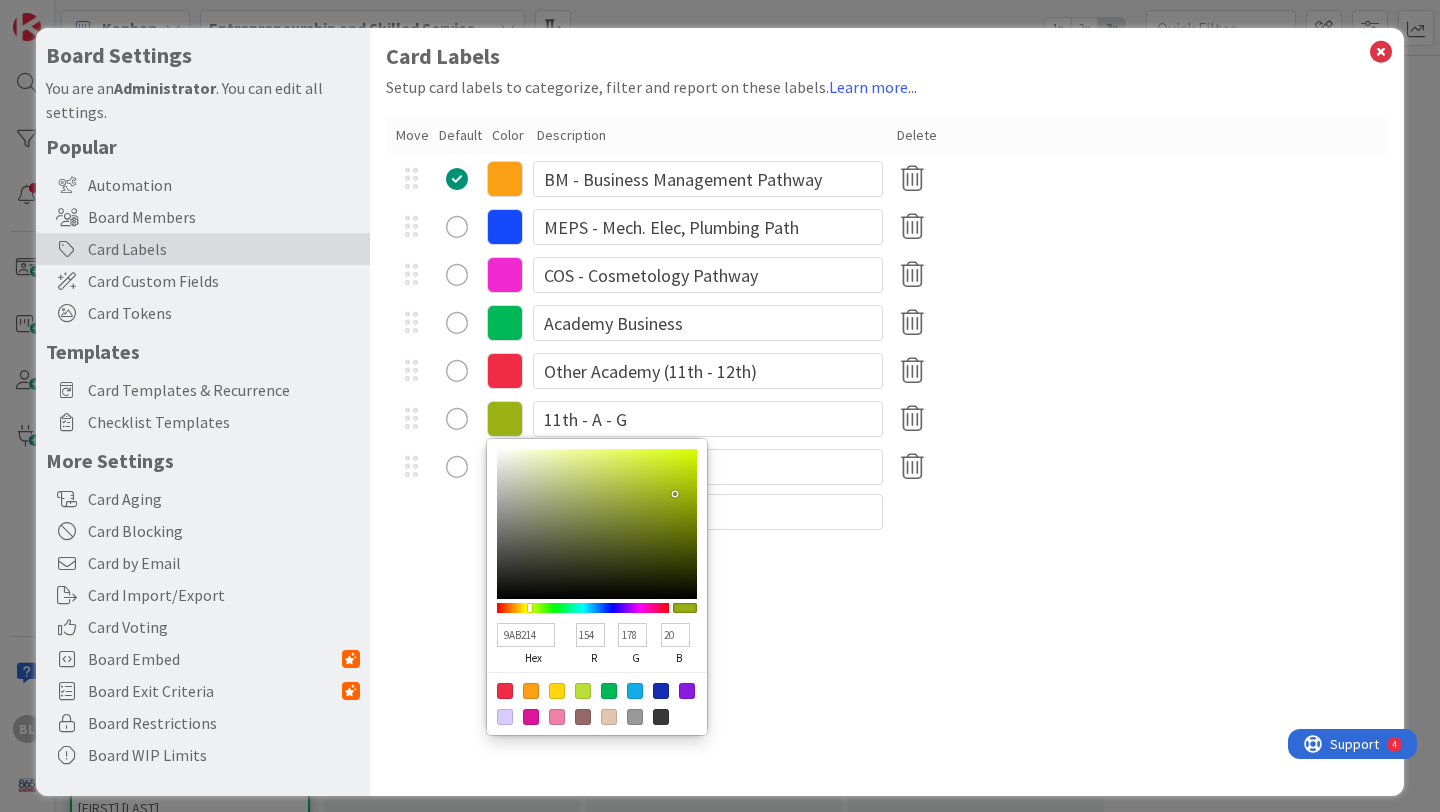 click on "Card Labels Setup card labels to categorize, filter and report on these labels.  Learn more... Move Default Color Description Delete BM - Business Management Pathway MEPS - Mech. Elec, Plumbing Path COS - Cosmetology Pathway Academy Business Other Academy (11th - 12th) 9AB214 hex 154 r 178 g 20 b 100 a 11th - A - G 34D5DB hex 52 r 213 g 219 b 100 a 12th A - G" at bounding box center [887, 412] 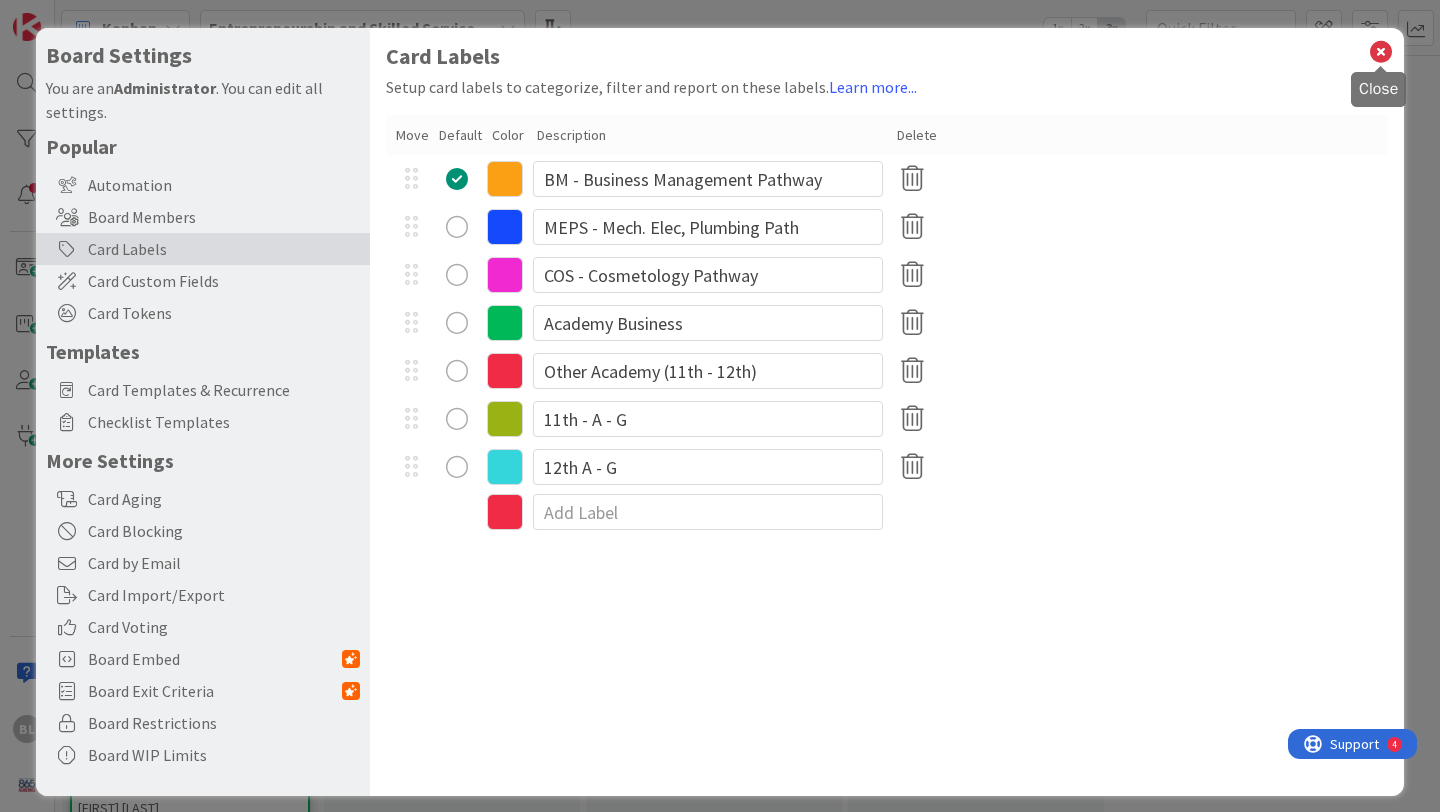 click at bounding box center (1381, 52) 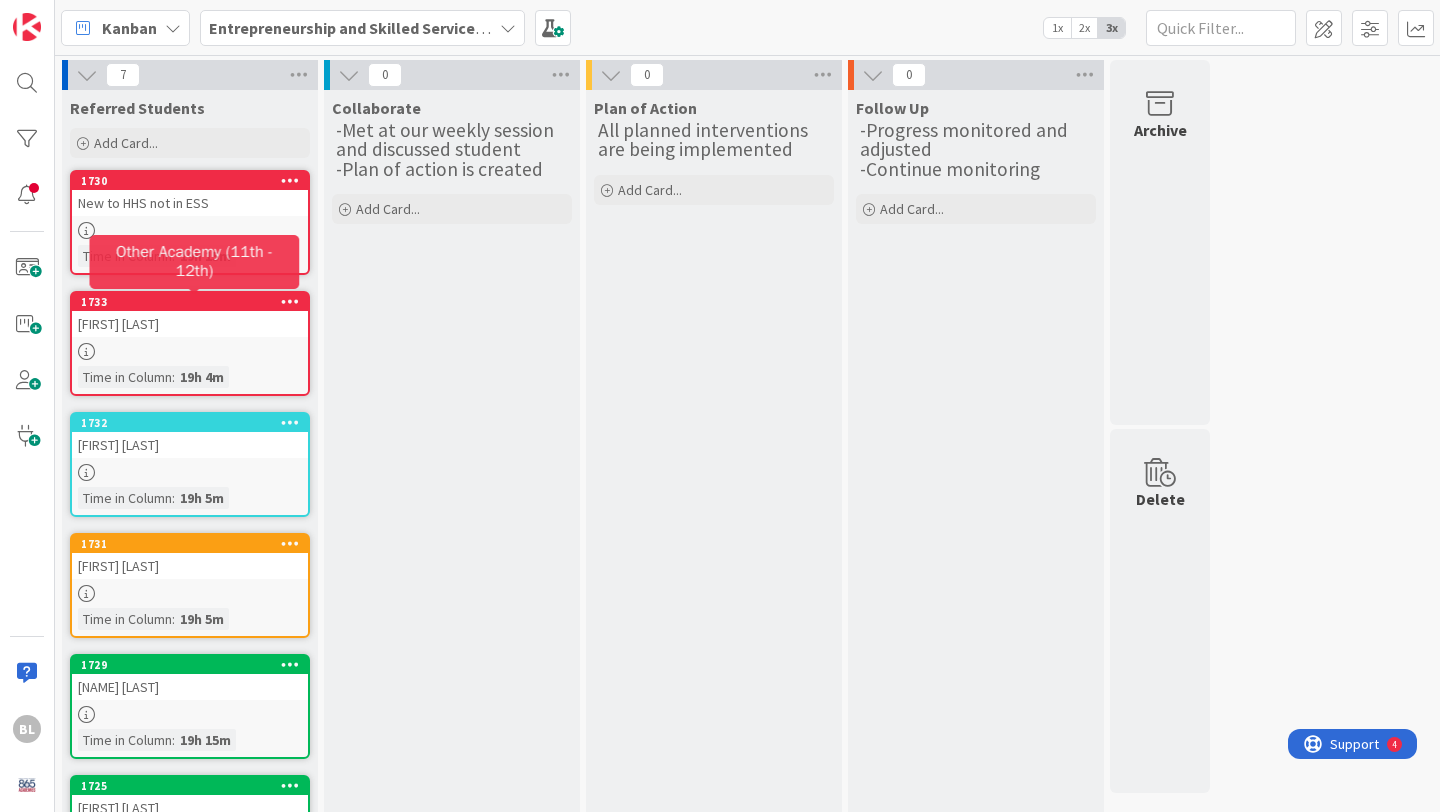 click on "1733" at bounding box center [194, 302] 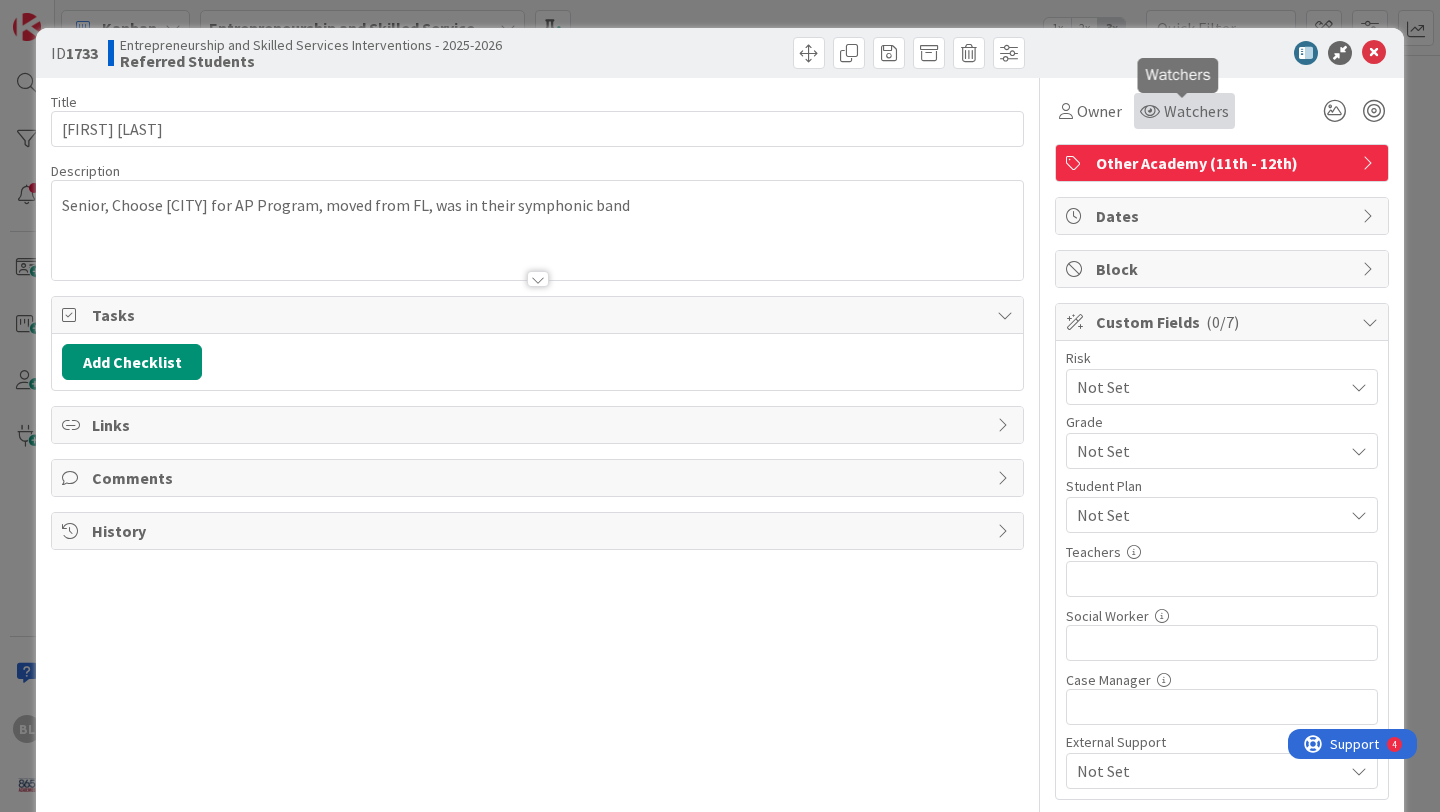 scroll, scrollTop: 0, scrollLeft: 0, axis: both 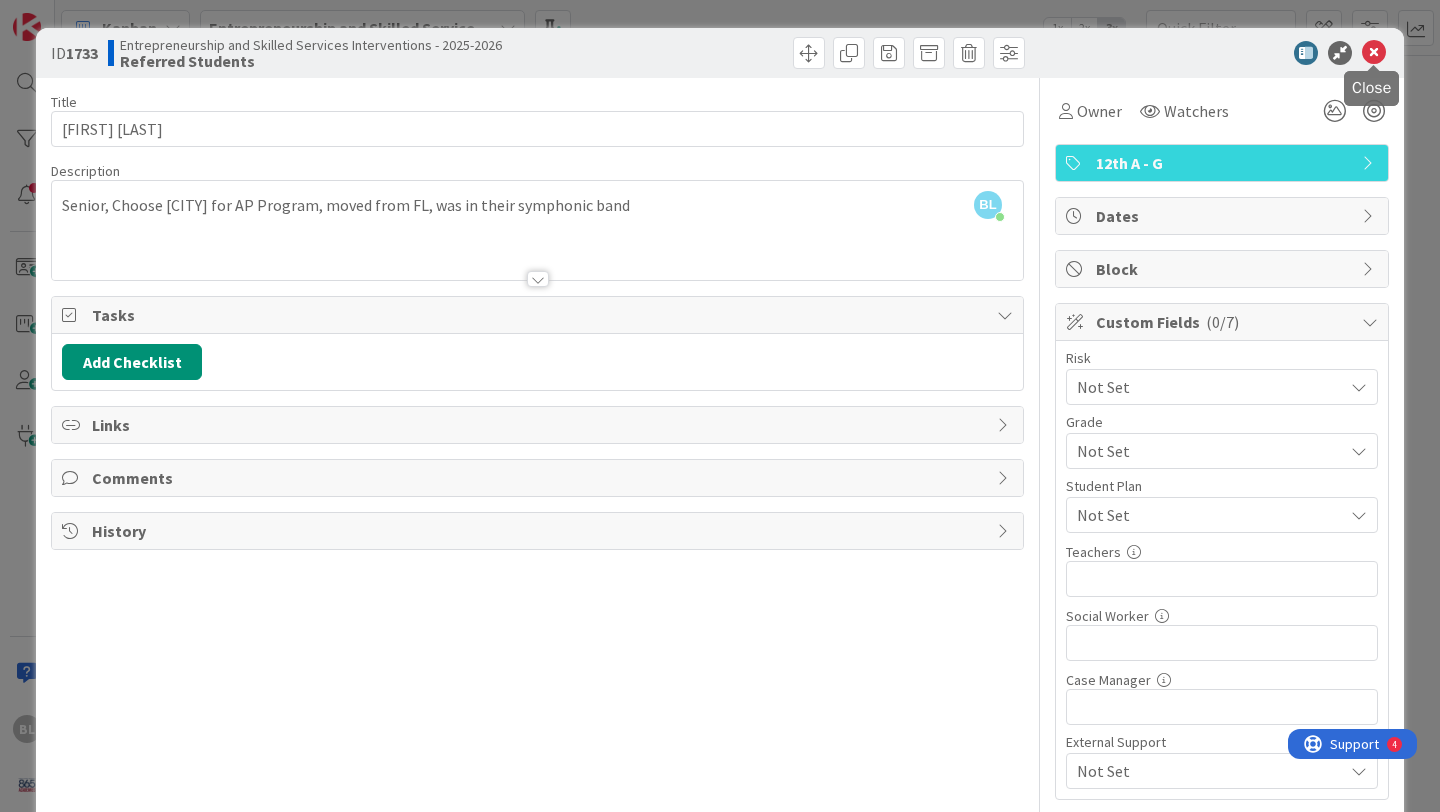 click at bounding box center [1374, 53] 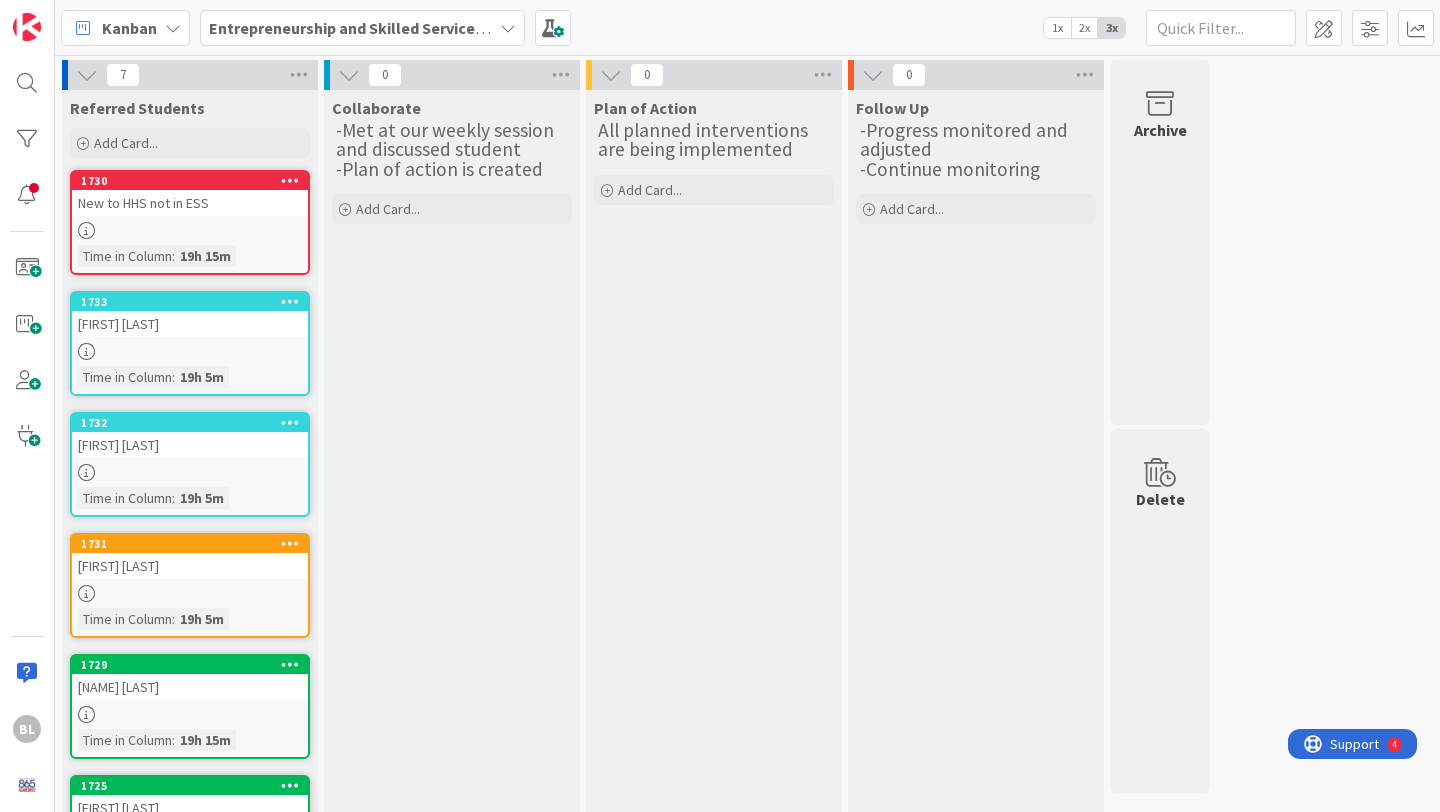 scroll, scrollTop: 0, scrollLeft: 0, axis: both 